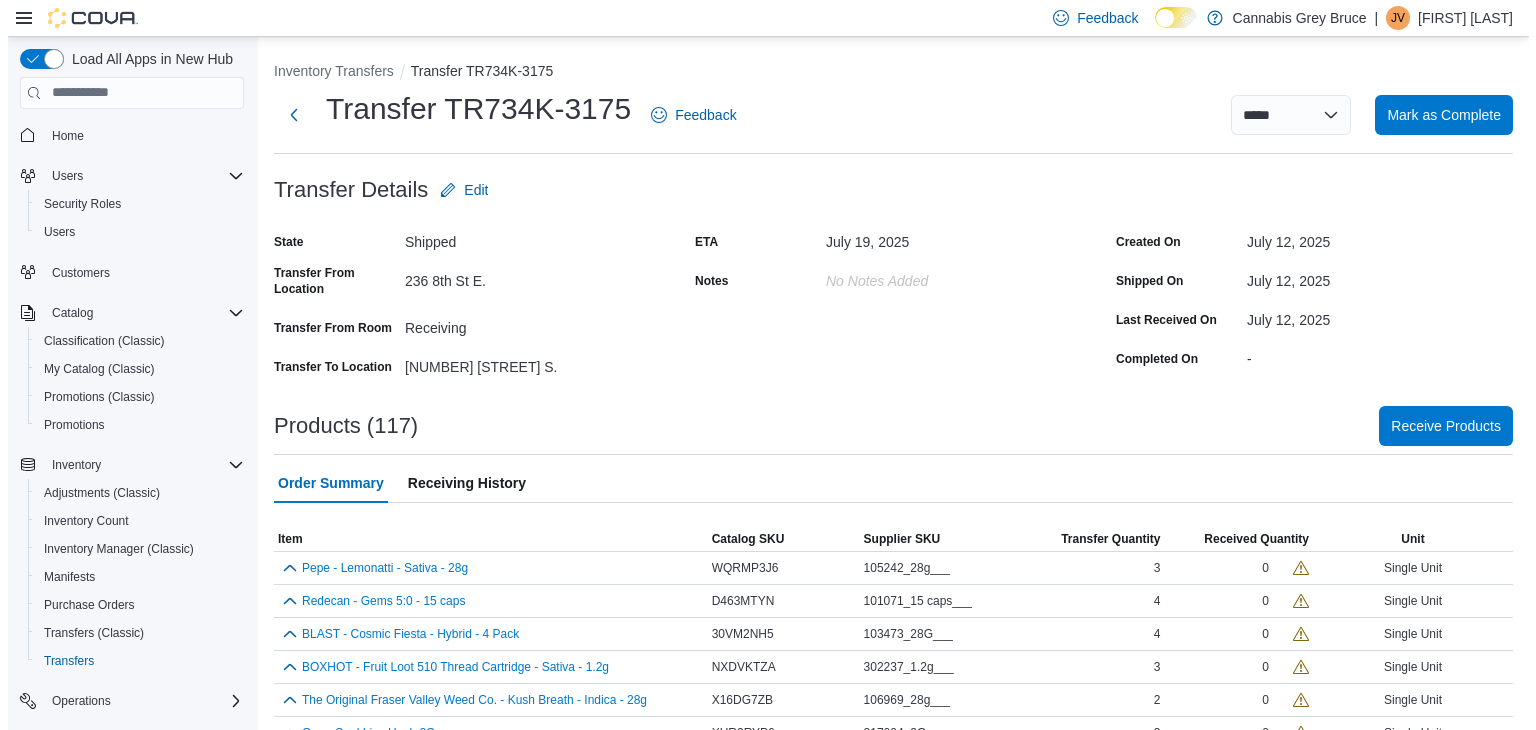 scroll, scrollTop: 0, scrollLeft: 0, axis: both 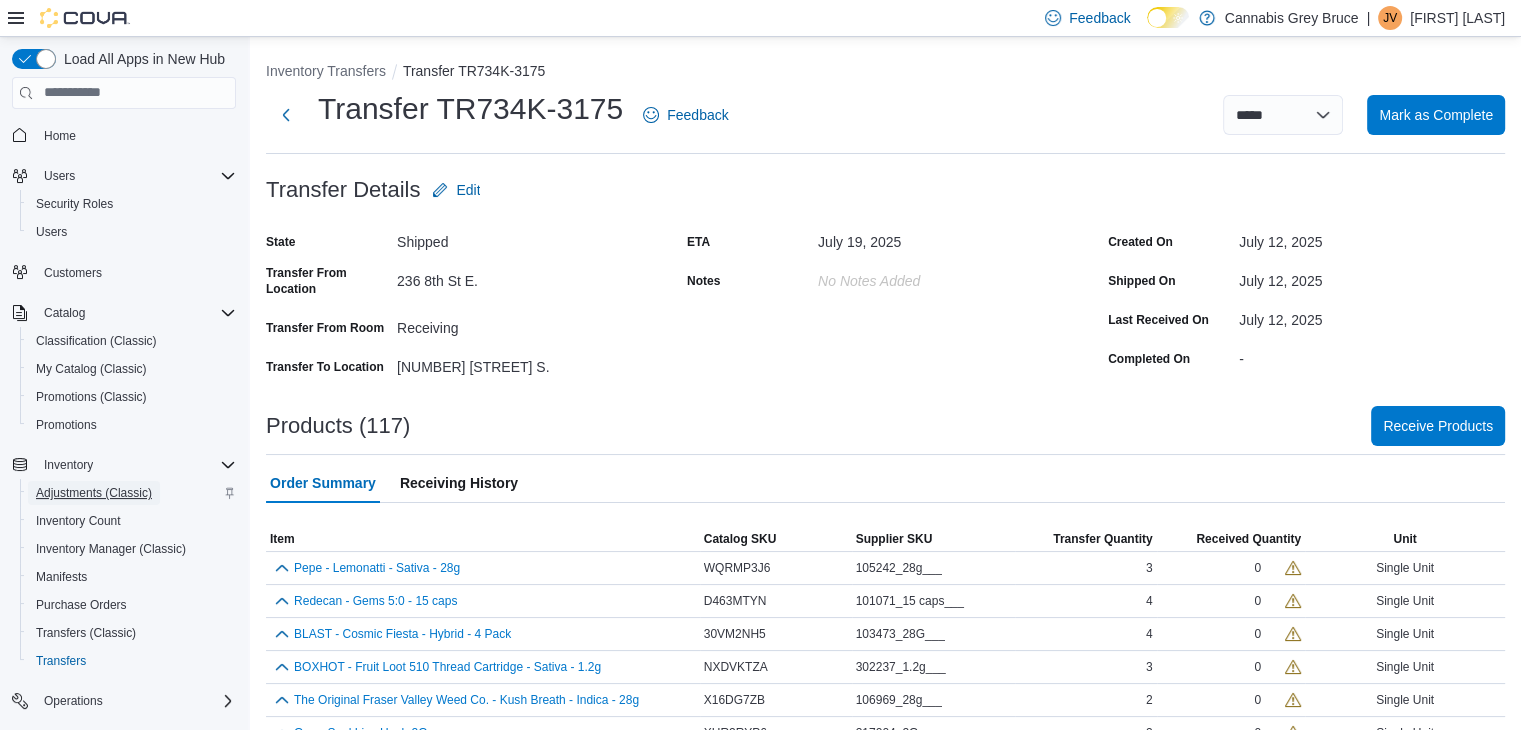 click on "Adjustments (Classic)" at bounding box center (94, 493) 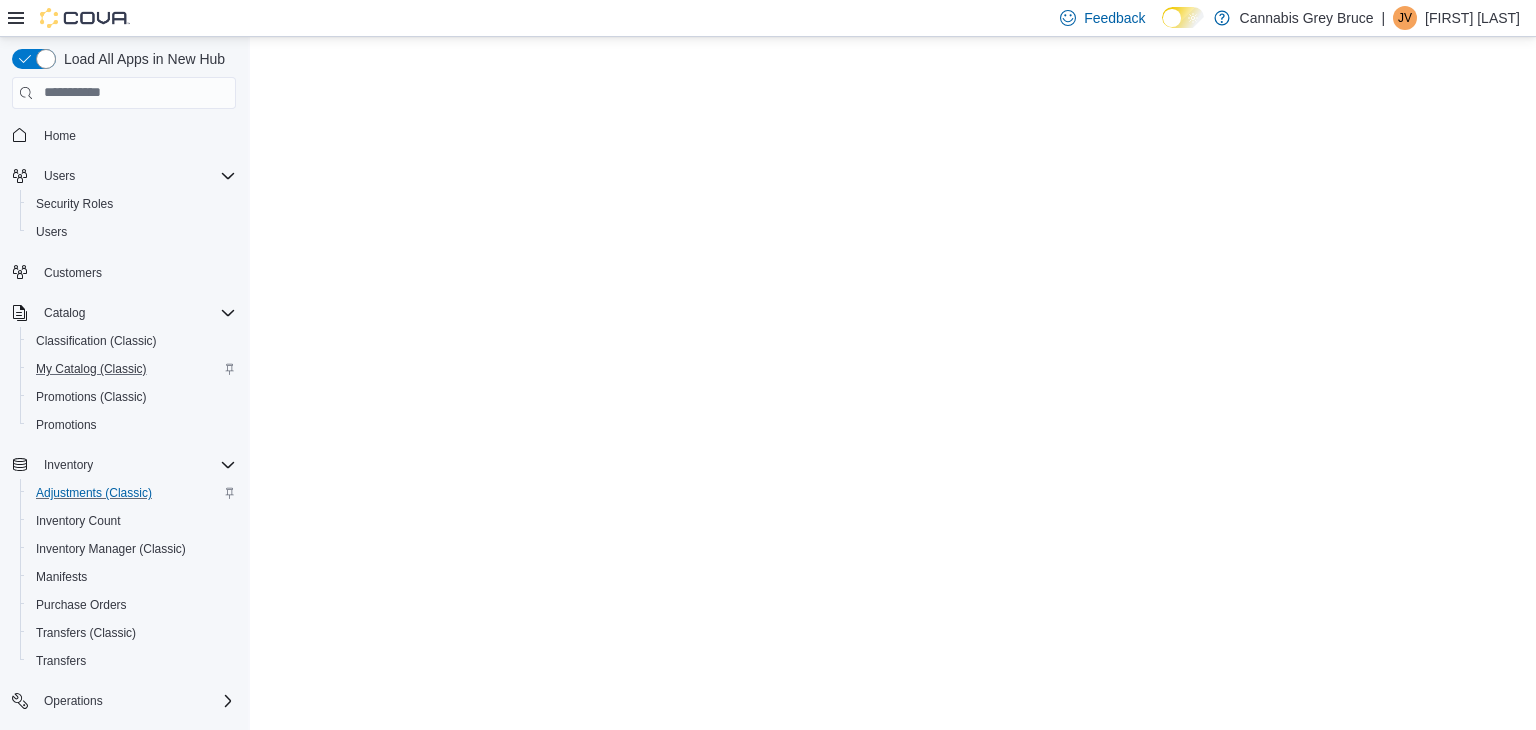 scroll, scrollTop: 0, scrollLeft: 0, axis: both 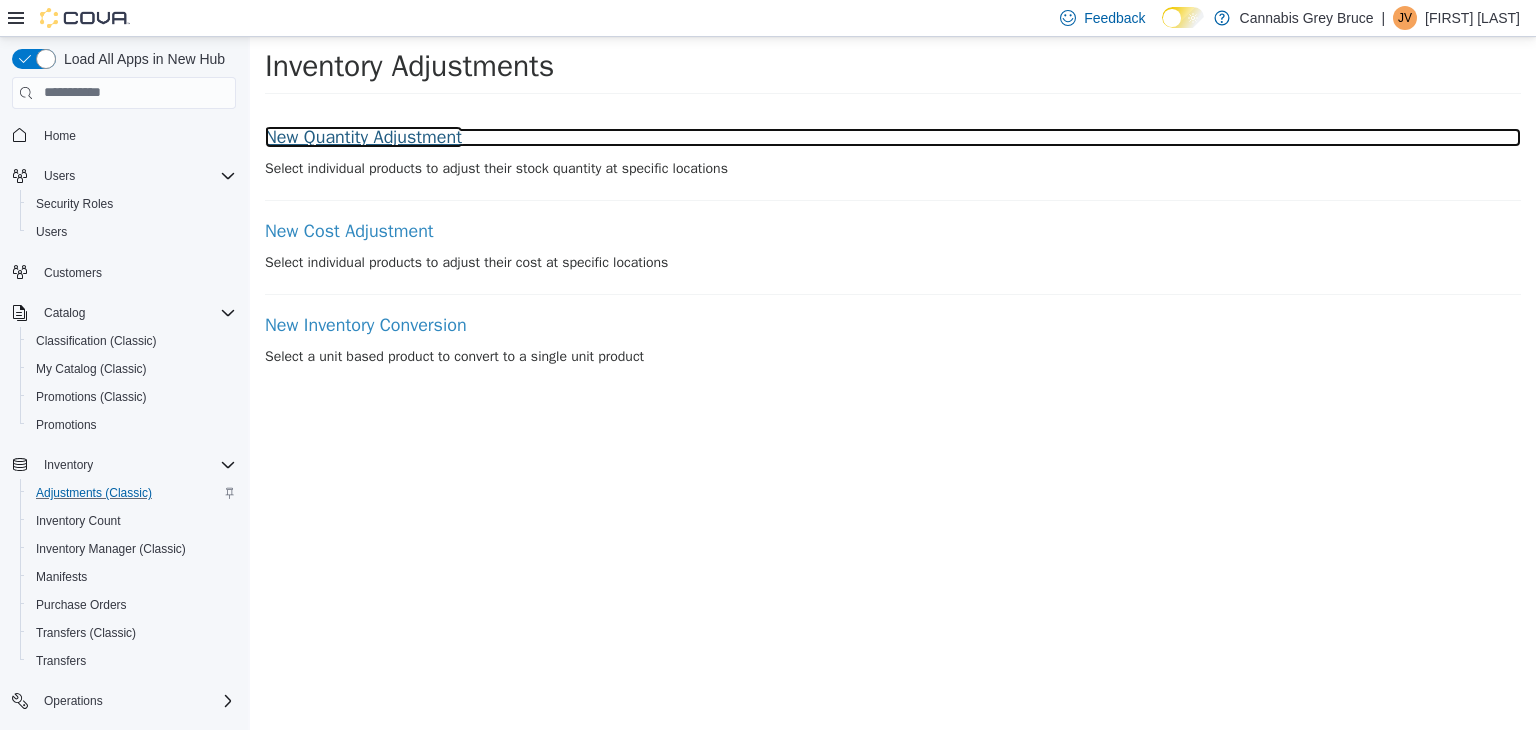 click on "New Quantity Adjustment" at bounding box center [893, 137] 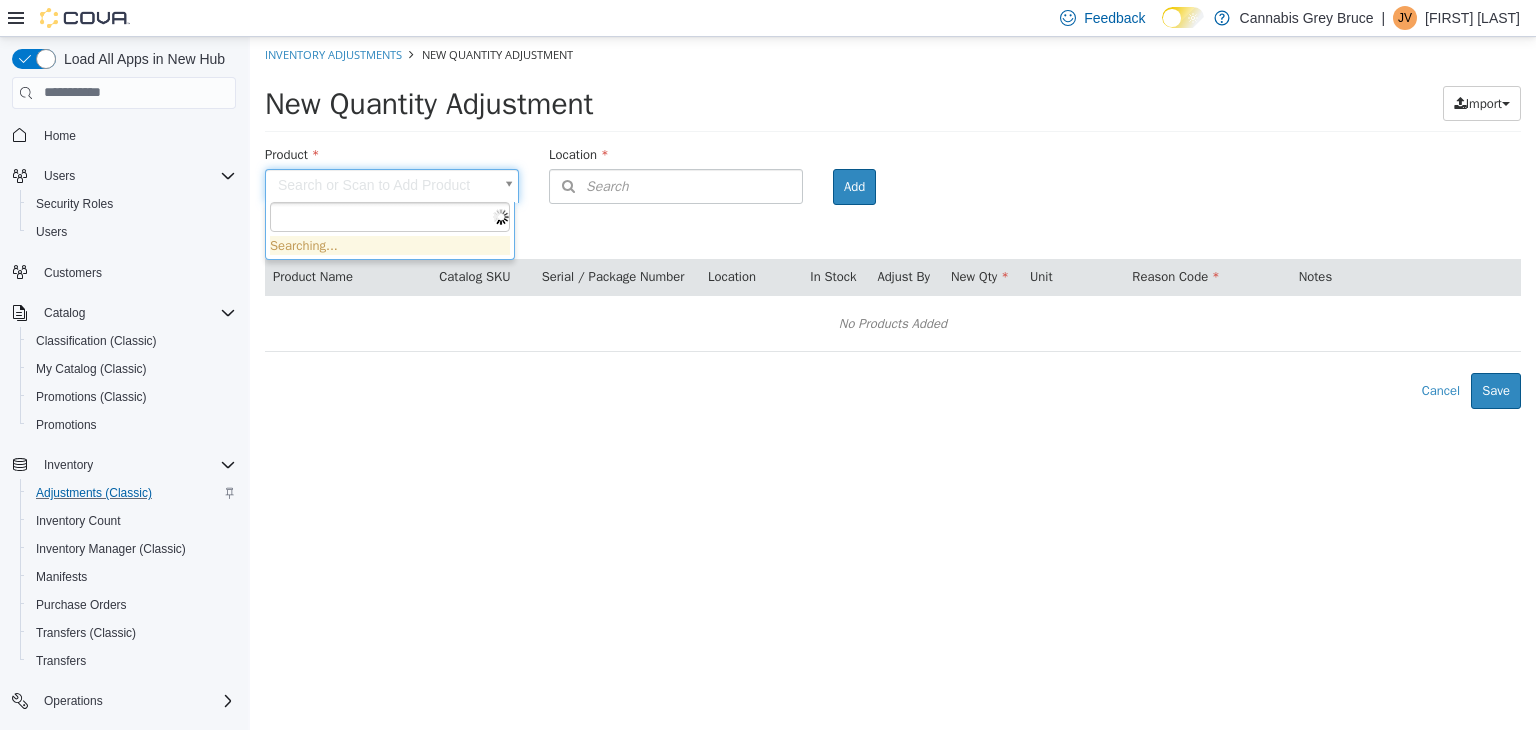 click on "Inventory Adjustments
New Quantity Adjustment
New Quantity Adjustment
Import  Inventory Export (.CSV) Package List (.TXT)
Product     Search or Scan to Add Product     Location Search Type 3 or more characters or browse       Cannabis Grey Bruce     (5)         [POSTAL CODE]             [NUMBER] [STREET] S.             [NUMBER] [STREET] [CITY]             [NUMBER] [STREET] E.             [NUMBER] [STREET]         Room   Add Products  ( 0 ) Product Name Catalog SKU Serial / Package Number Location In Stock Adjust By New Qty Unit Reason Code Notes No Products Added Error saving adjustment please resolve the errors above. Cancel Save
Searching..." at bounding box center [893, 222] 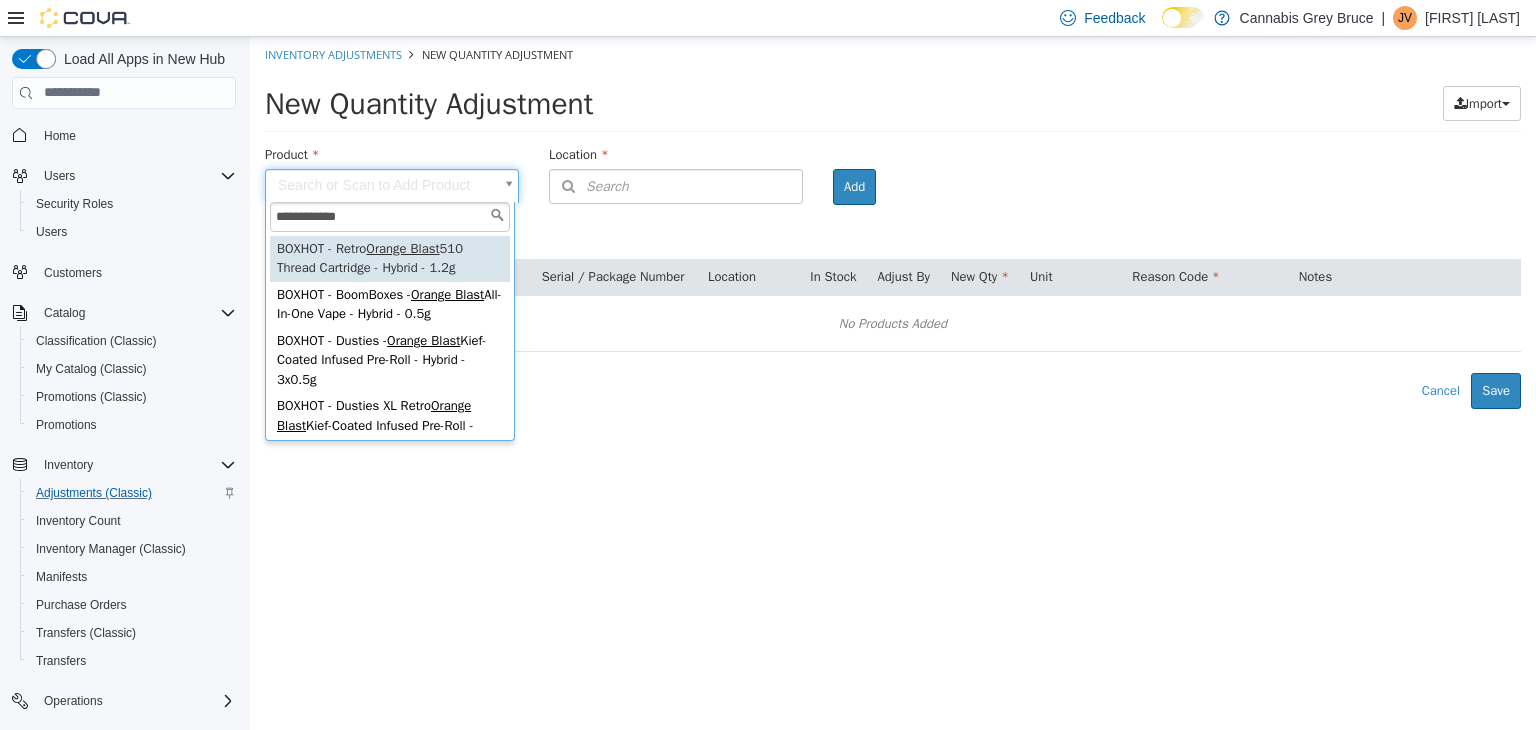 type on "**********" 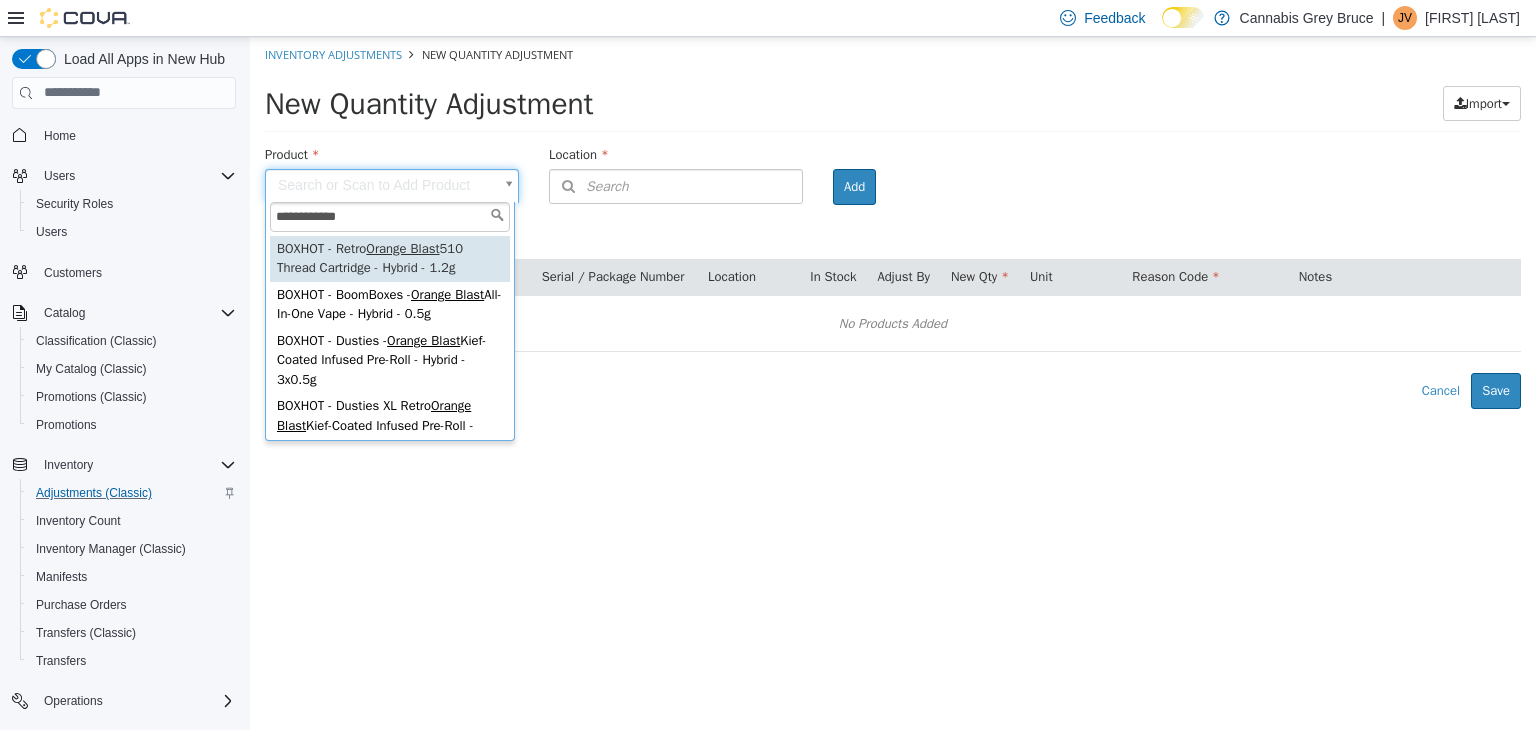 type on "**********" 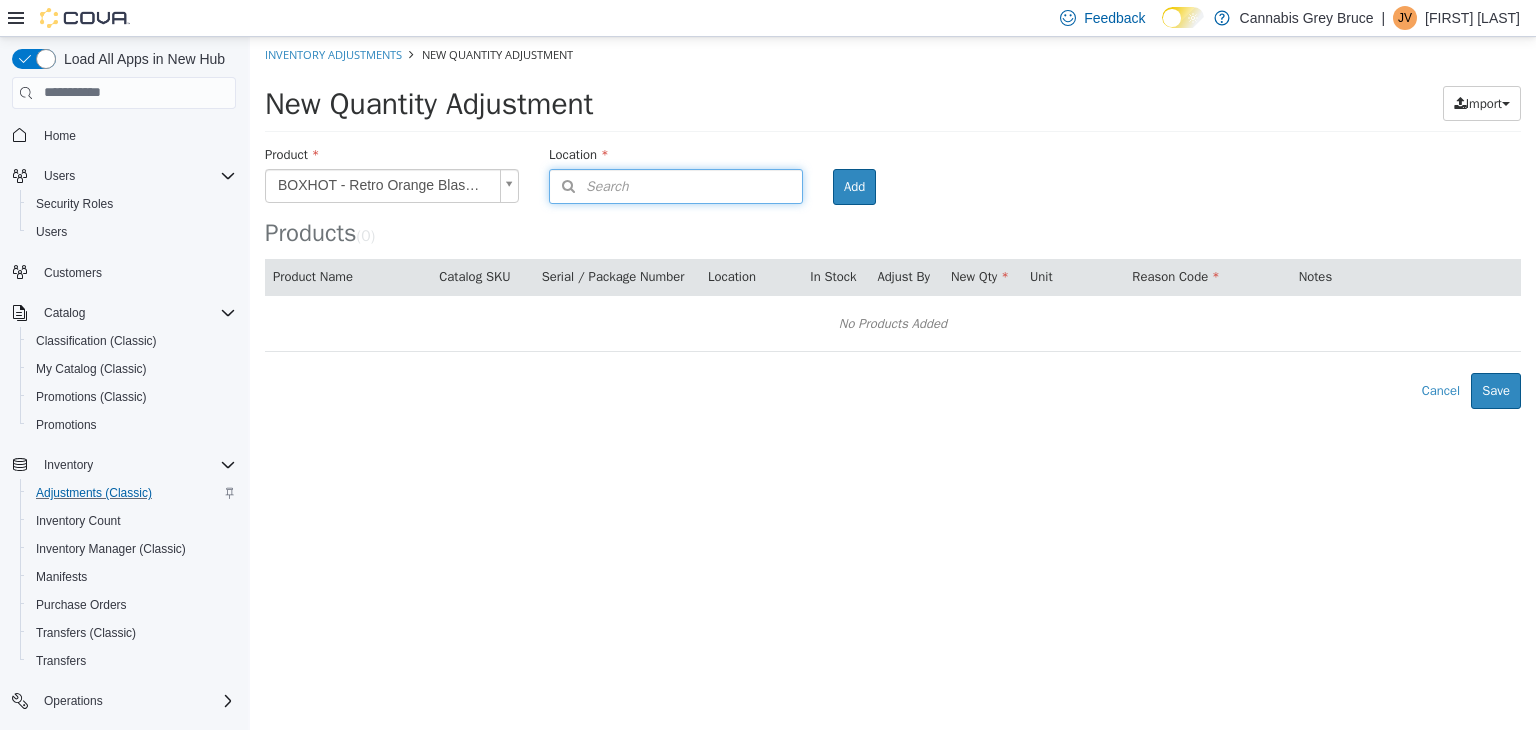 click on "Search" at bounding box center (676, 185) 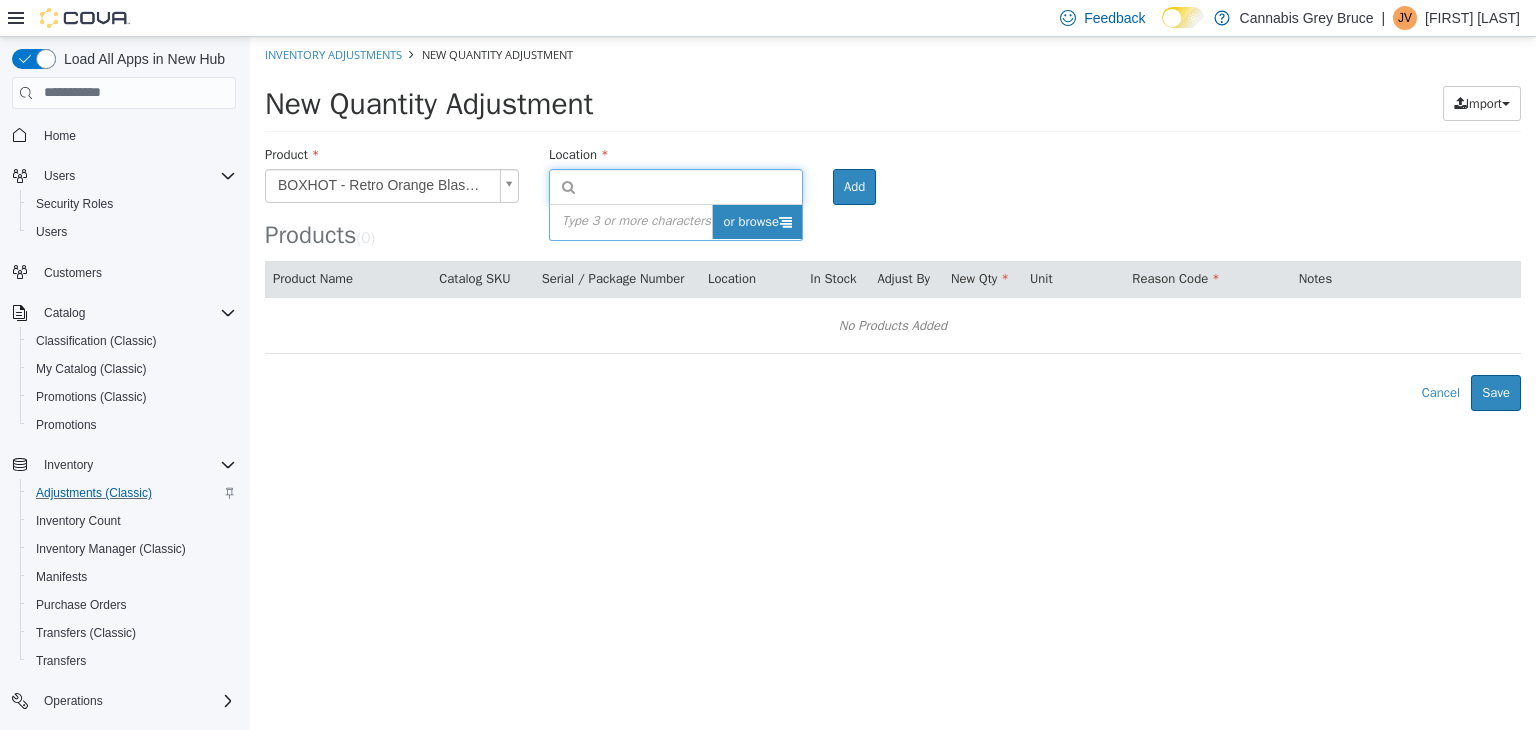 click on "or browse" at bounding box center (757, 221) 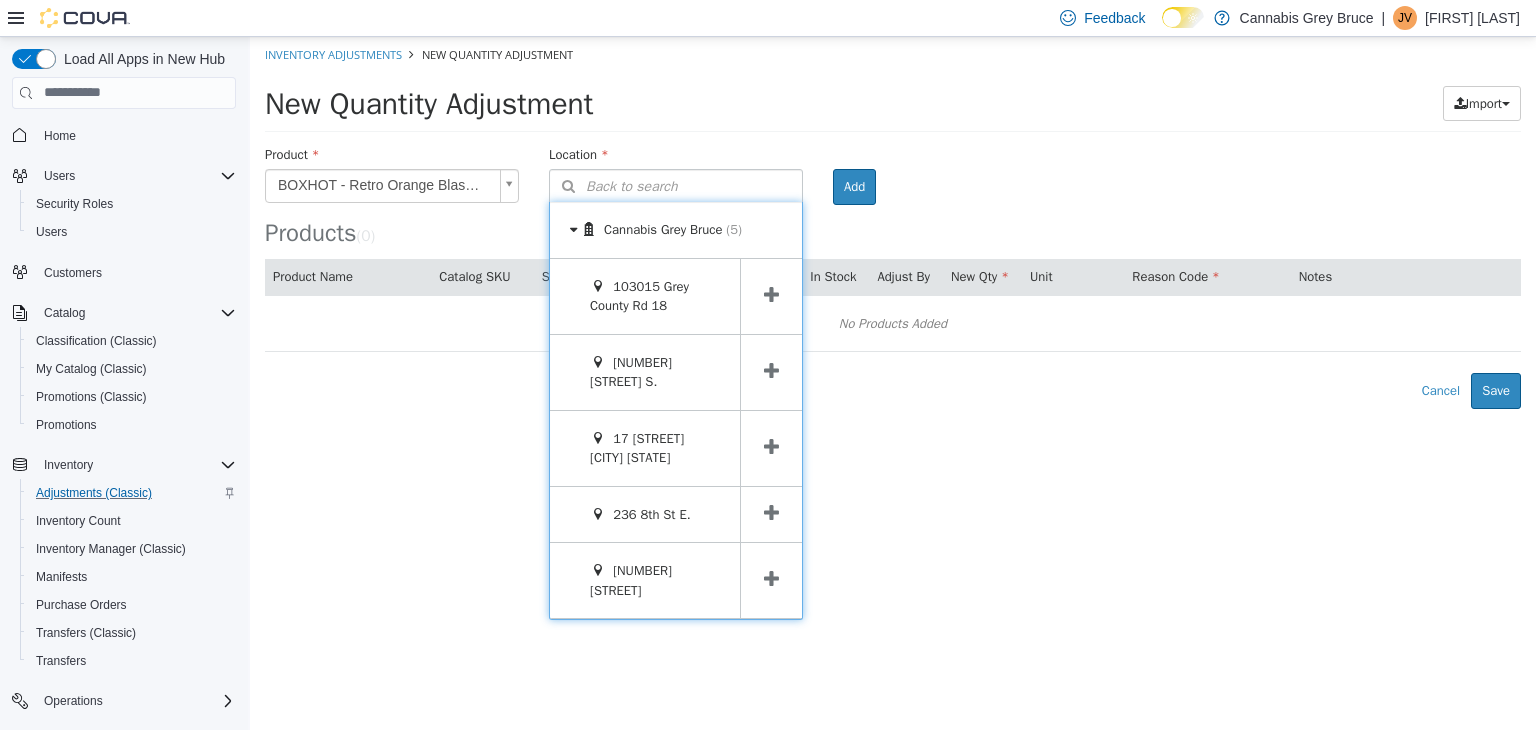 click at bounding box center [771, 447] 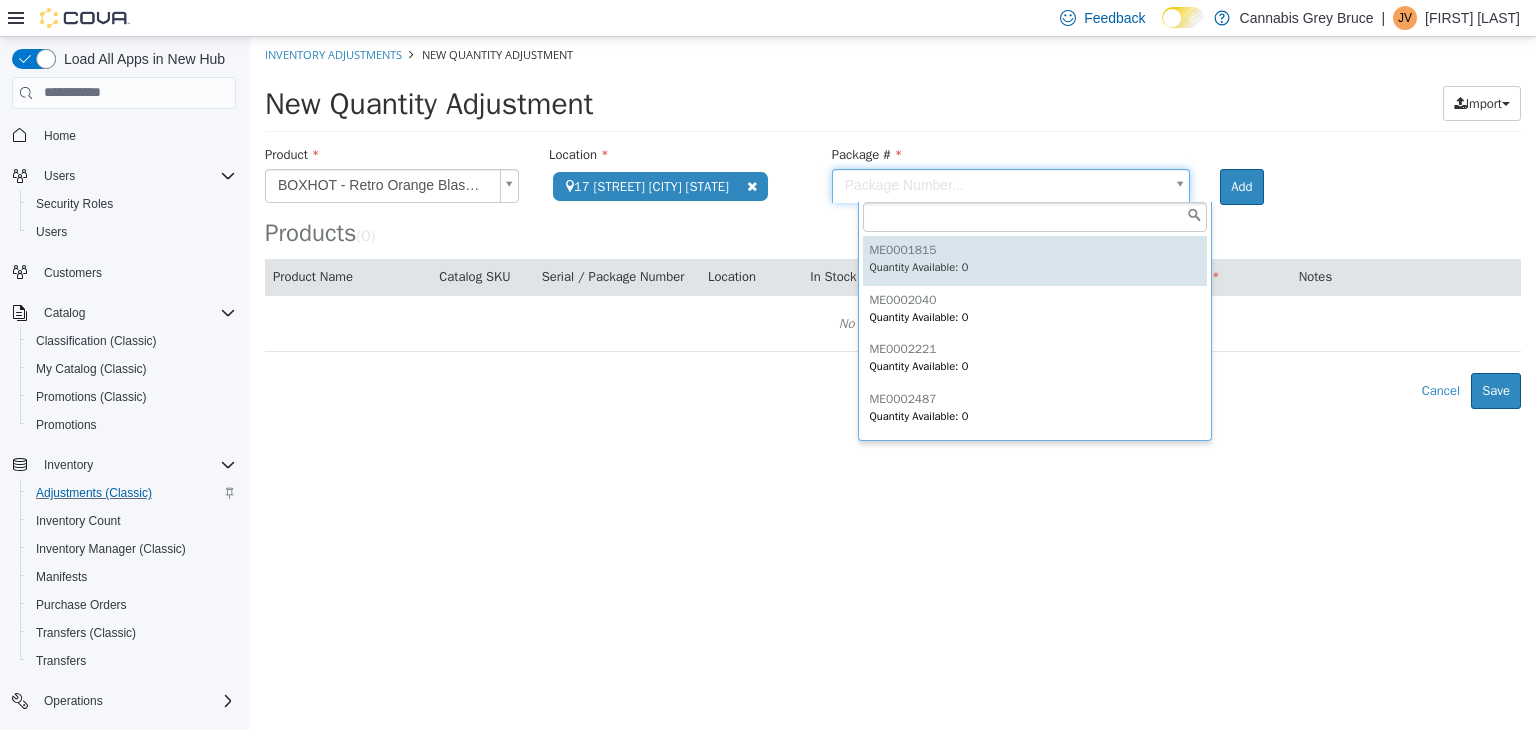 click on "**********" at bounding box center [893, 222] 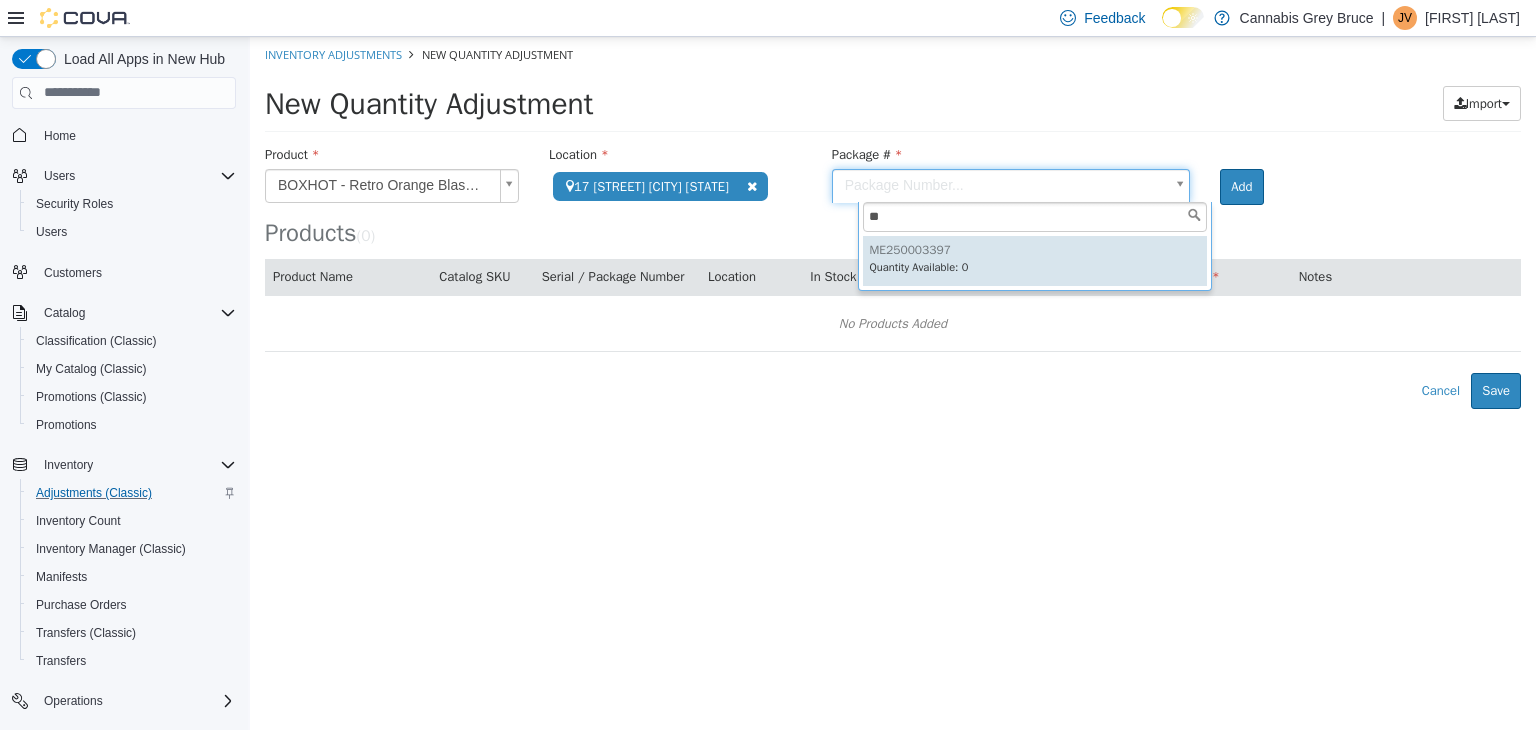 type on "*" 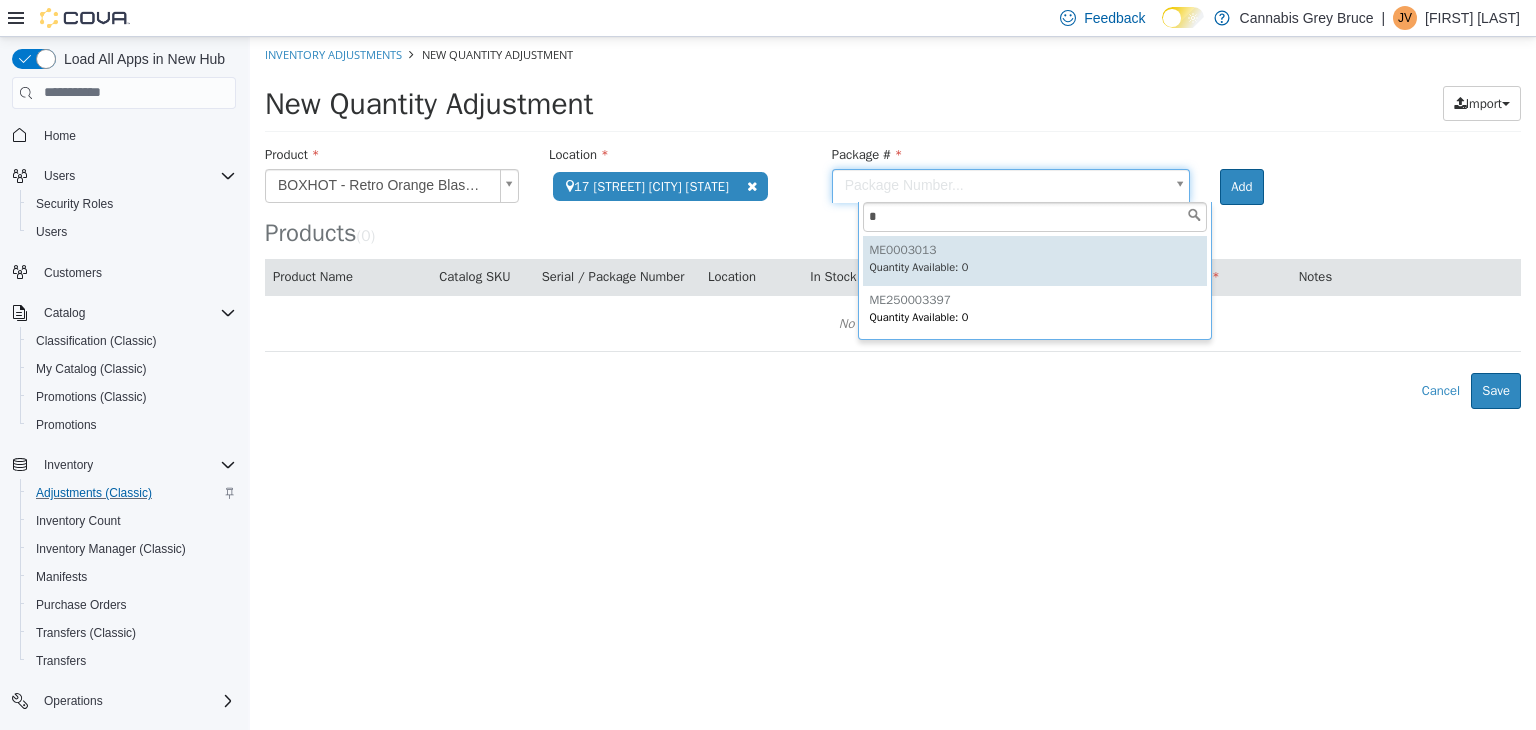 type 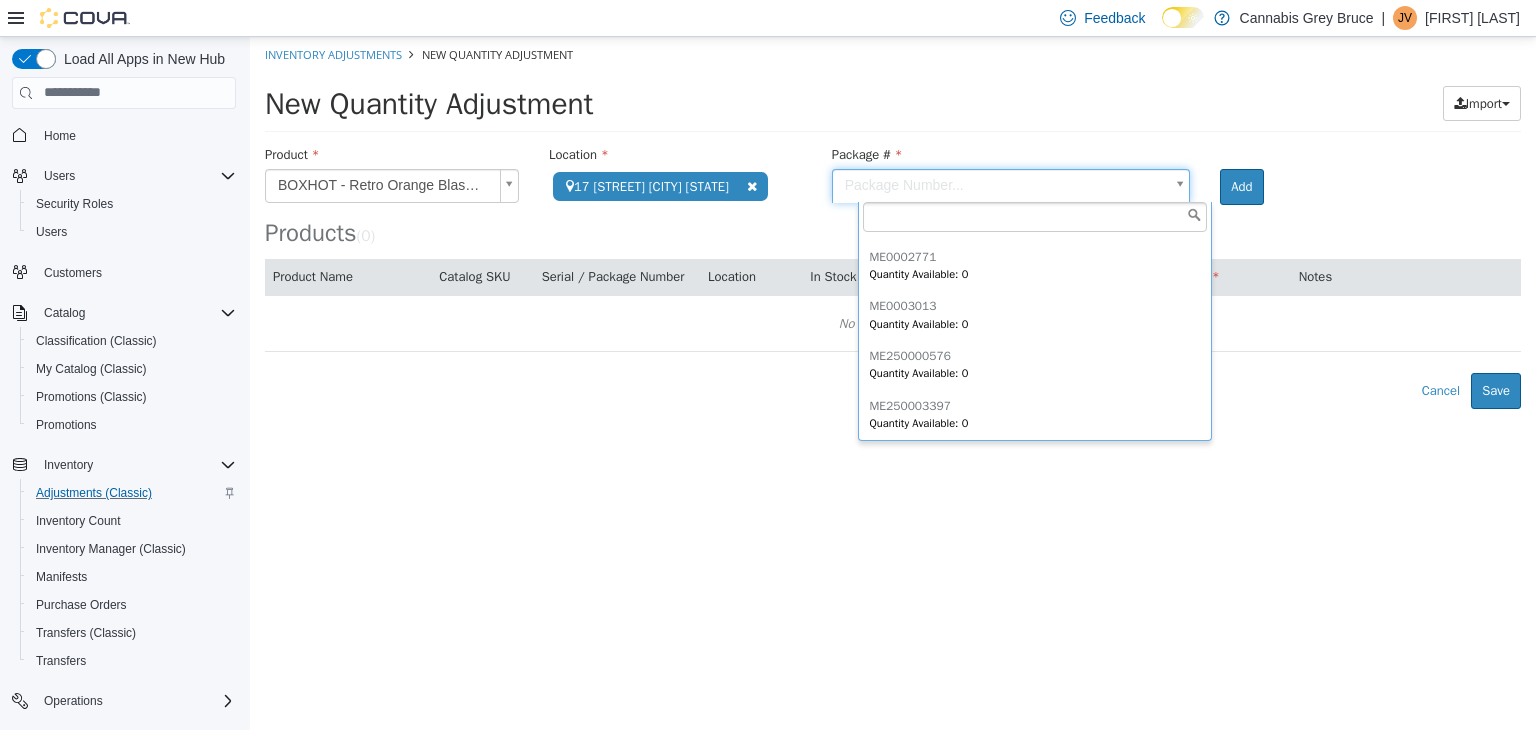 scroll, scrollTop: 197, scrollLeft: 0, axis: vertical 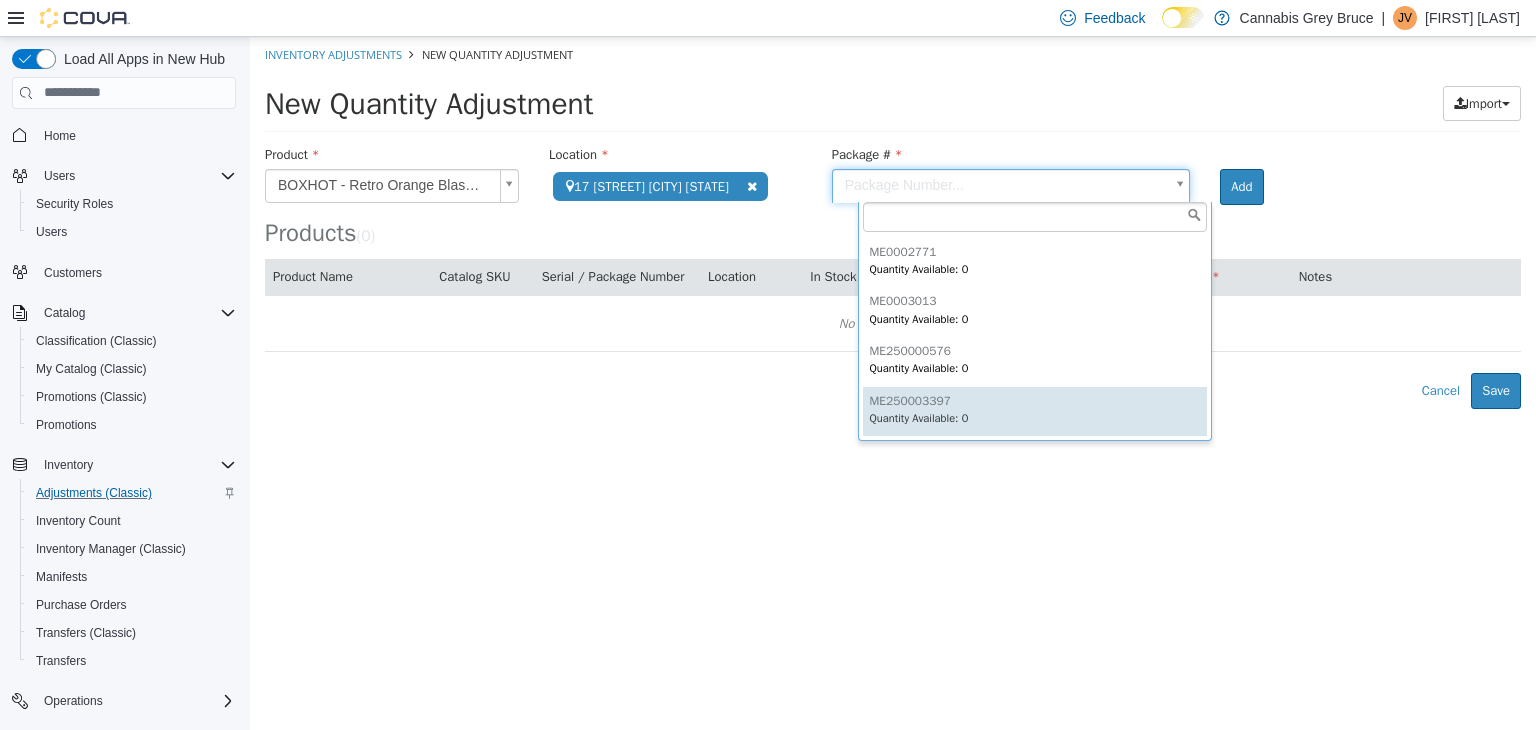 type on "**********" 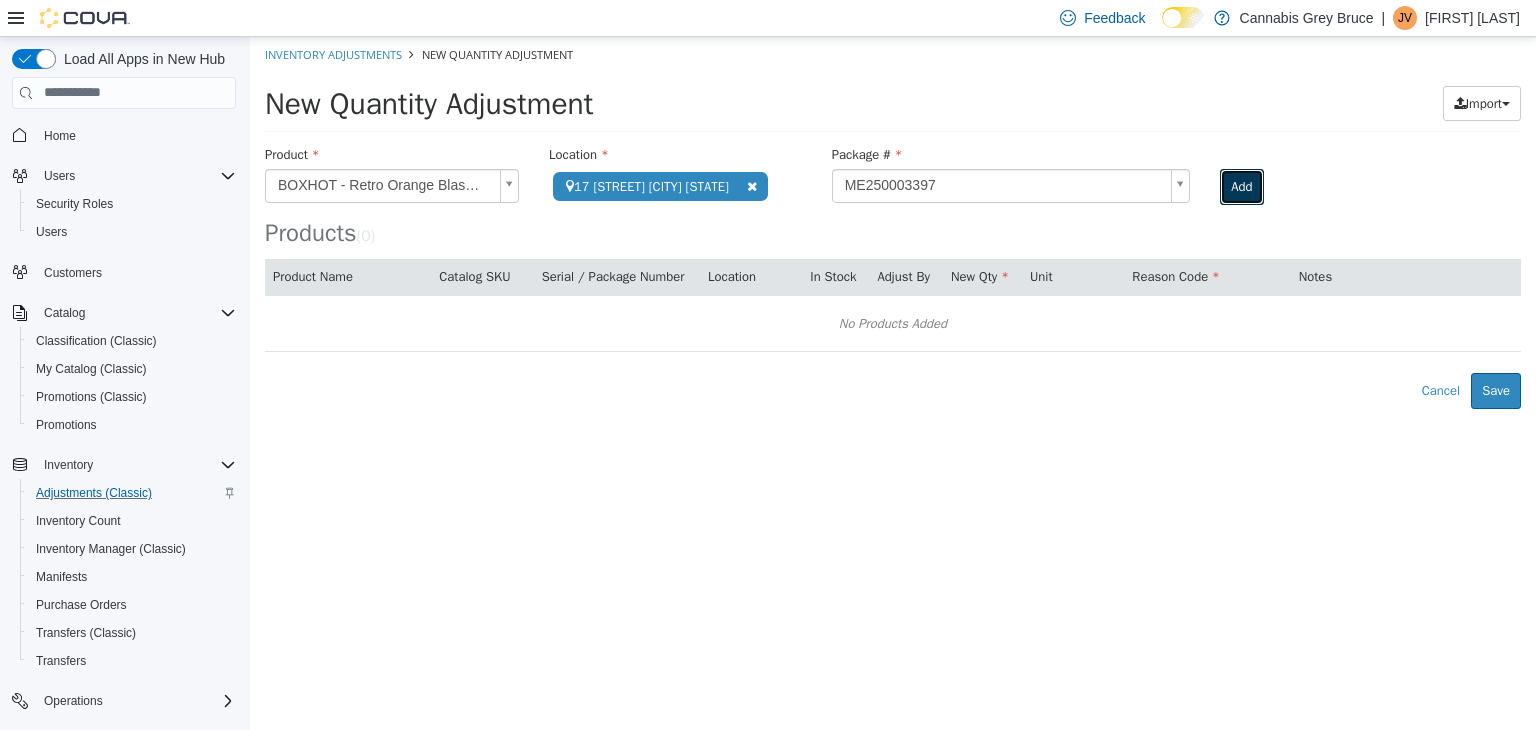 click on "Add" at bounding box center (1241, 186) 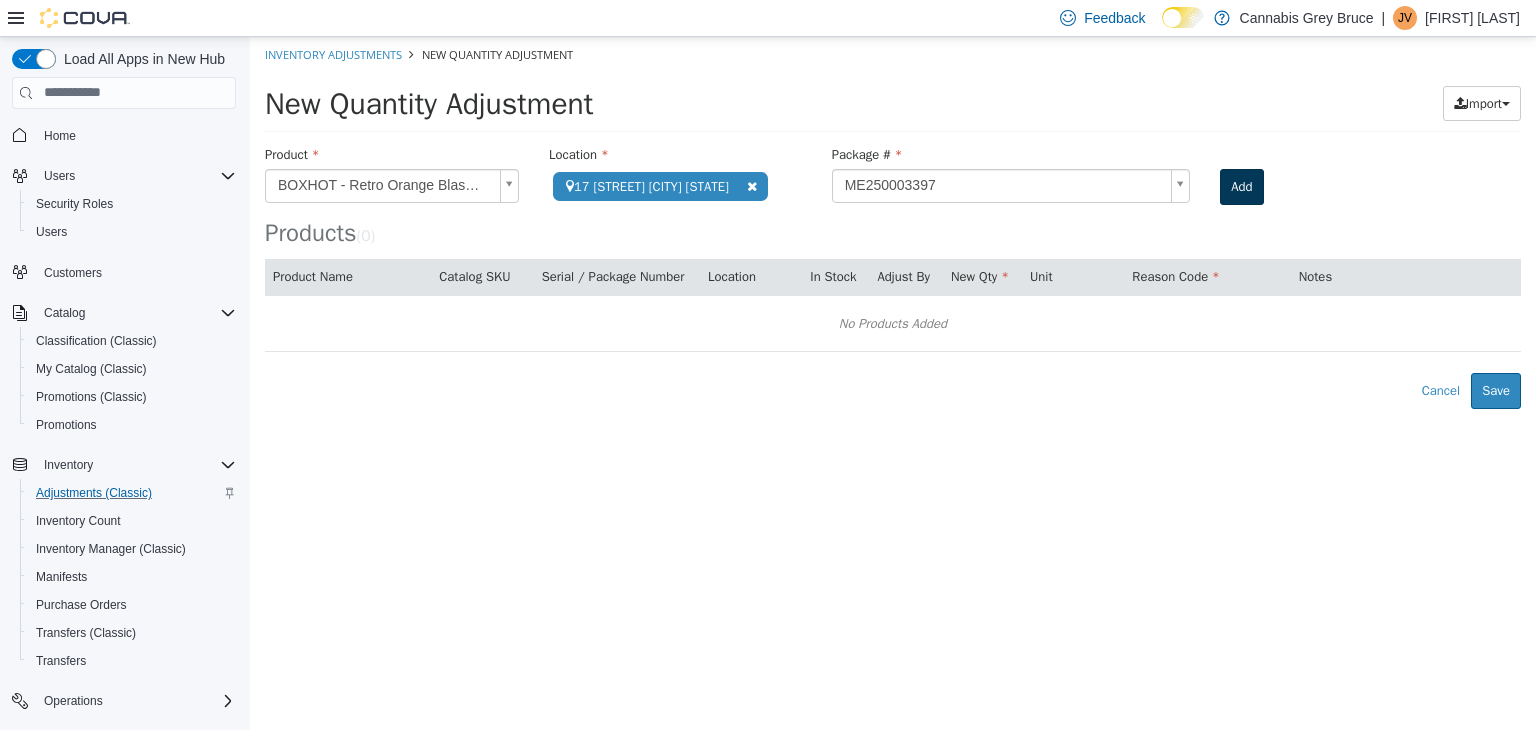 type 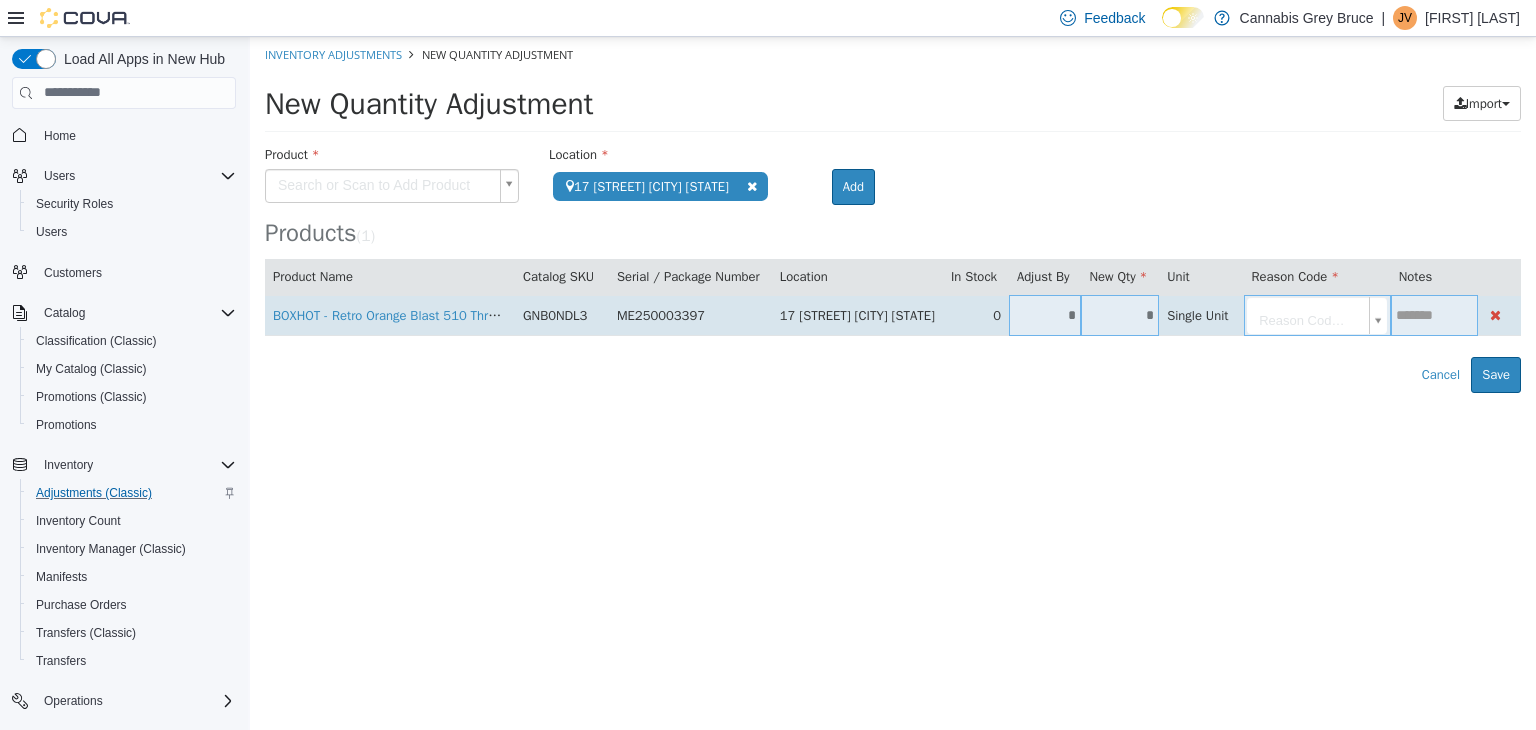 click on "*" at bounding box center (1045, 314) 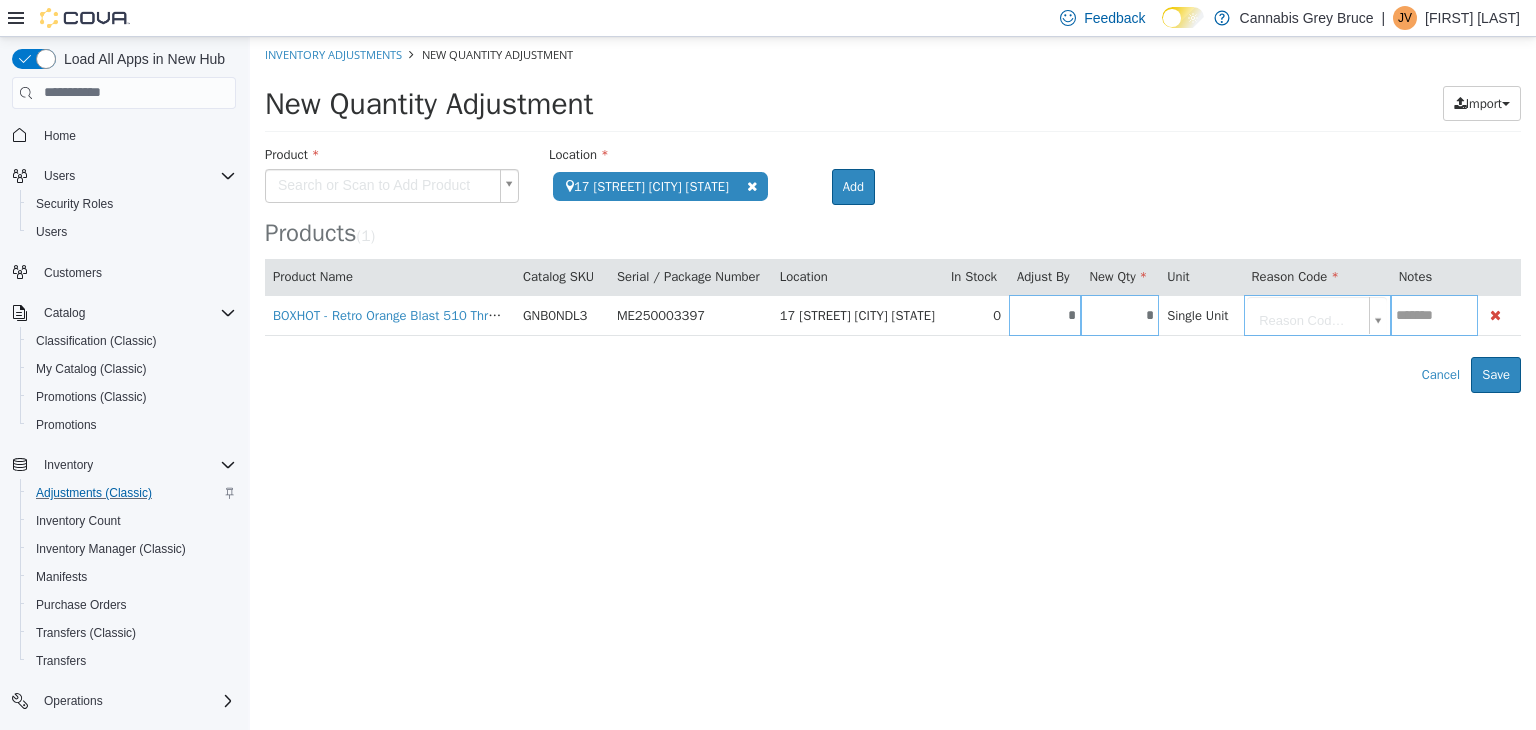 type on "*" 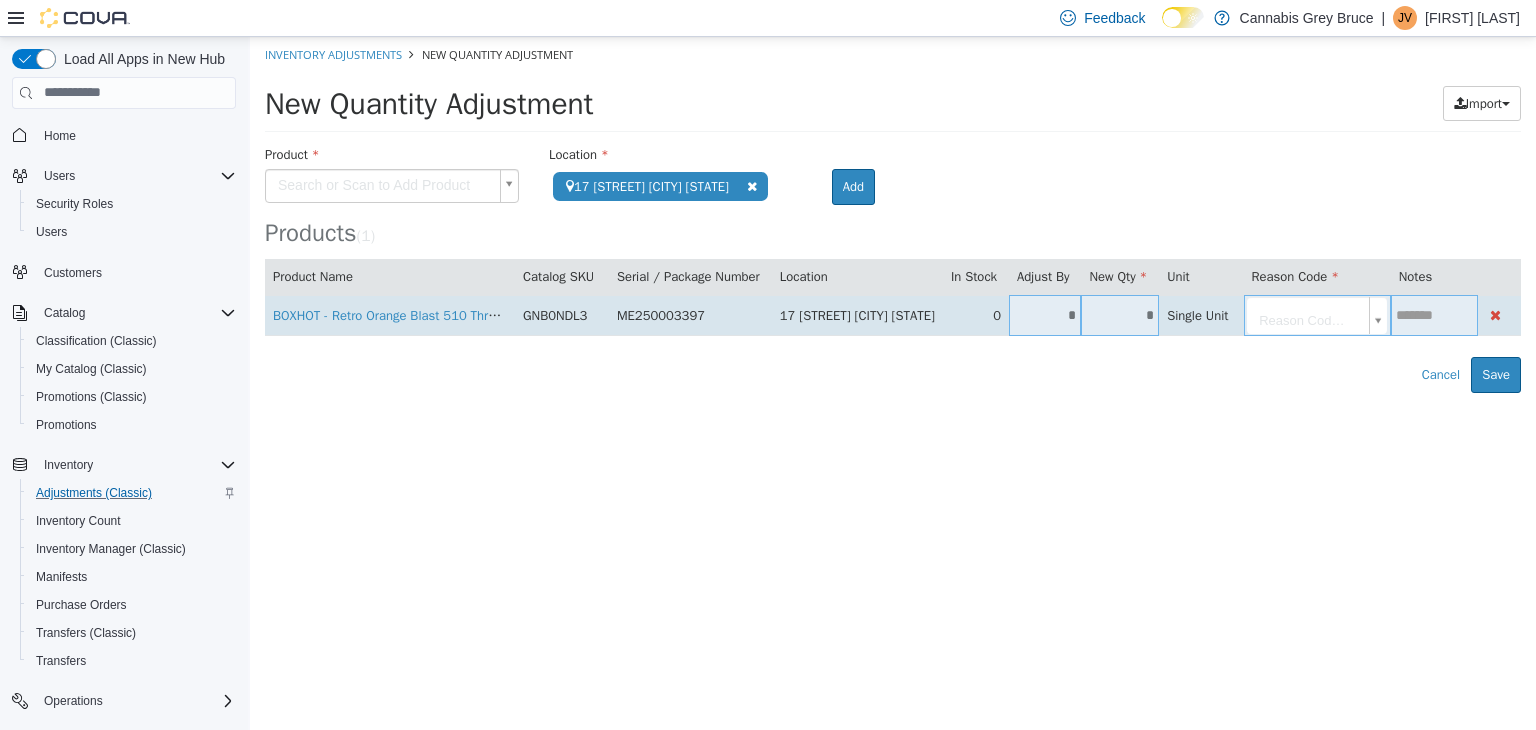 click on "*" at bounding box center [1045, 314] 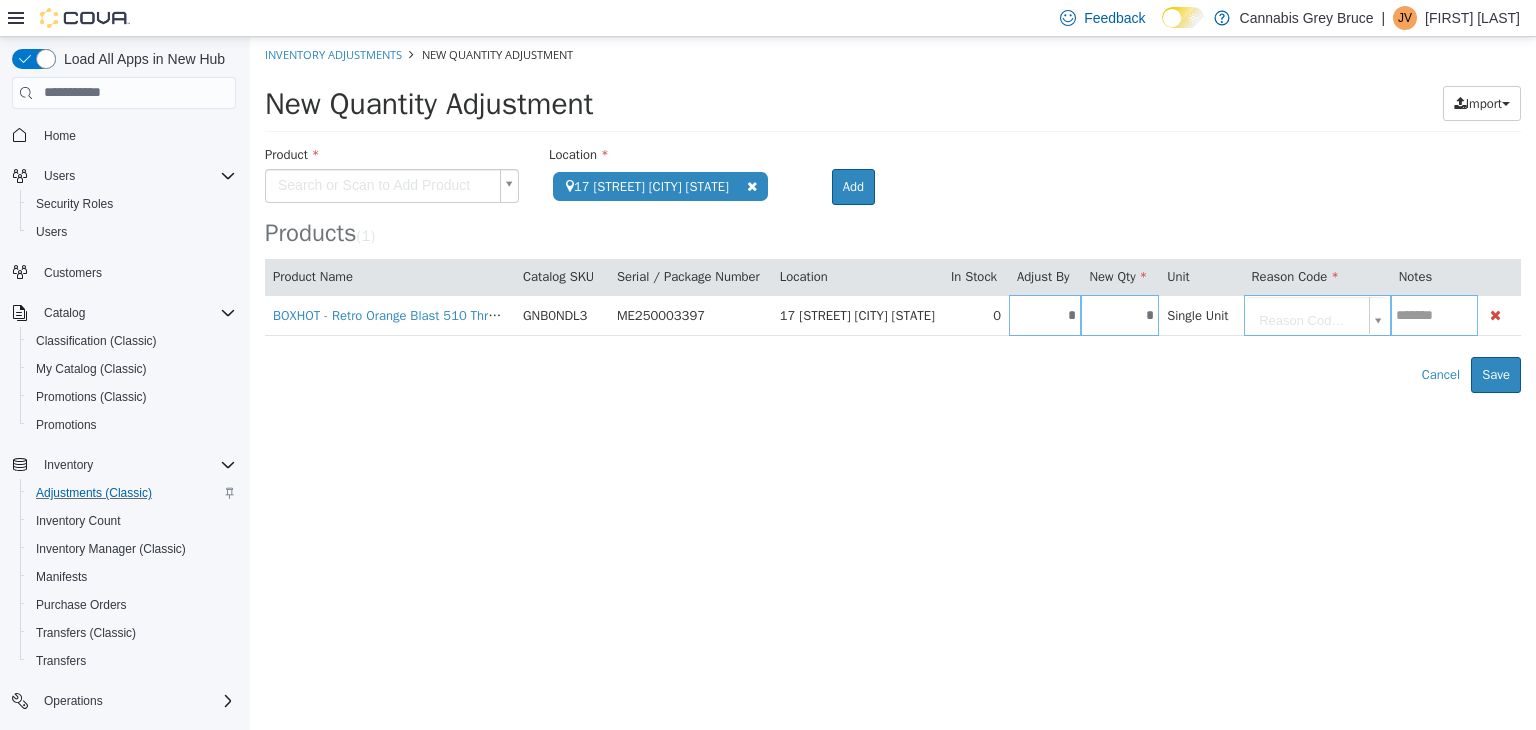 type on "*" 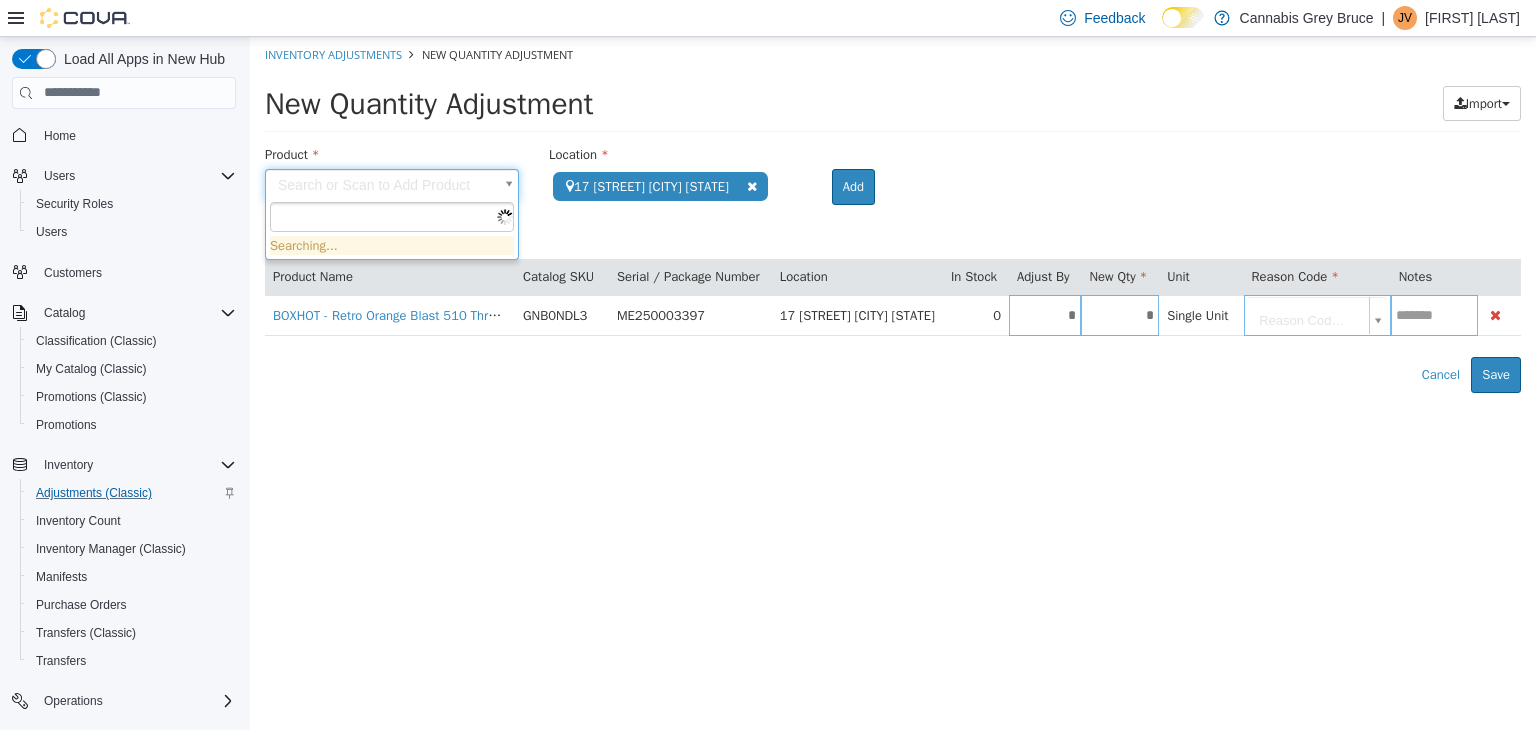 click on "**********" at bounding box center (893, 214) 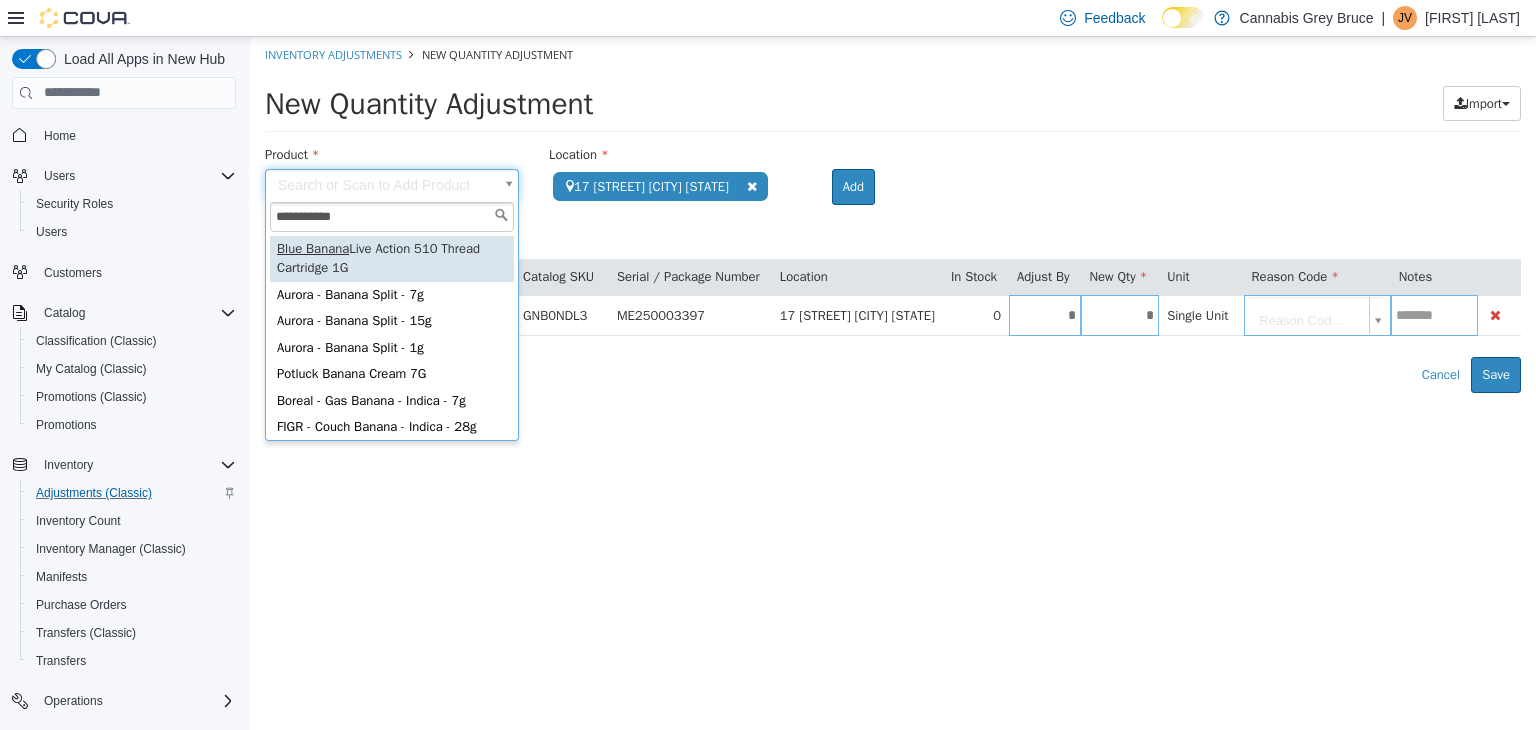 type on "**********" 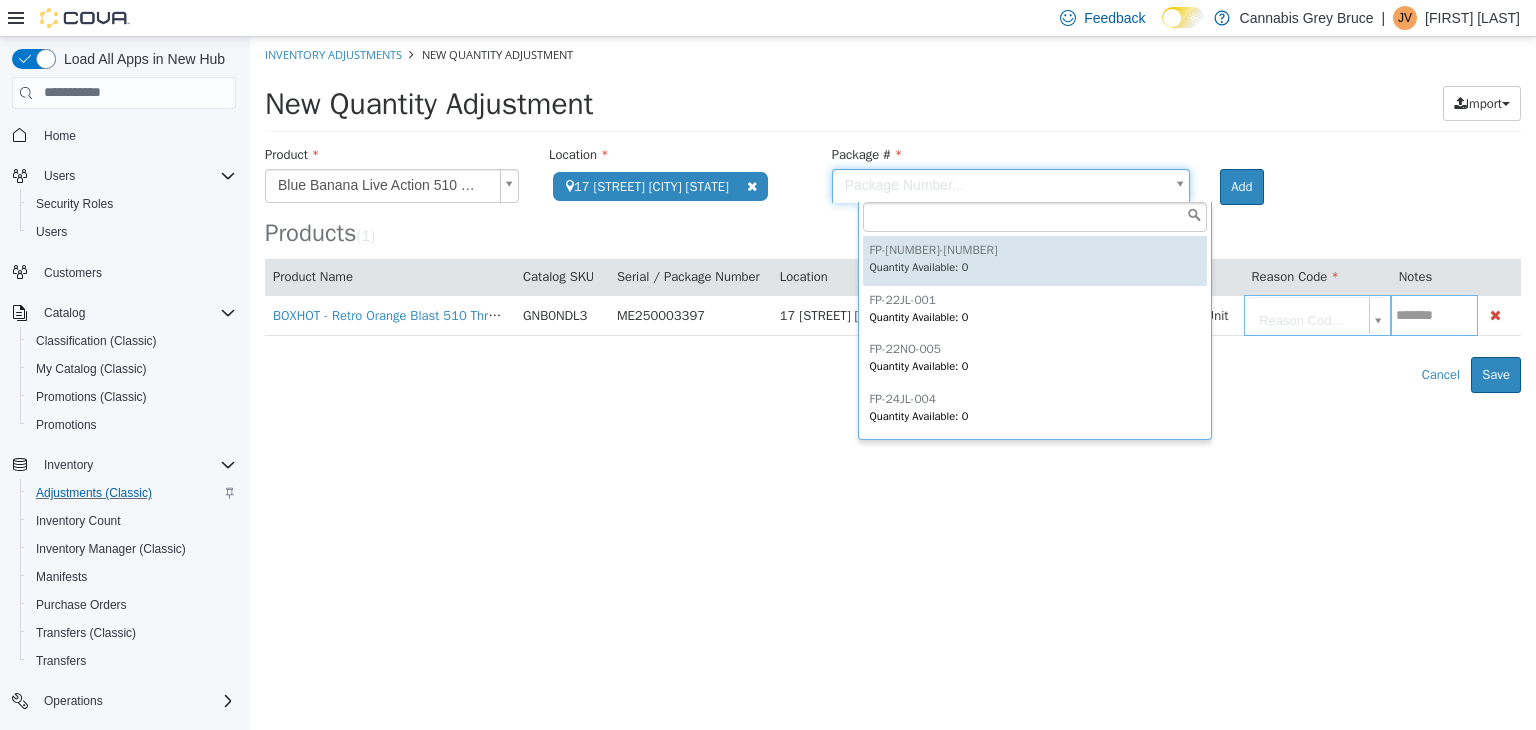 click on "**********" at bounding box center (893, 214) 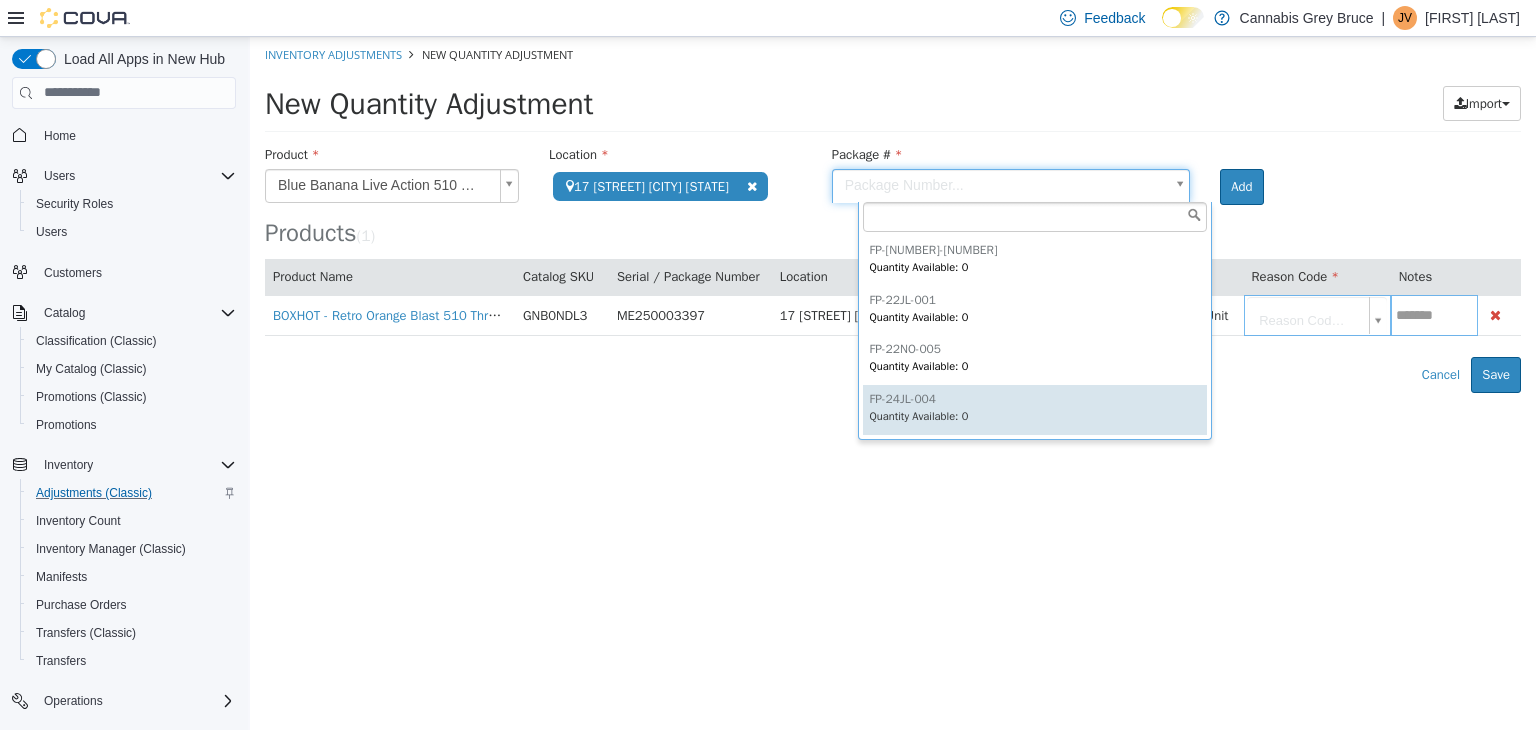 type on "**********" 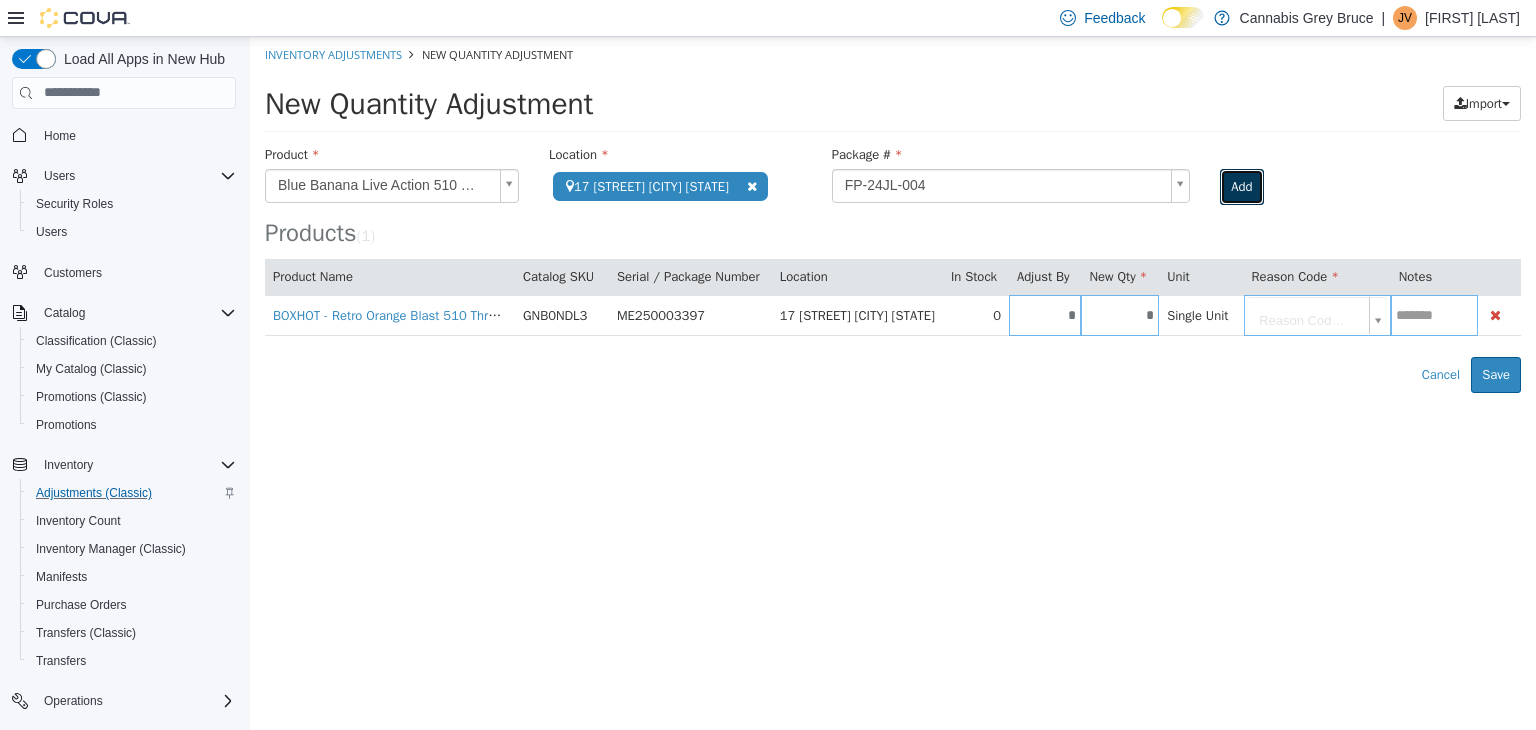 click on "Add" at bounding box center [1241, 186] 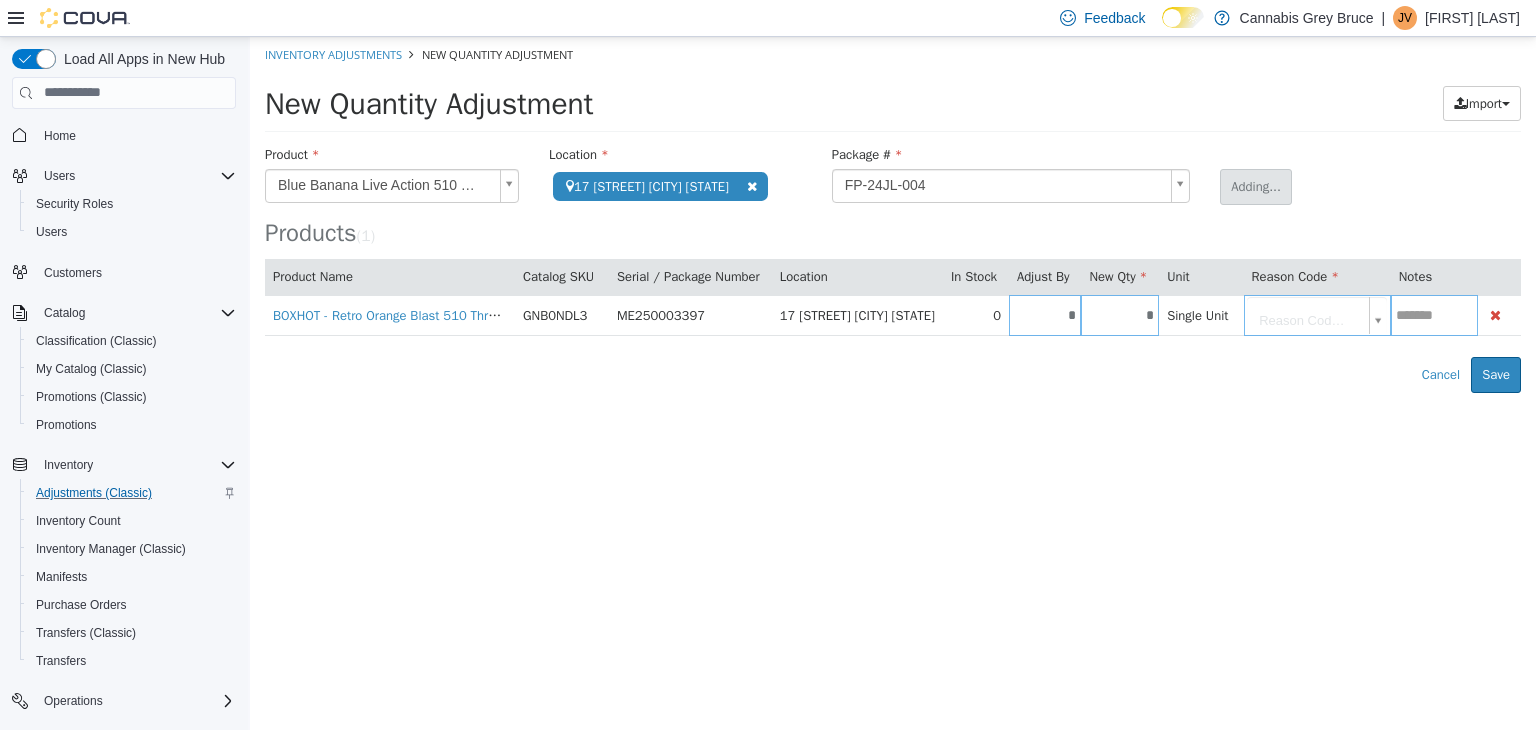 type 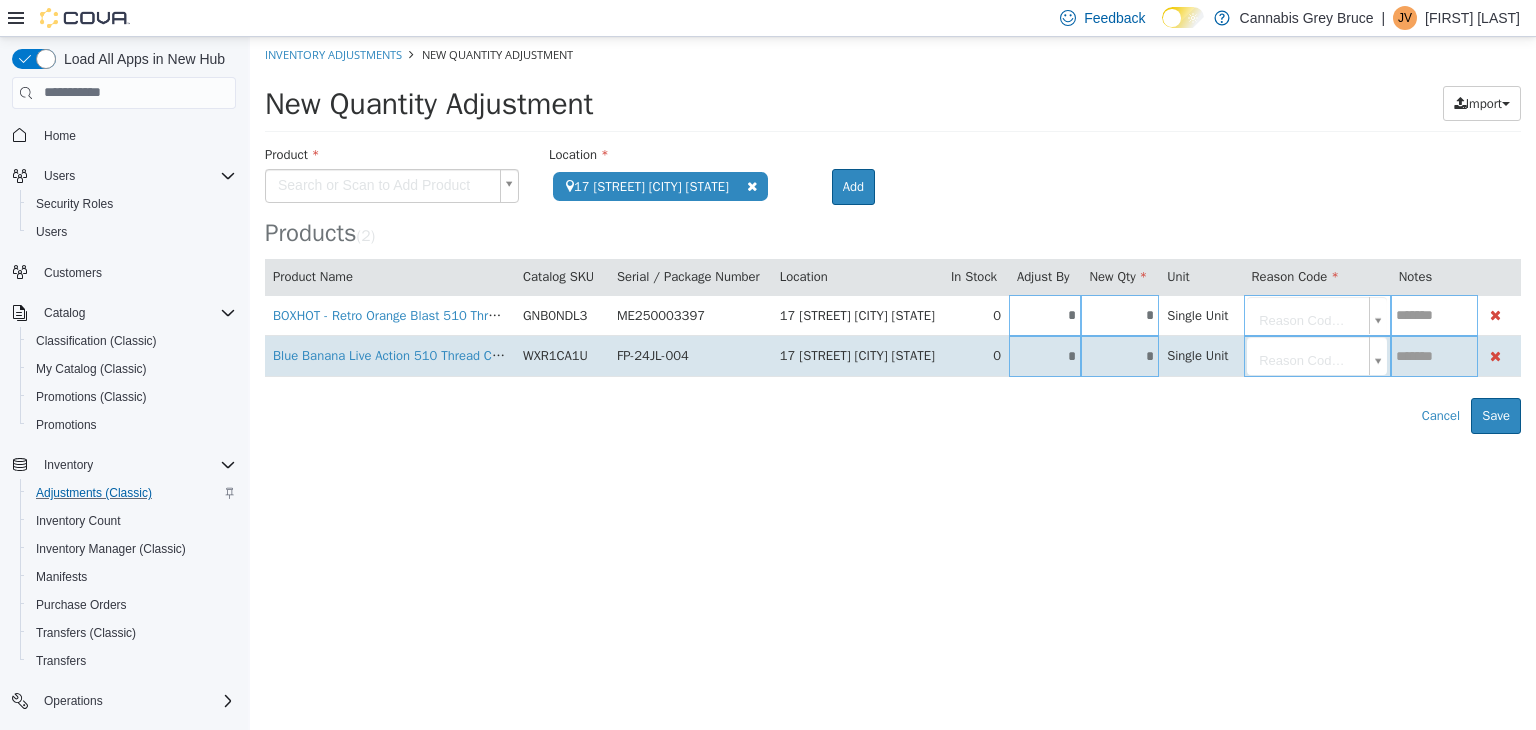 click on "*" at bounding box center [1045, 355] 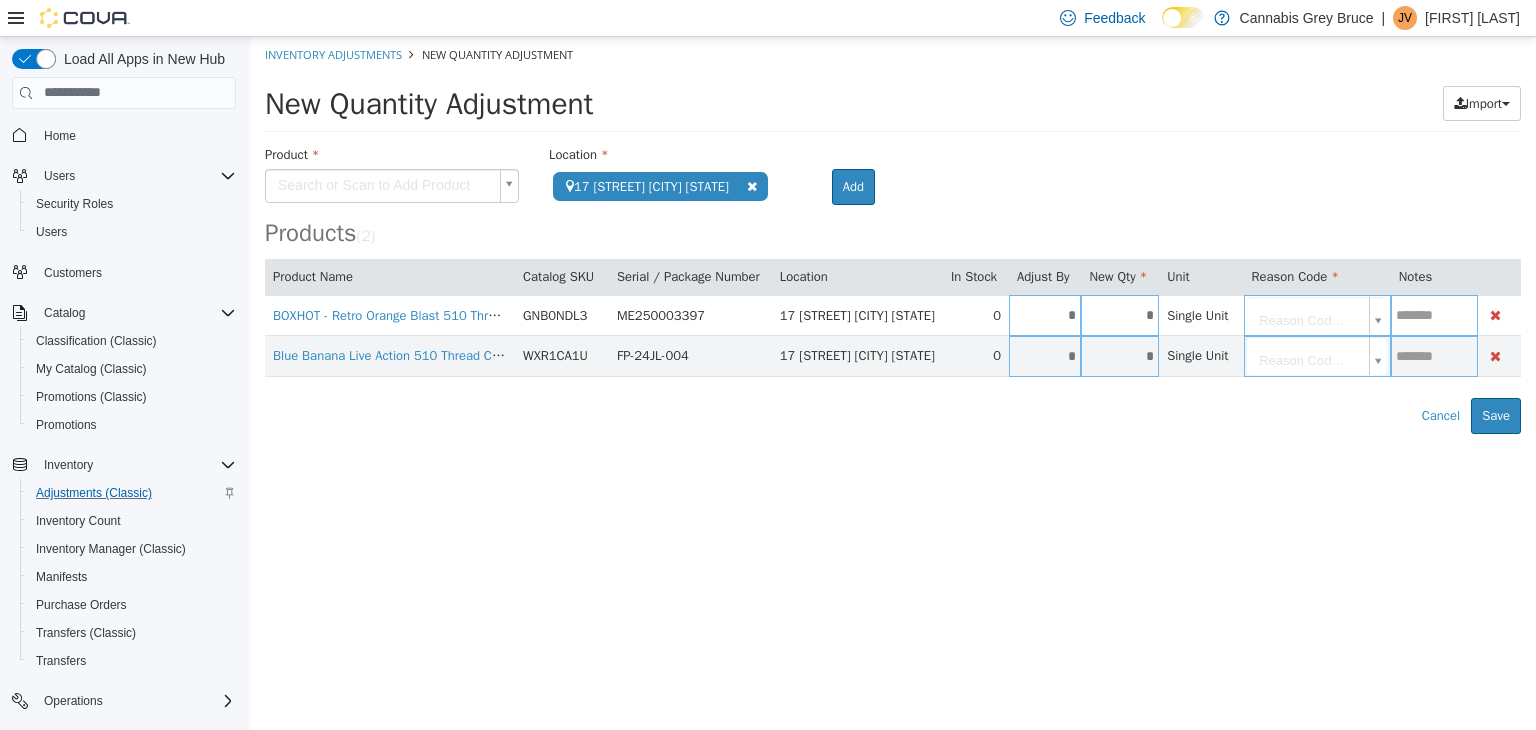 type on "*" 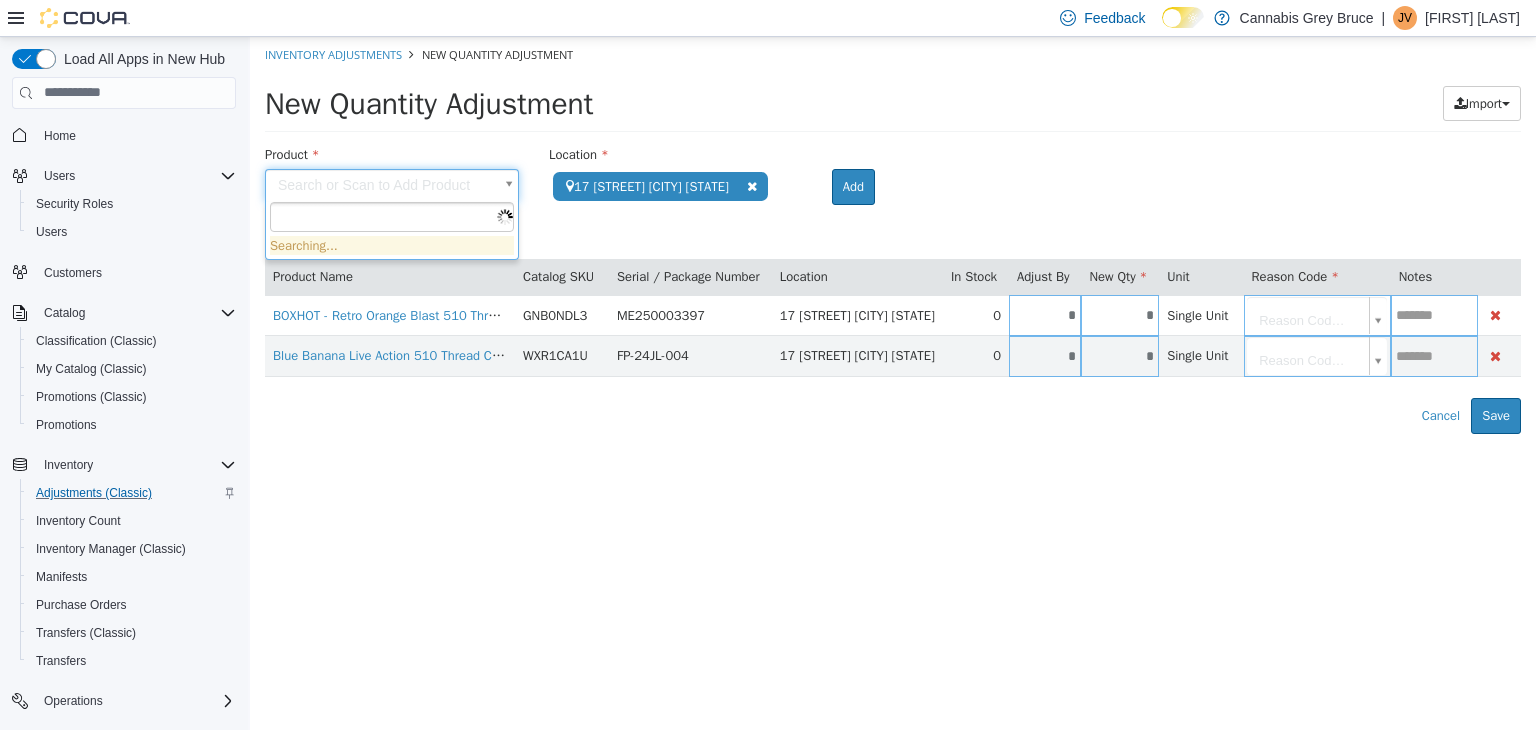 click on "**********" at bounding box center [893, 234] 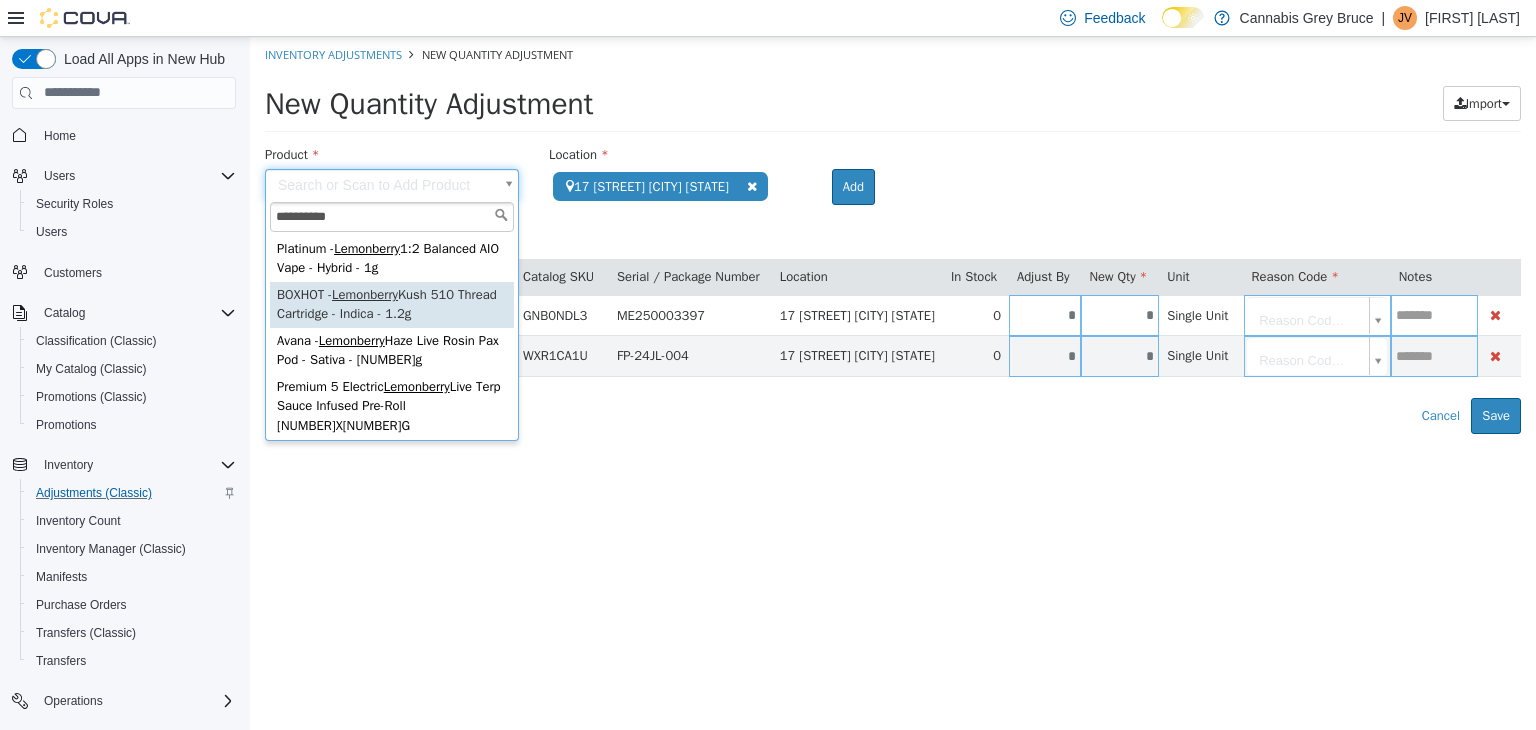 type on "**********" 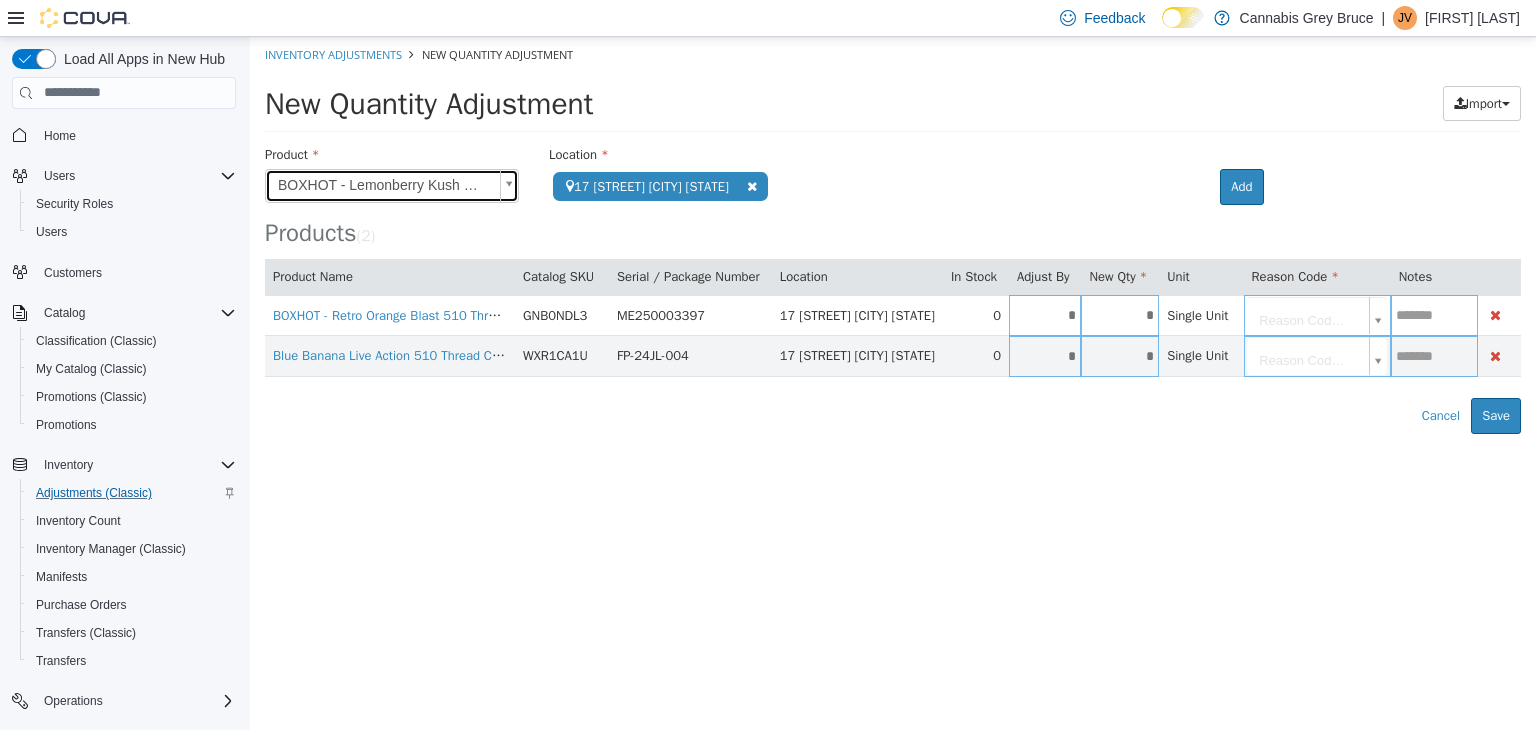 type on "**********" 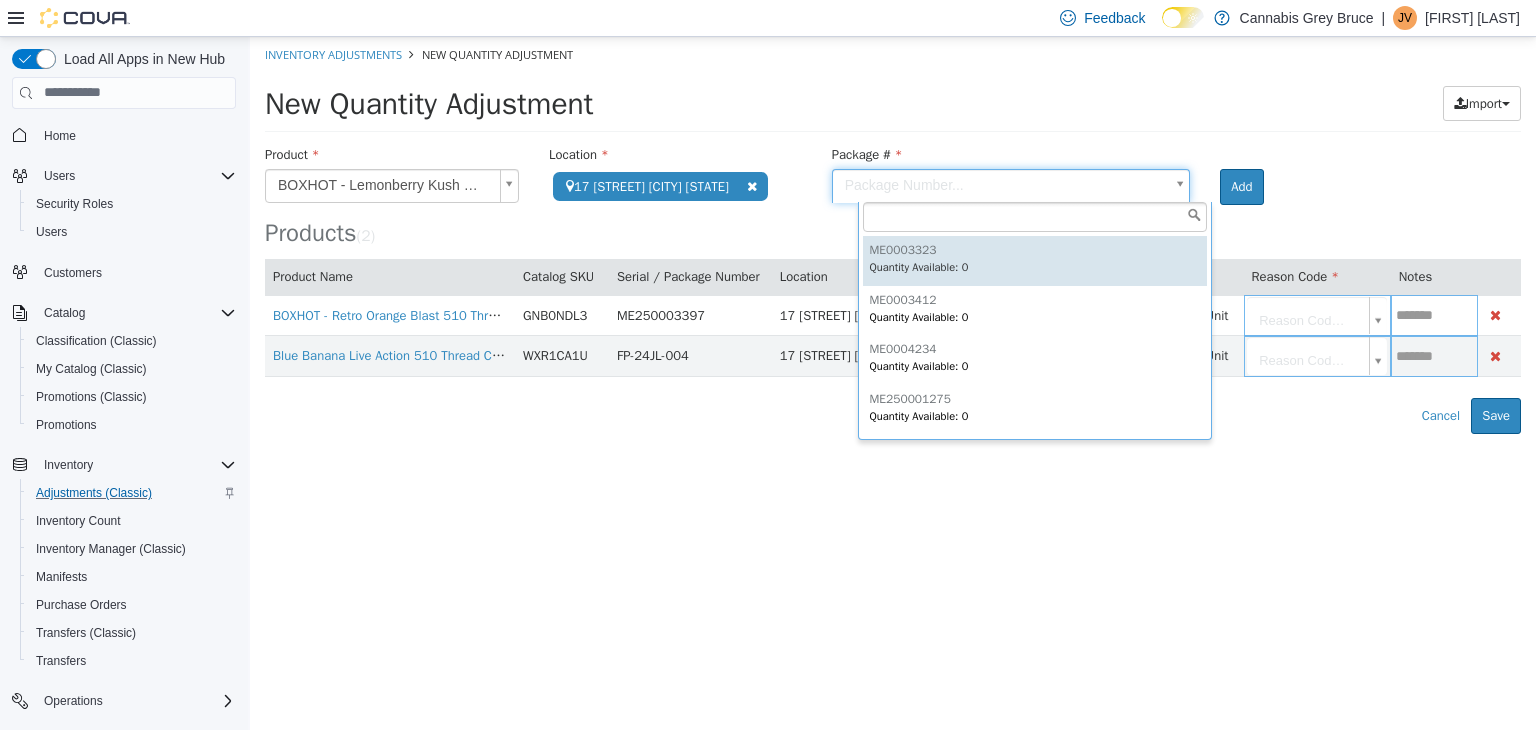 click on "**********" at bounding box center [893, 234] 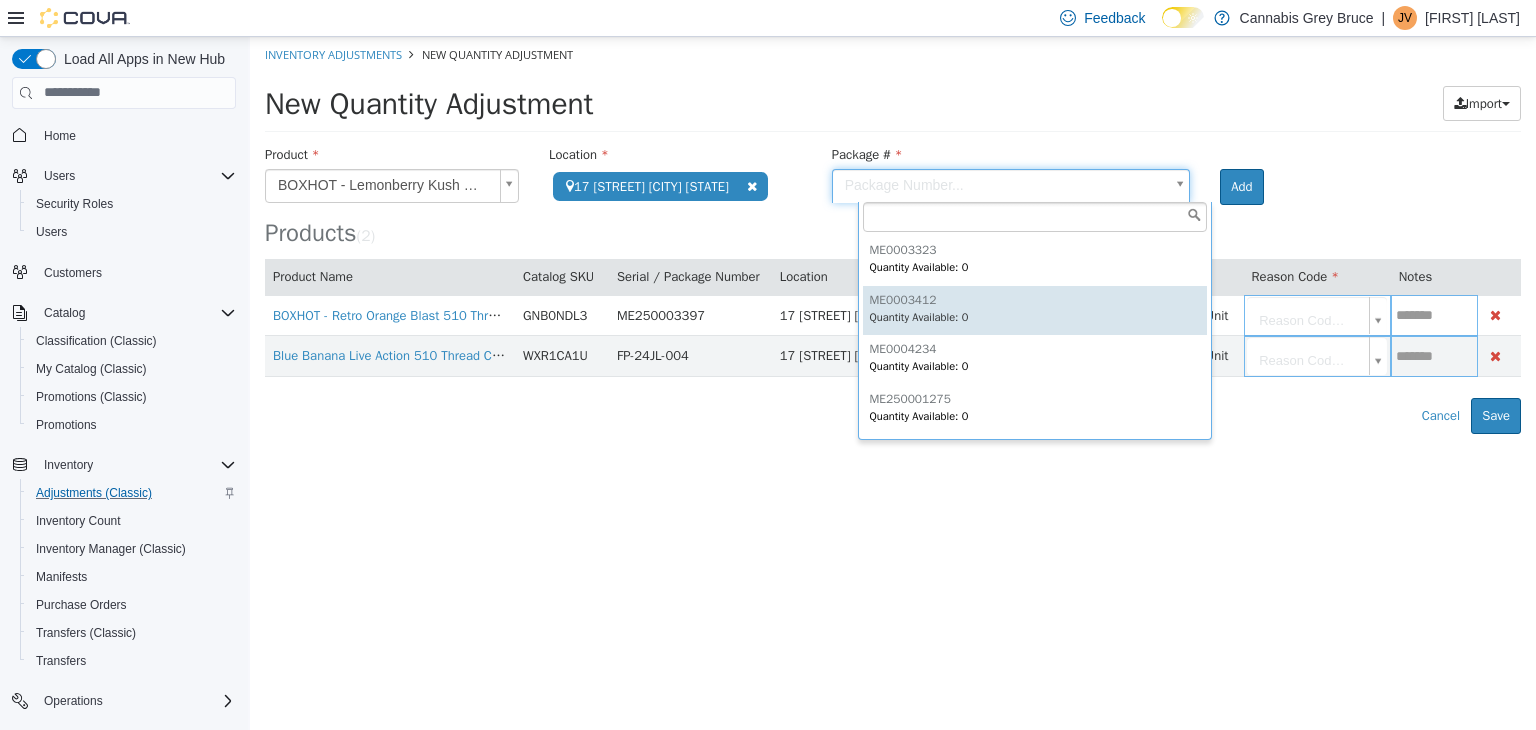 type on "*********" 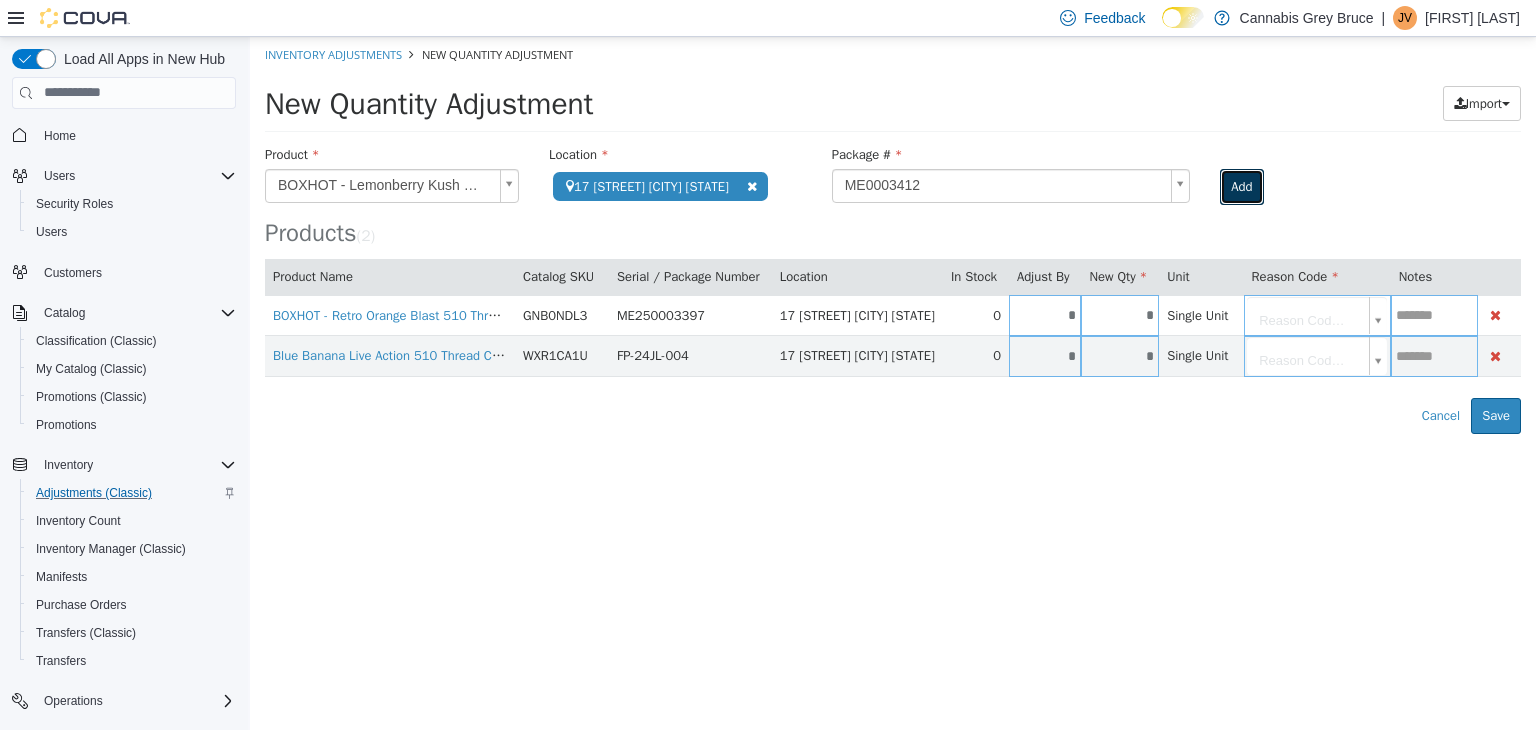 click on "Add" at bounding box center [1241, 186] 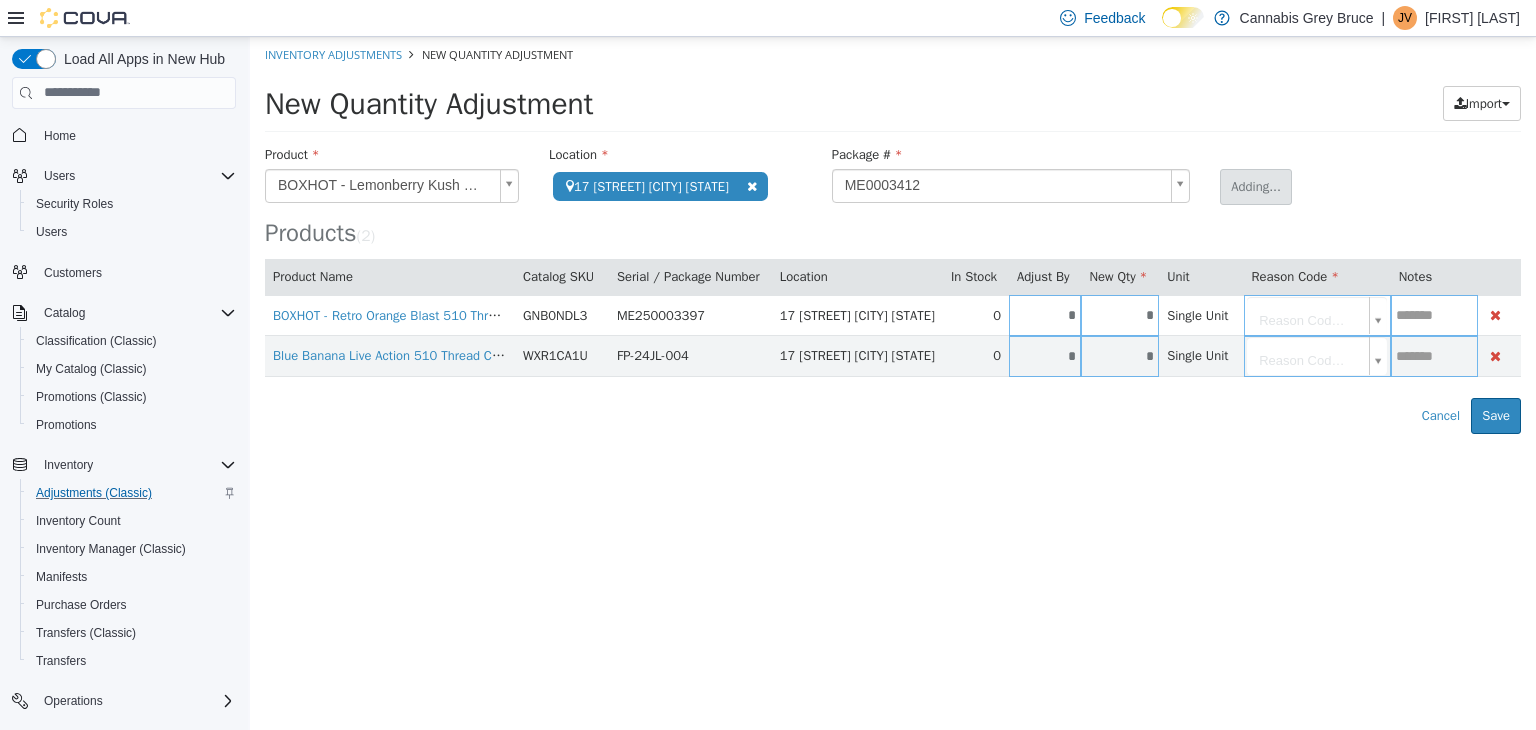 type 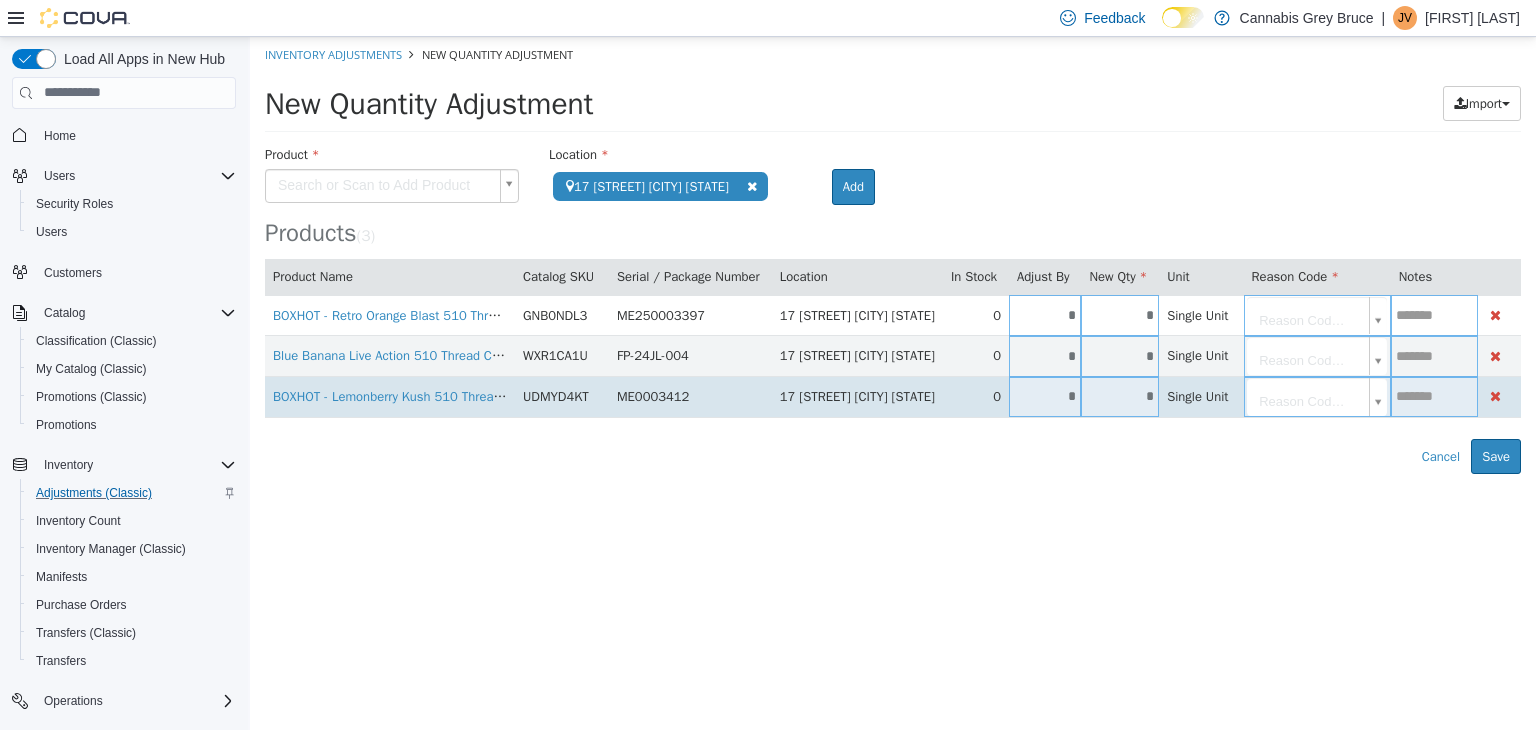click on "*" at bounding box center [1045, 395] 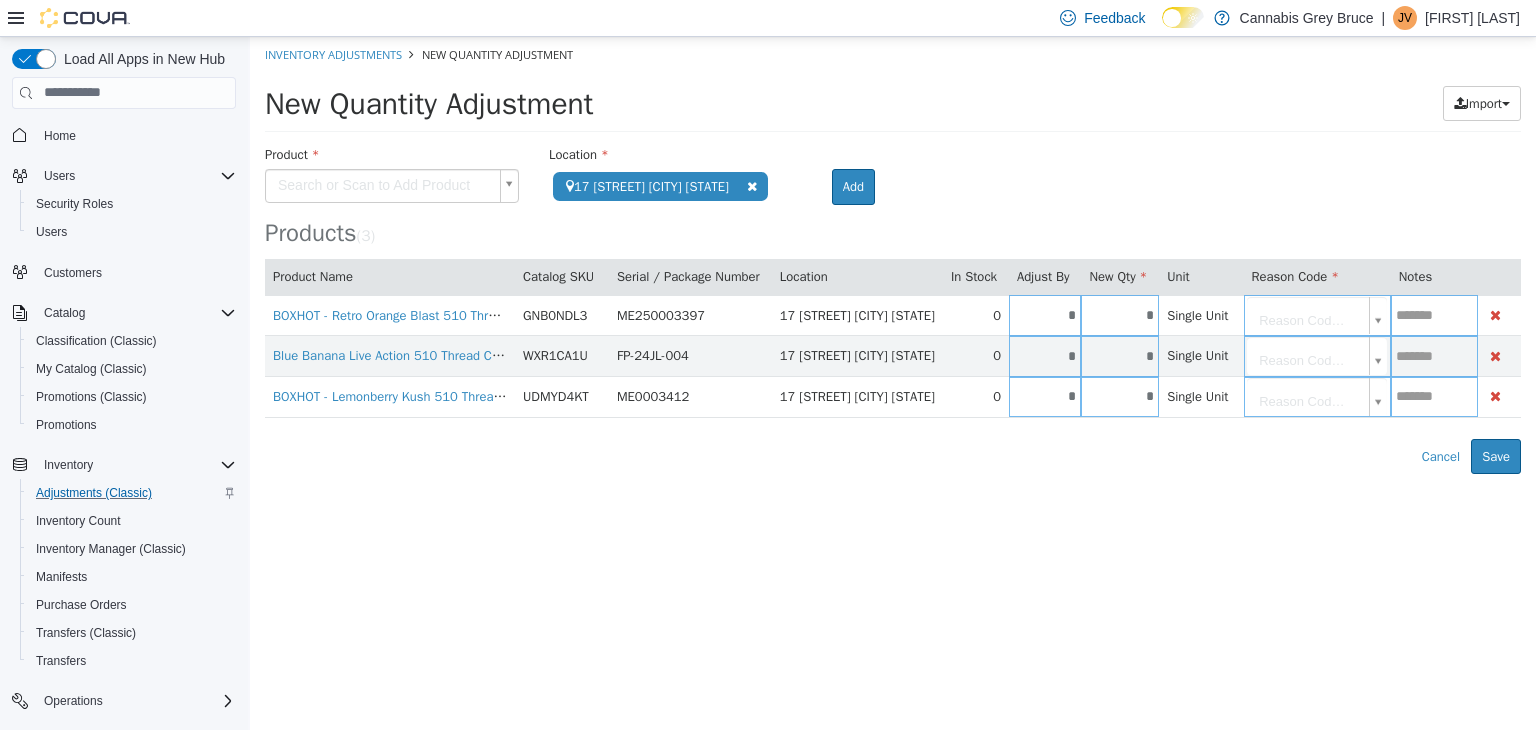 type on "*" 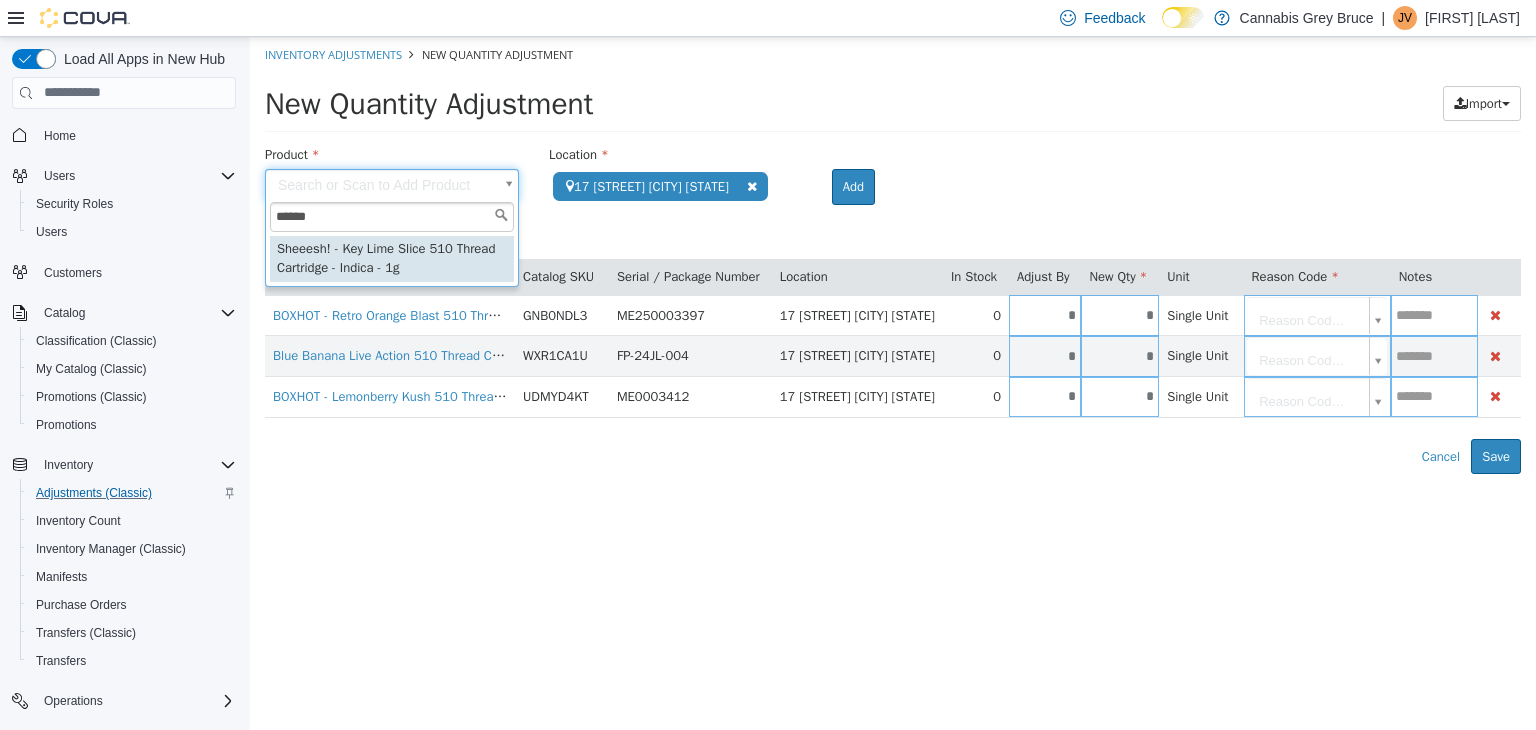 type on "******" 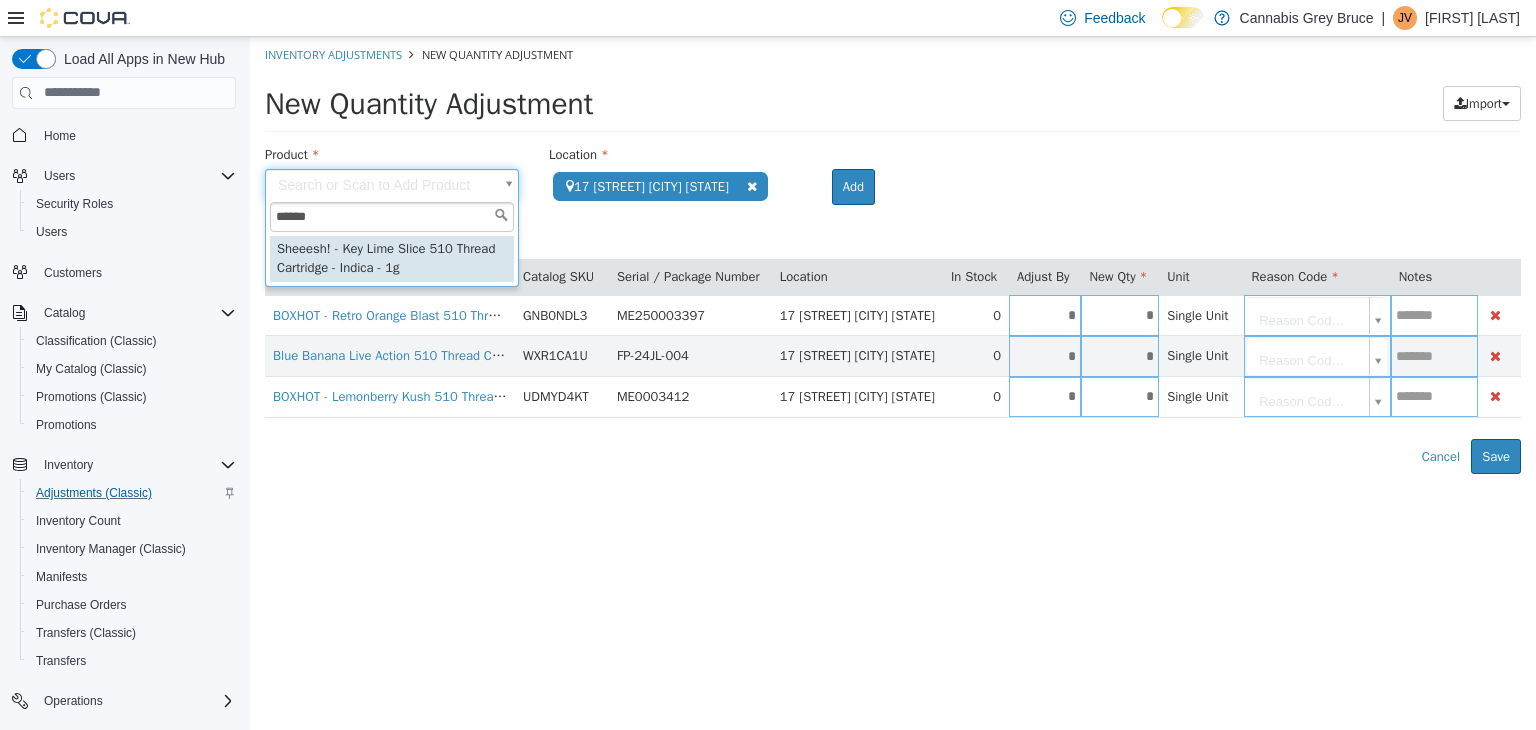 type on "**********" 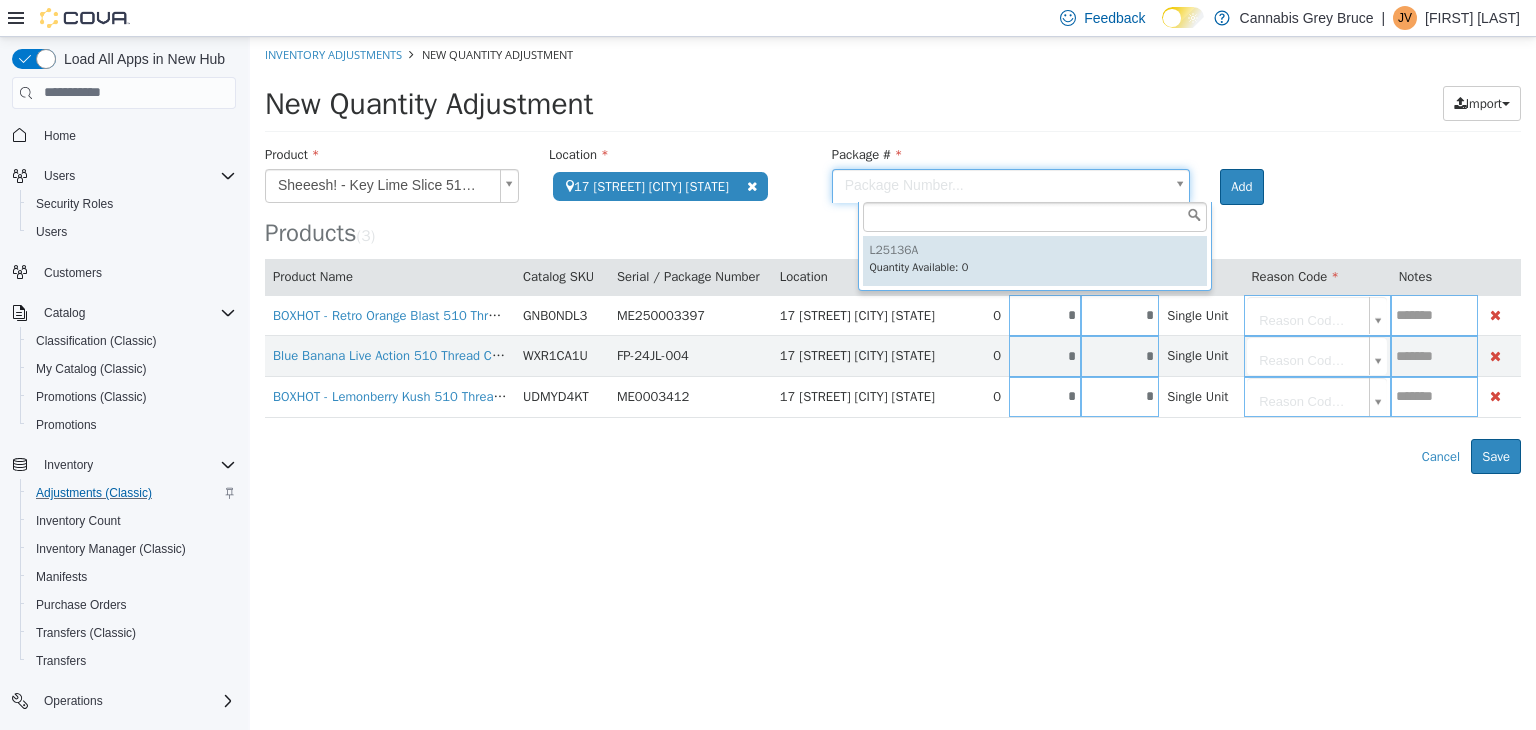 click on "**********" at bounding box center [893, 254] 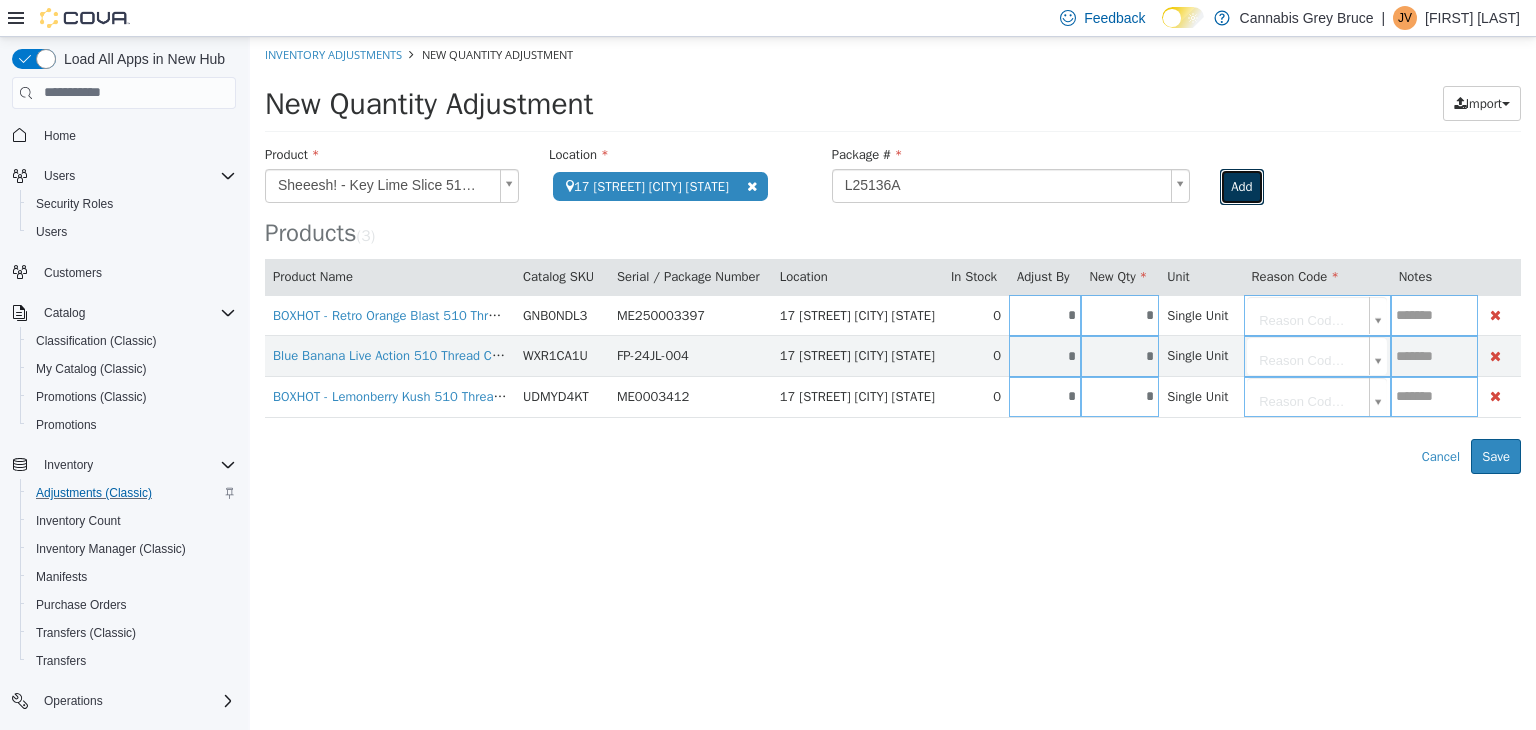 click on "Add" at bounding box center (1241, 186) 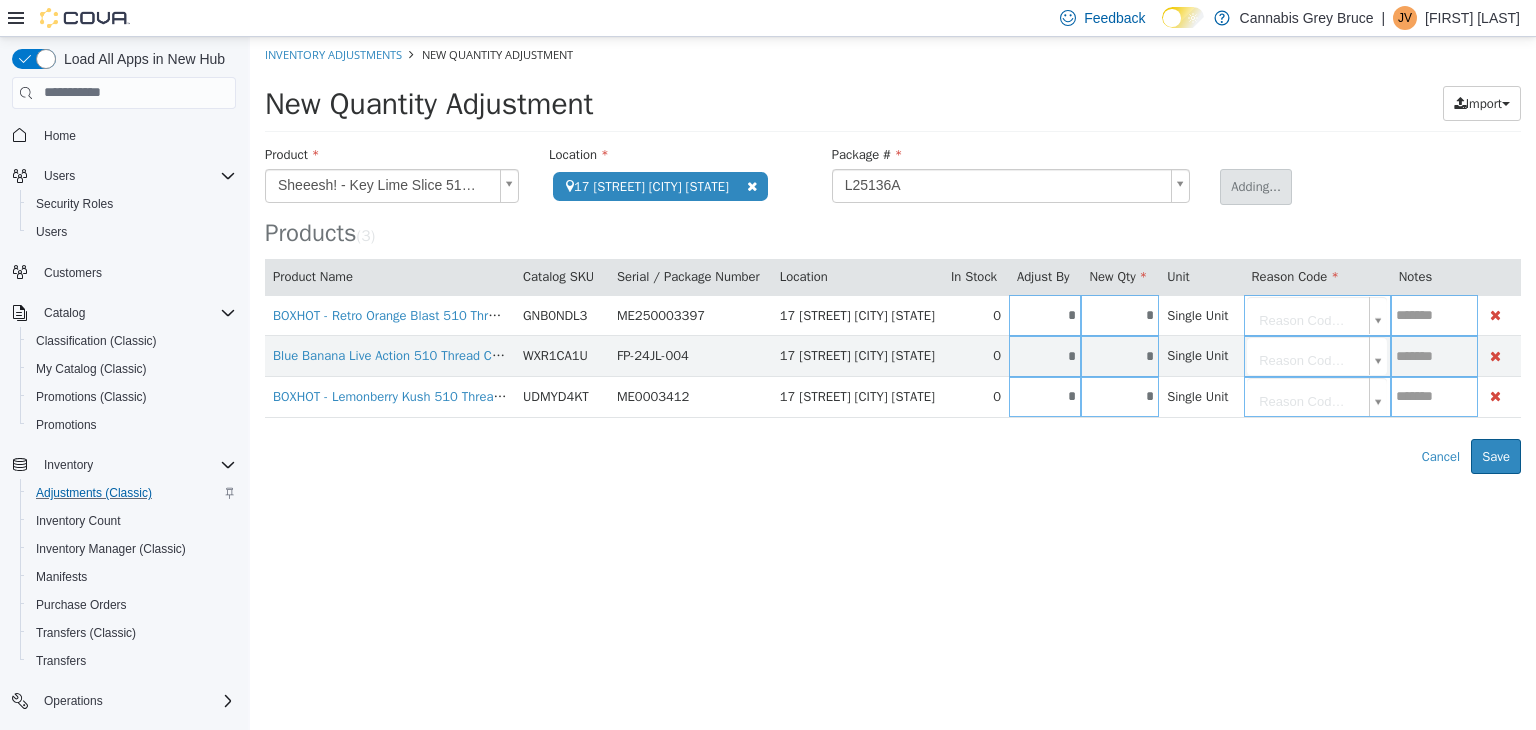 type 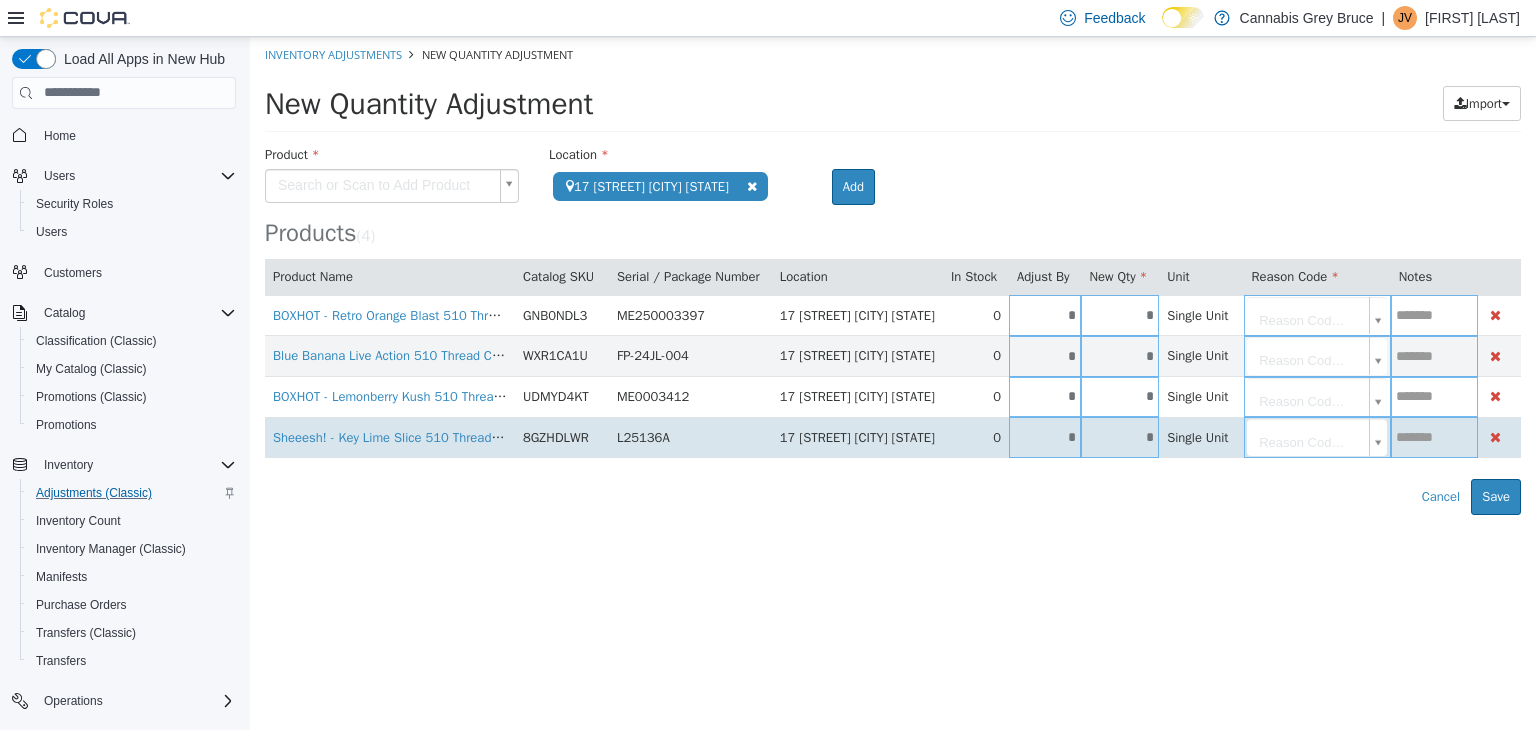 click on "*" at bounding box center [1045, 436] 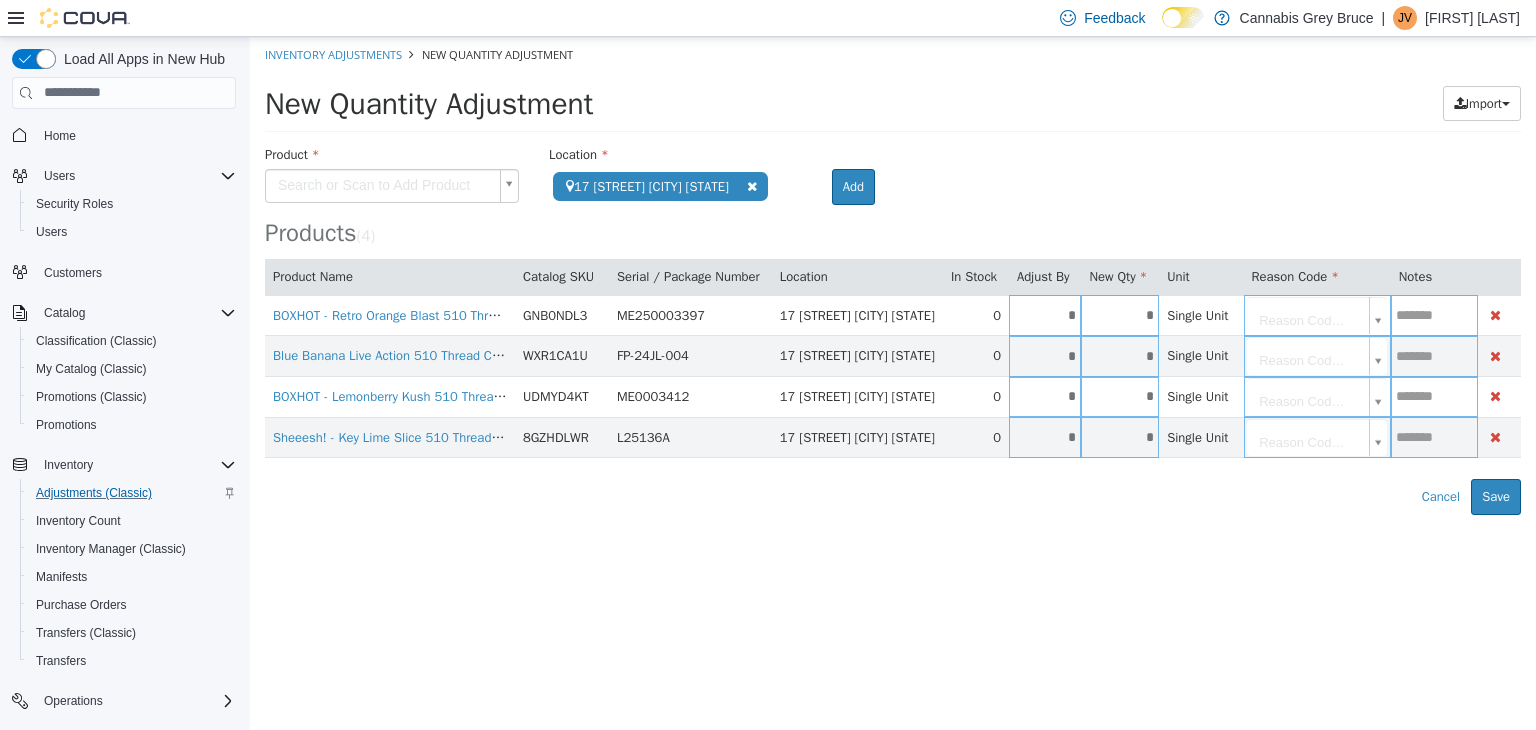 type on "*" 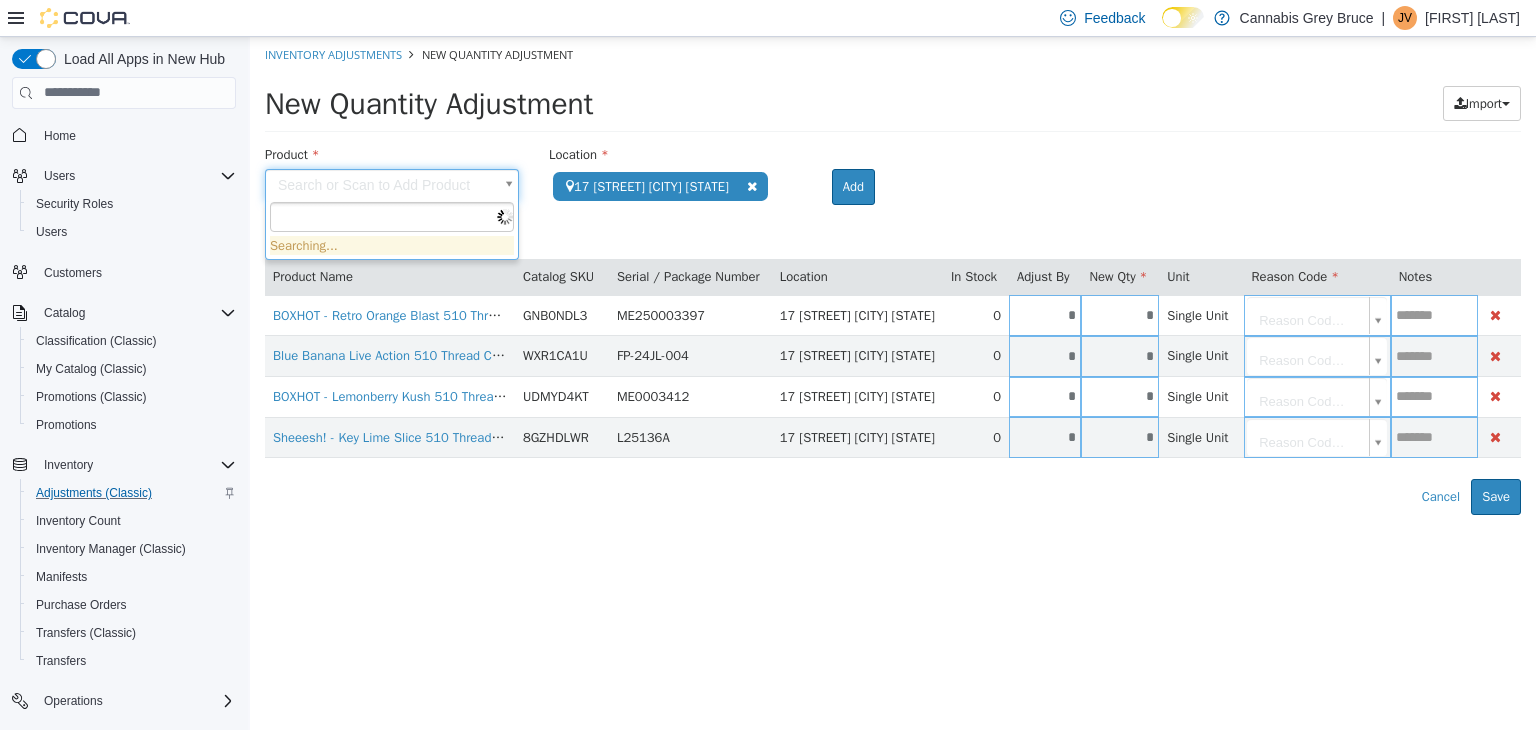 click on "**********" at bounding box center [893, 275] 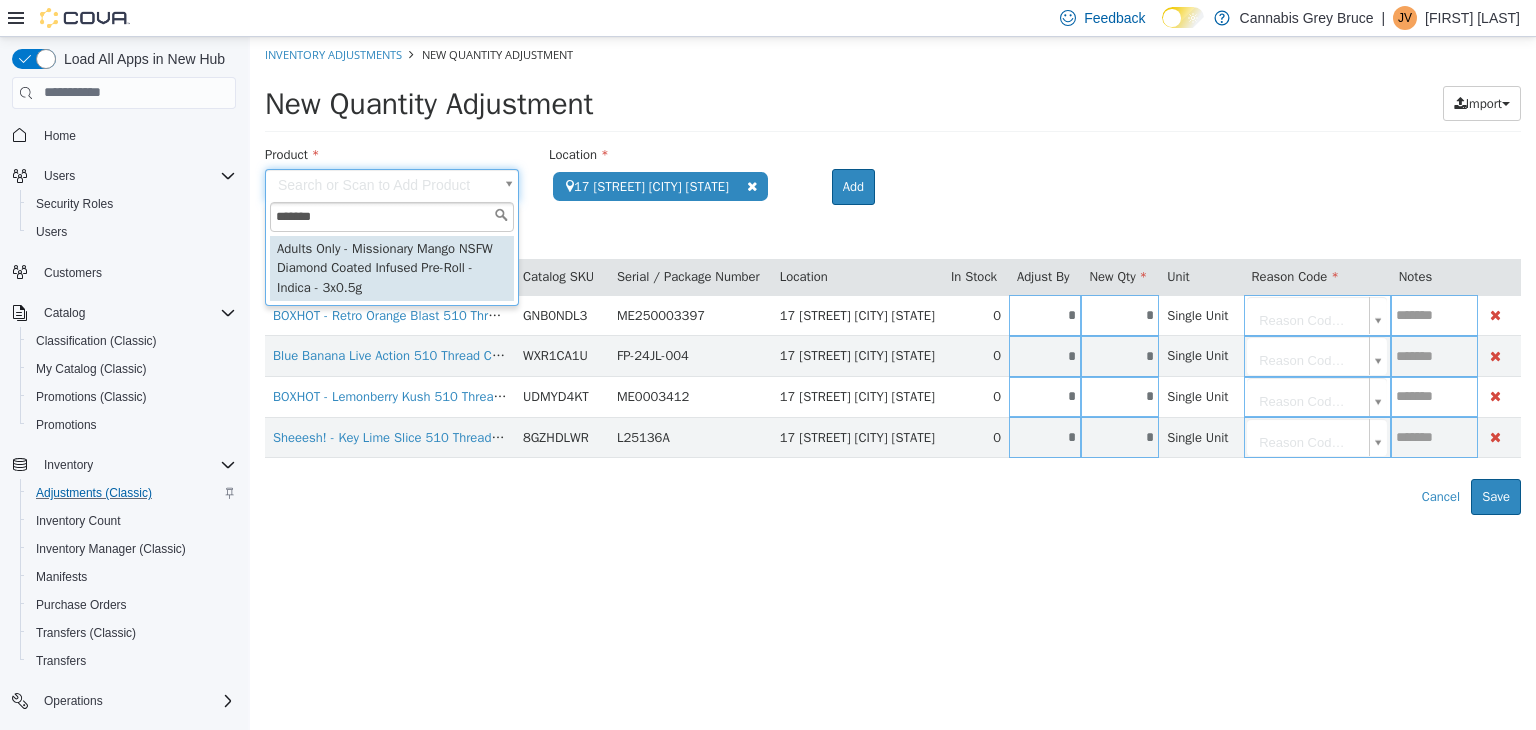 type on "*******" 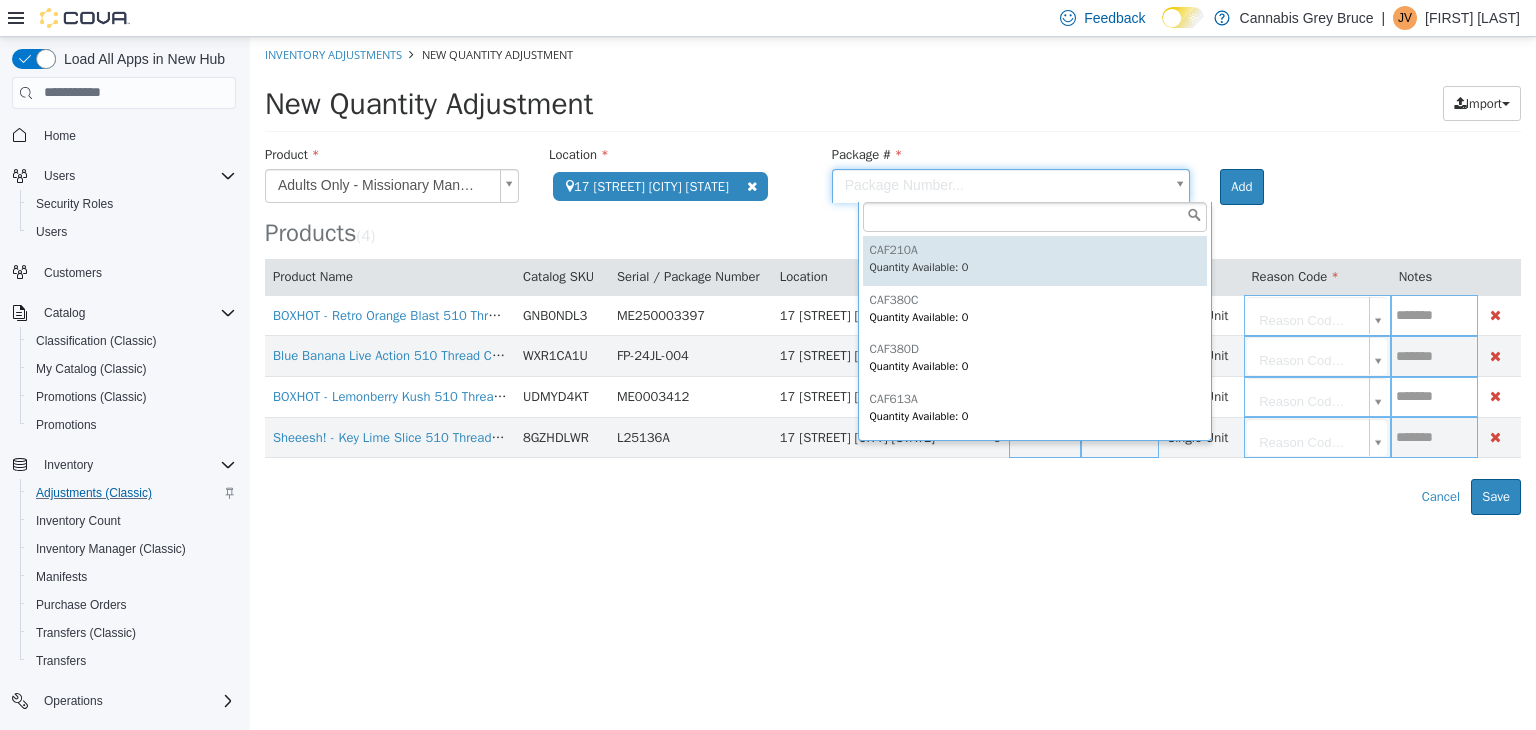 click on "**********" at bounding box center [893, 275] 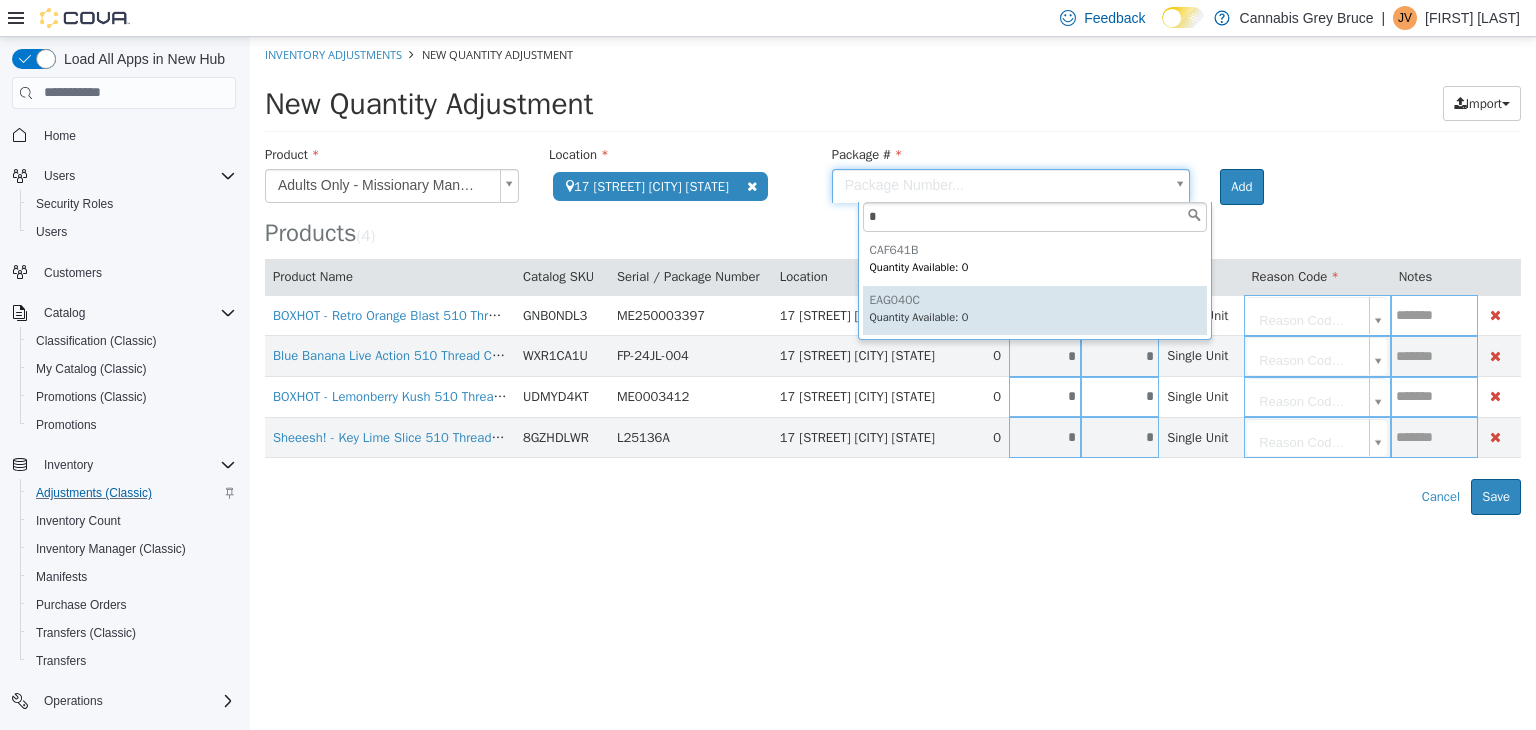 type on "*" 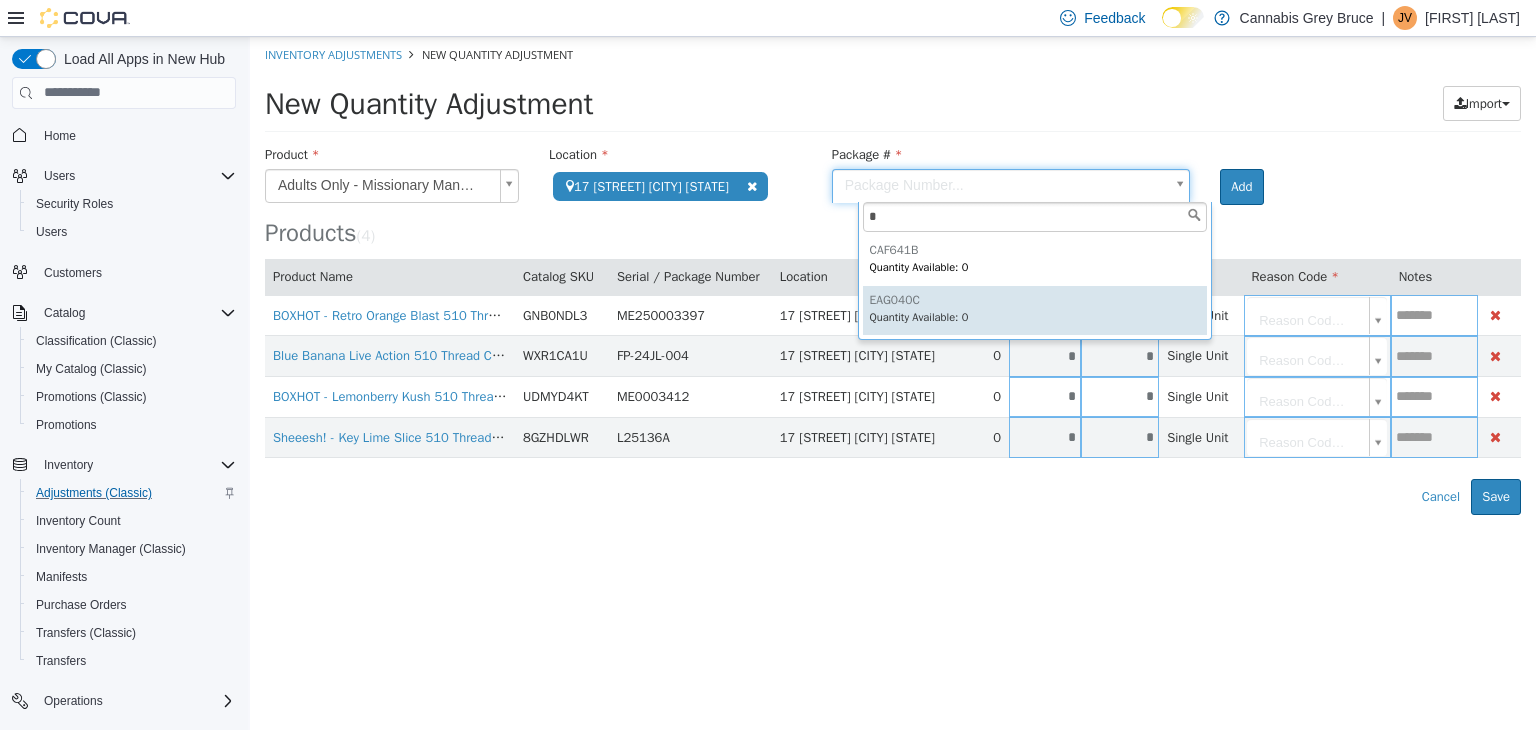 type on "*******" 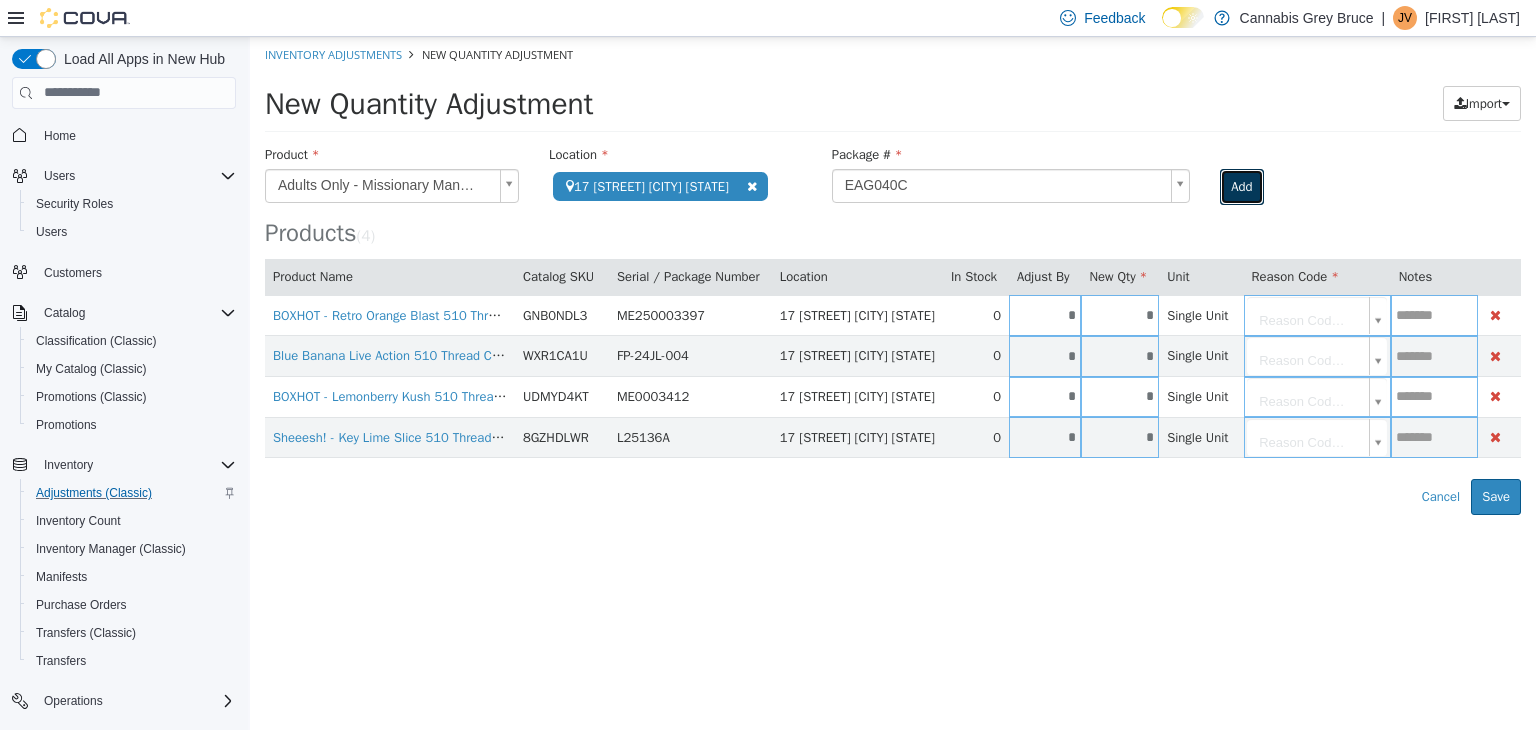 click on "Add" at bounding box center [1241, 186] 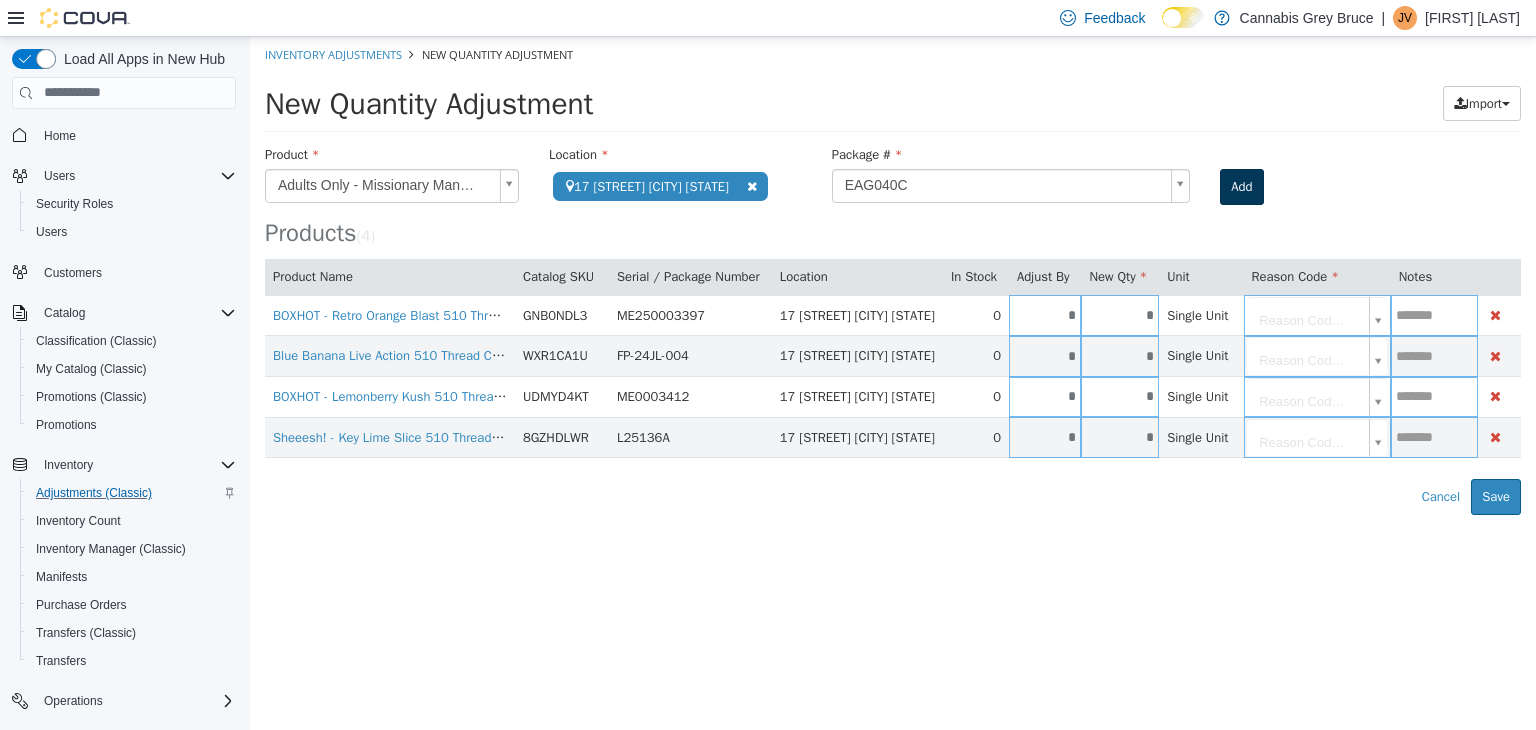 type 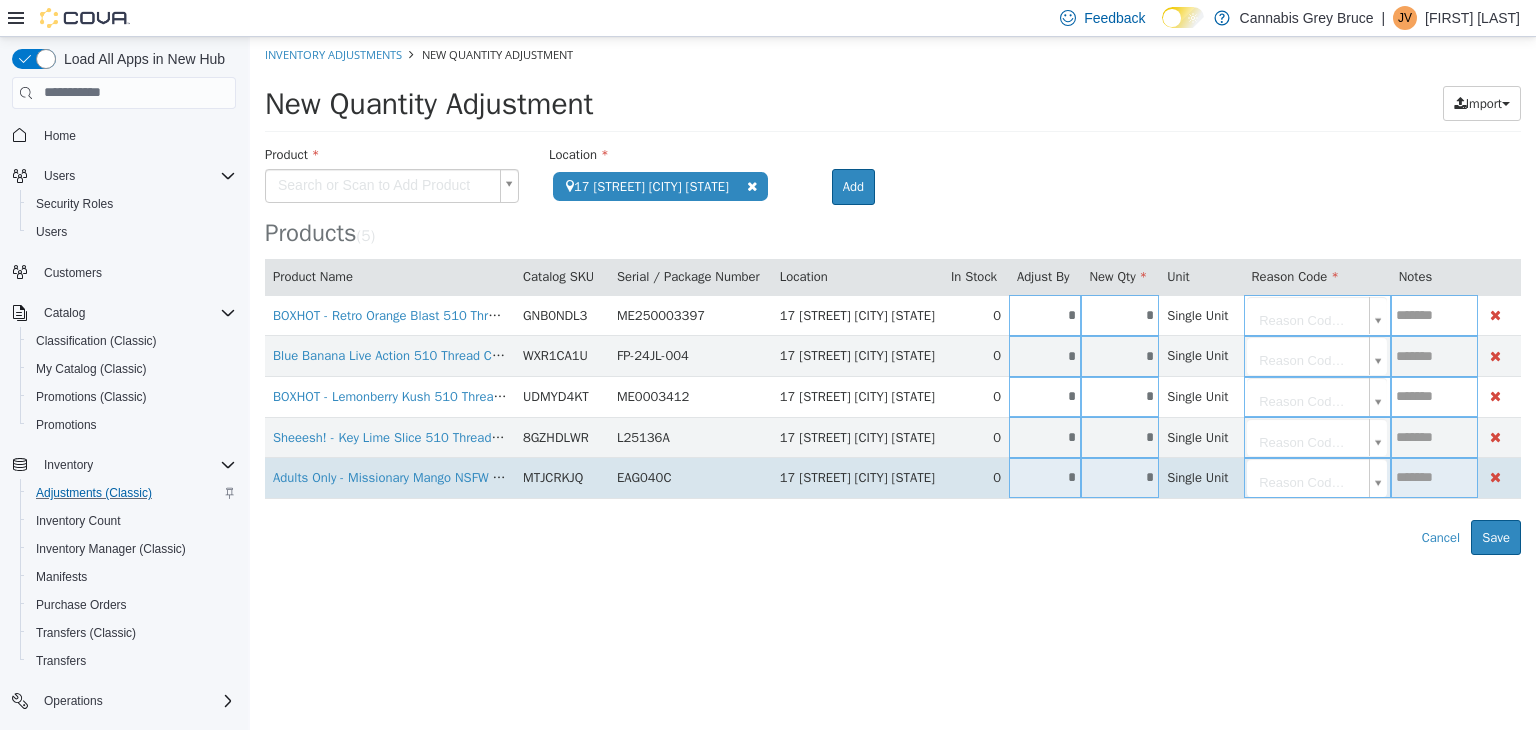 click on "*" at bounding box center (1045, 476) 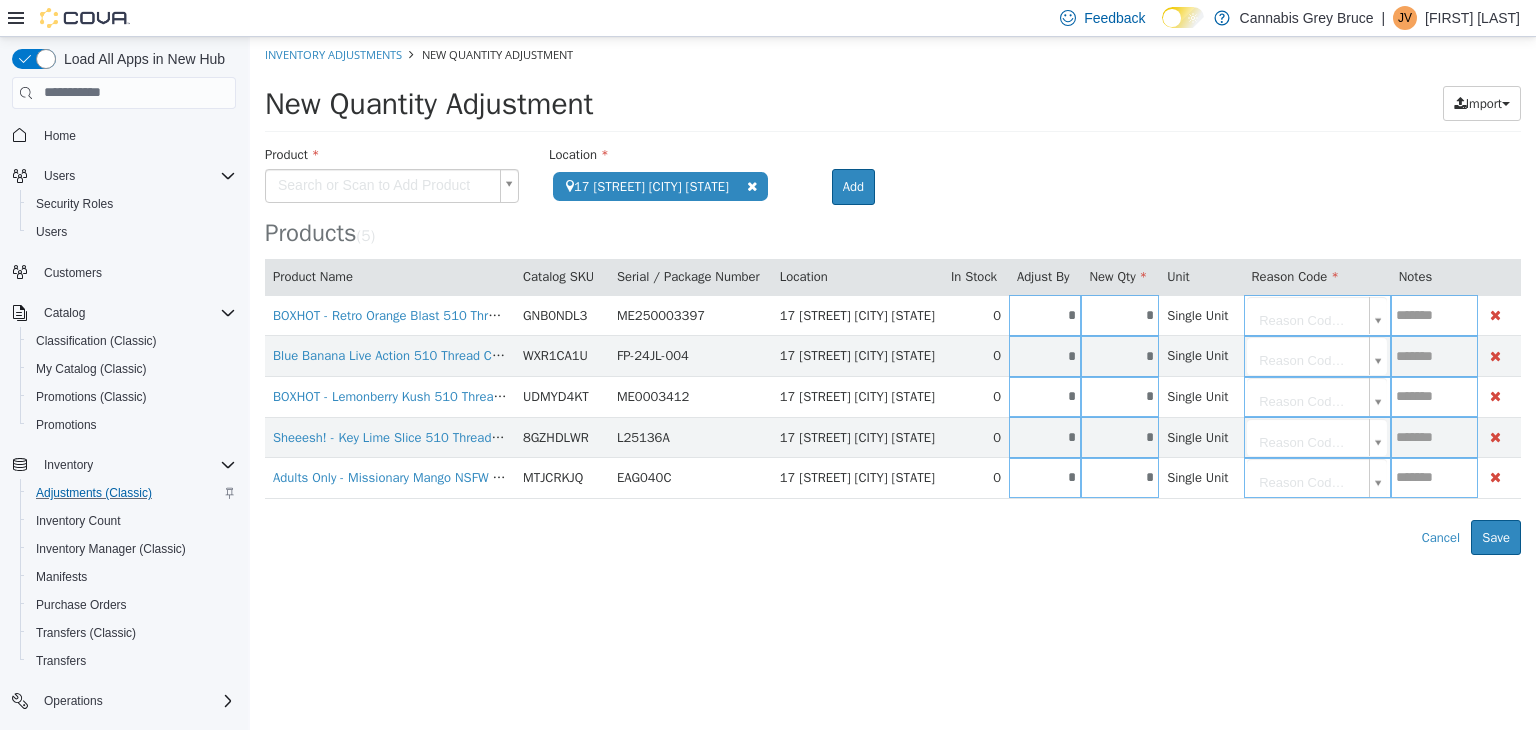 type on "*" 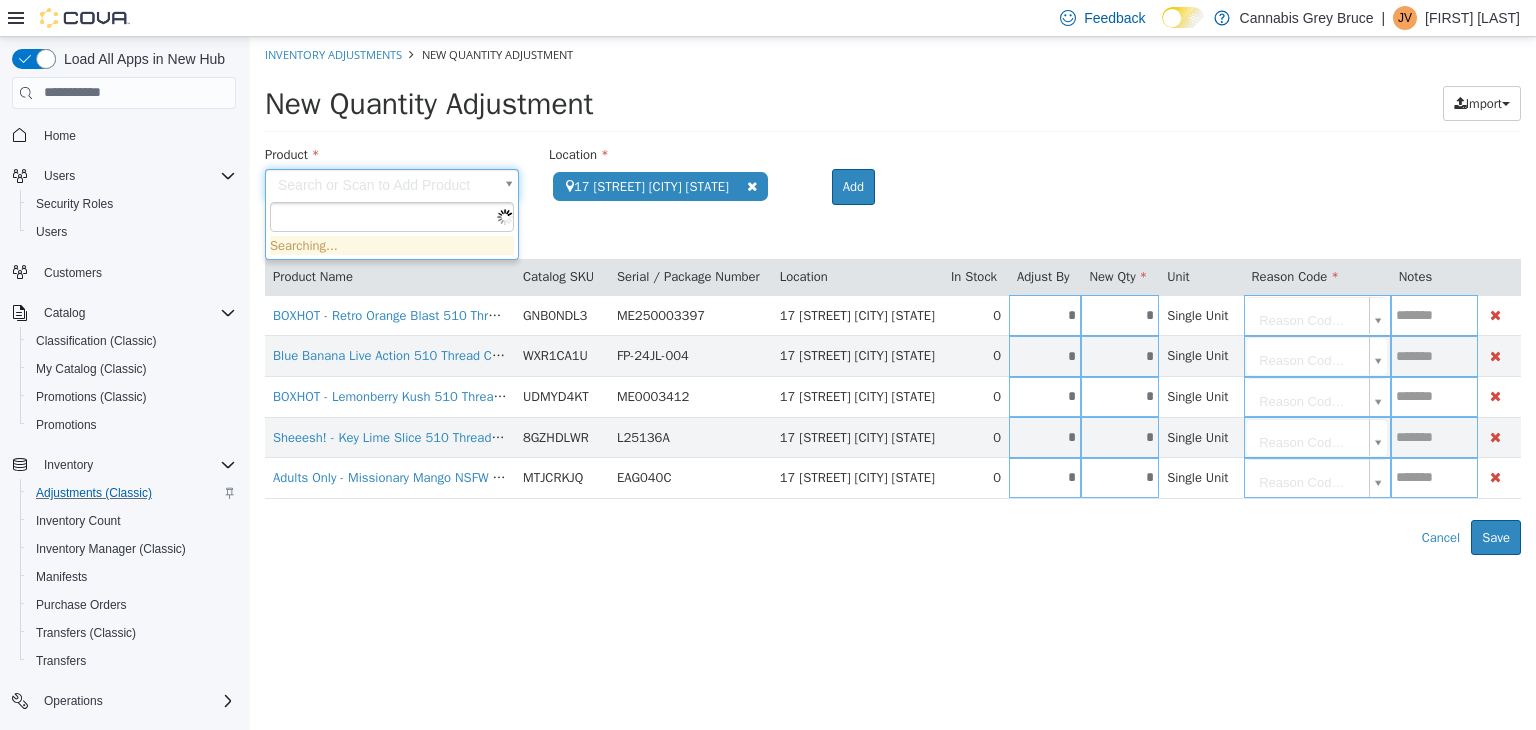 click on "**********" at bounding box center (893, 295) 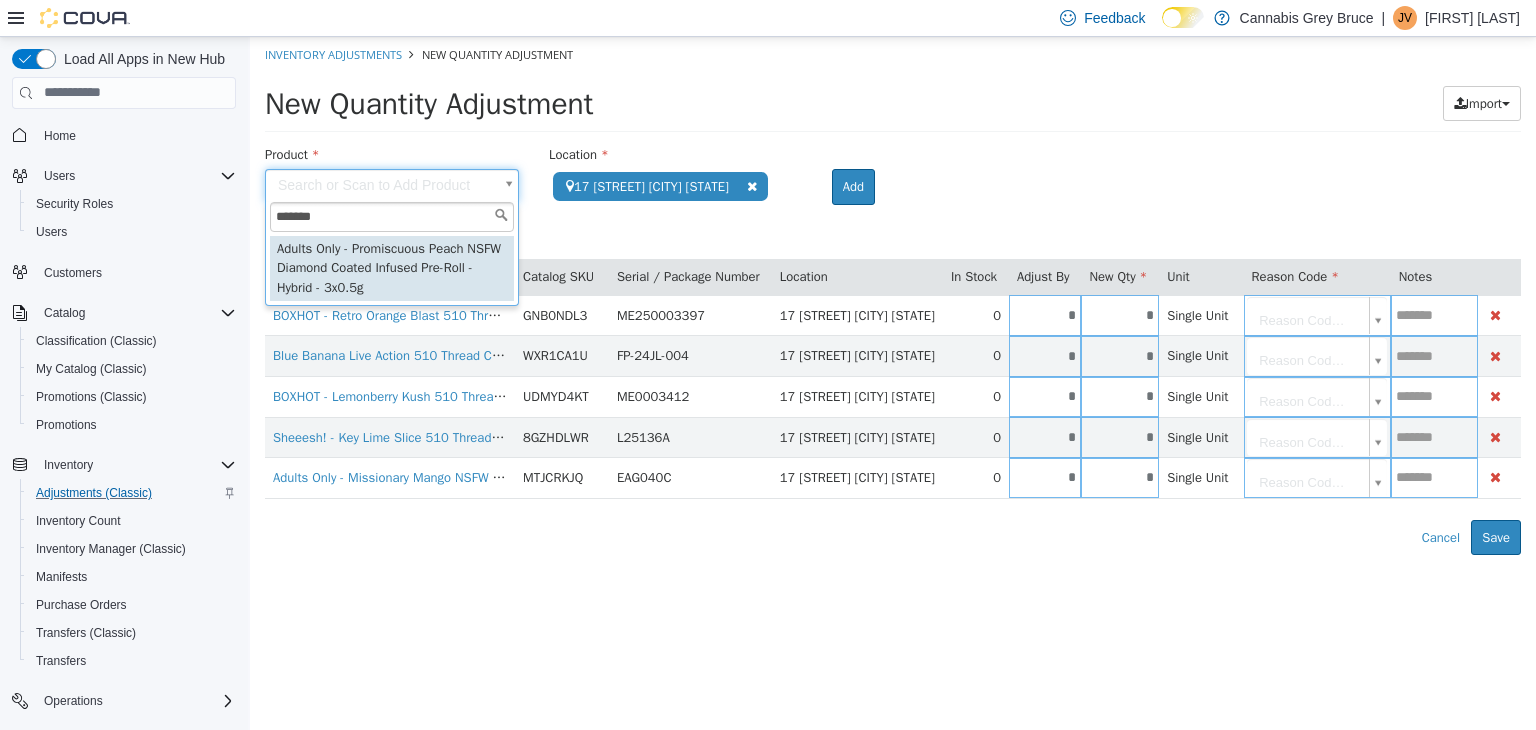 type on "*******" 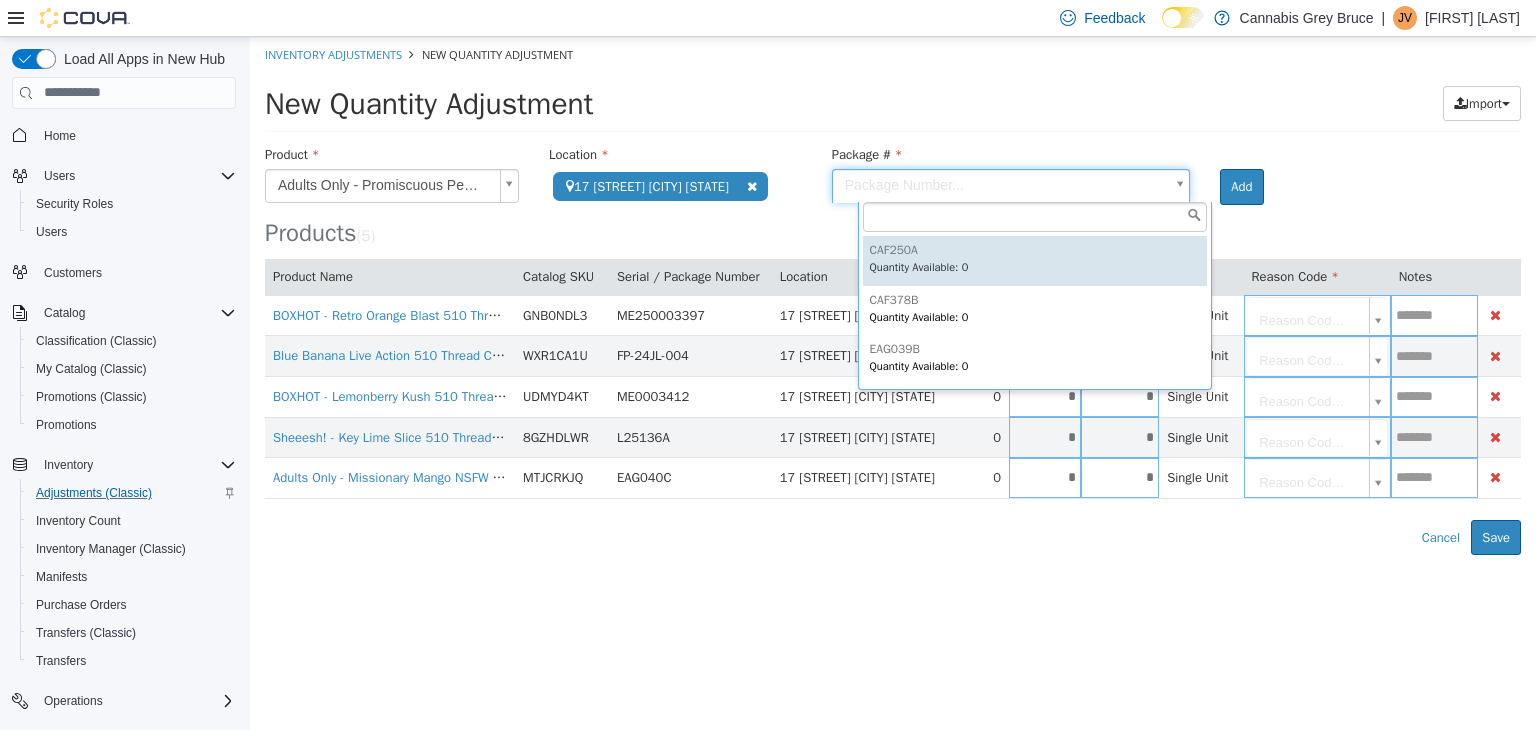click on "**********" at bounding box center (893, 295) 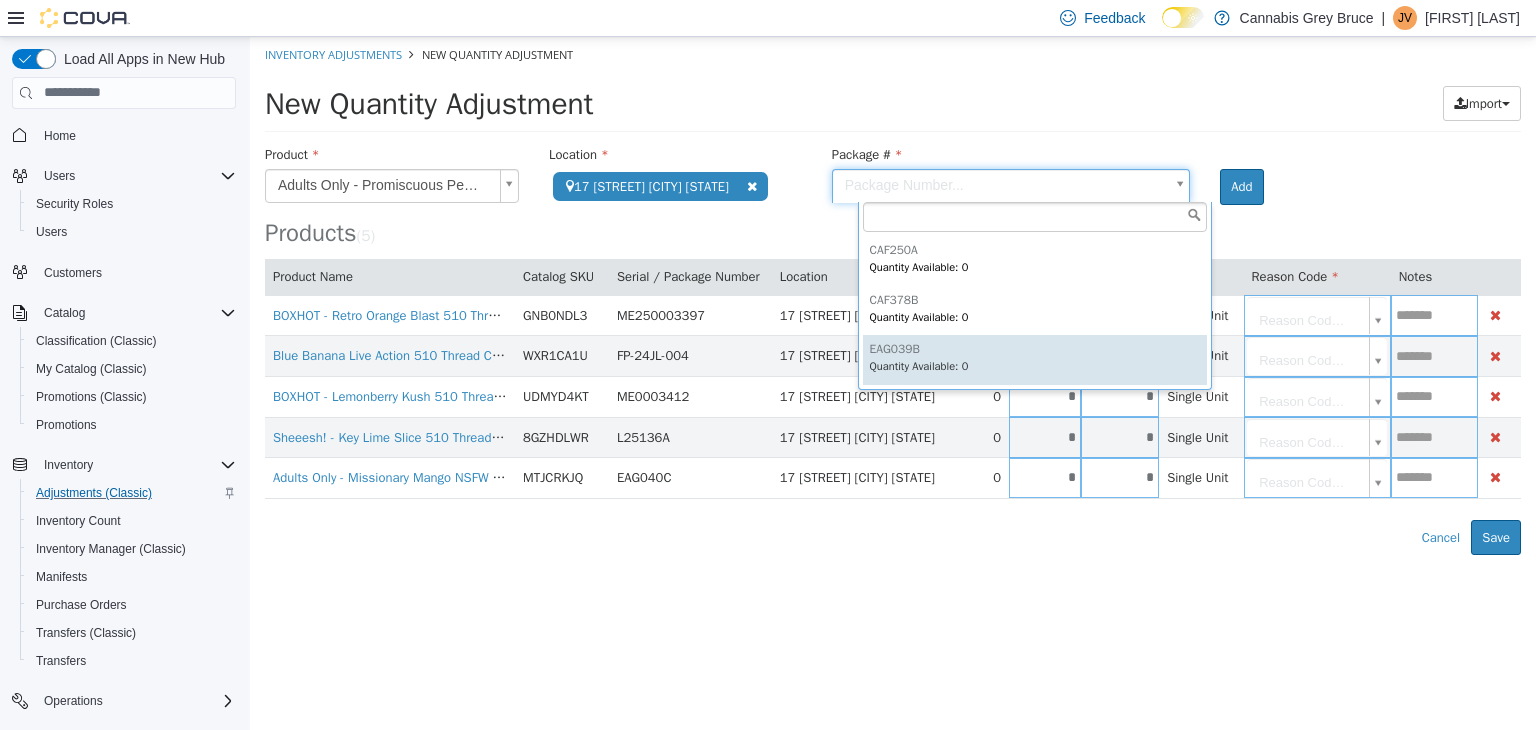 type on "*******" 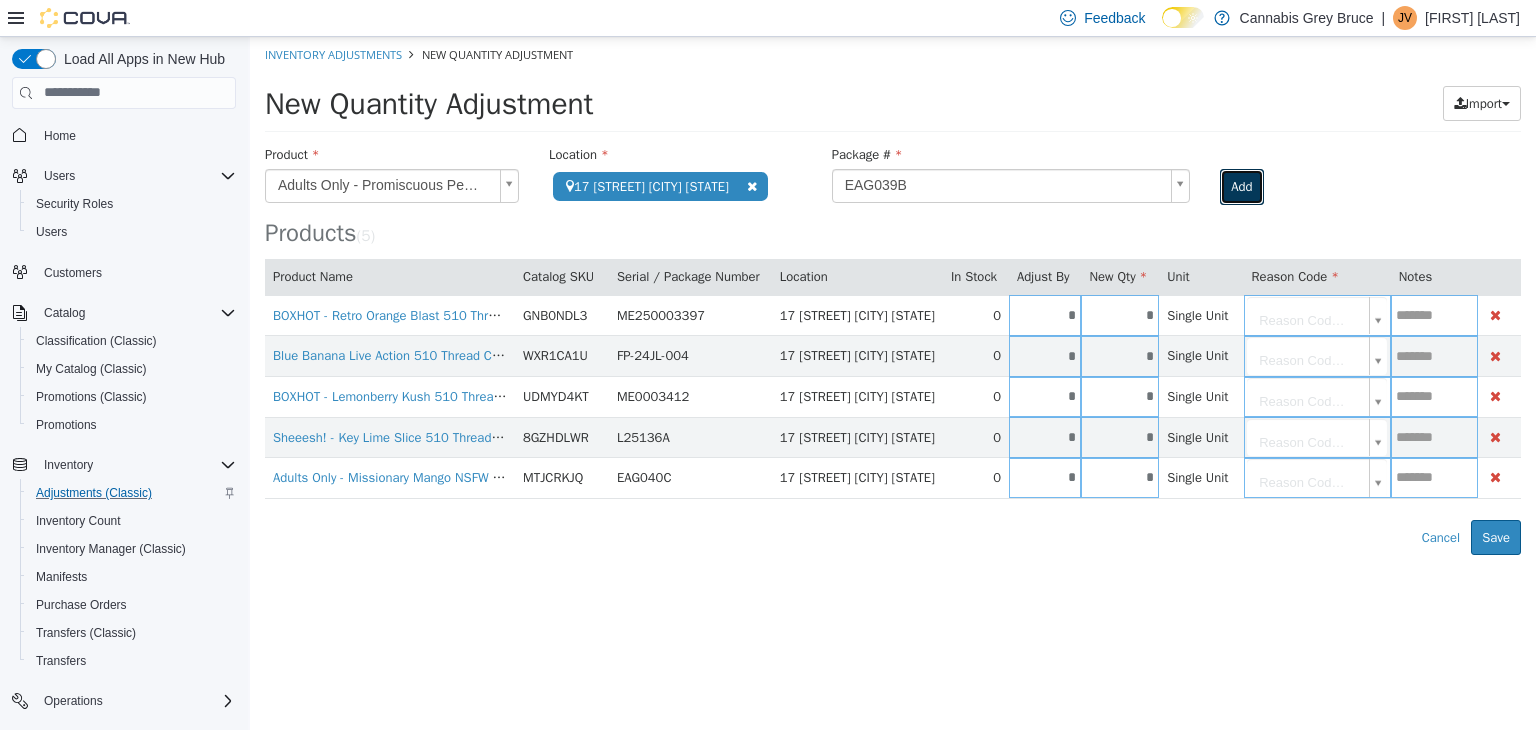 click on "Add" at bounding box center (1241, 186) 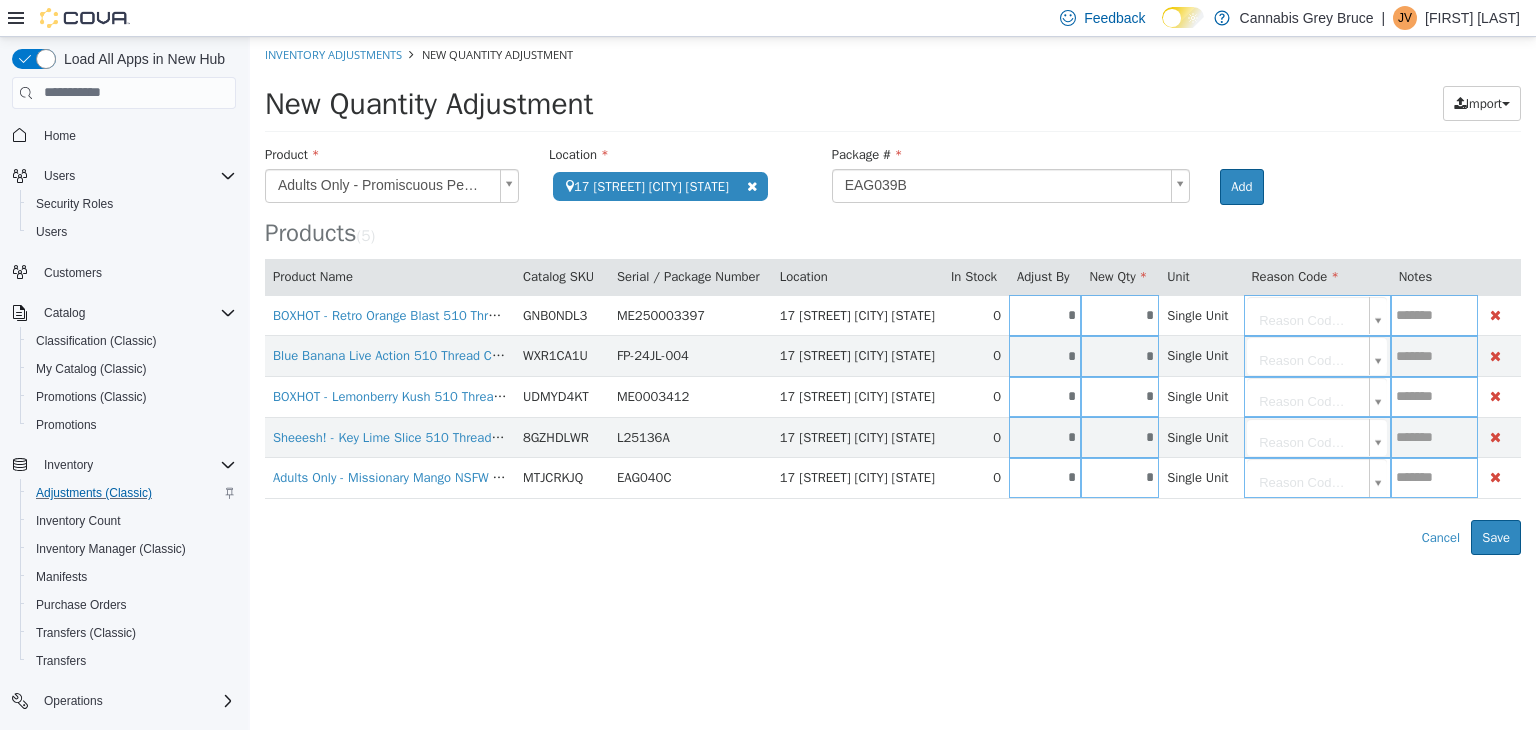 type 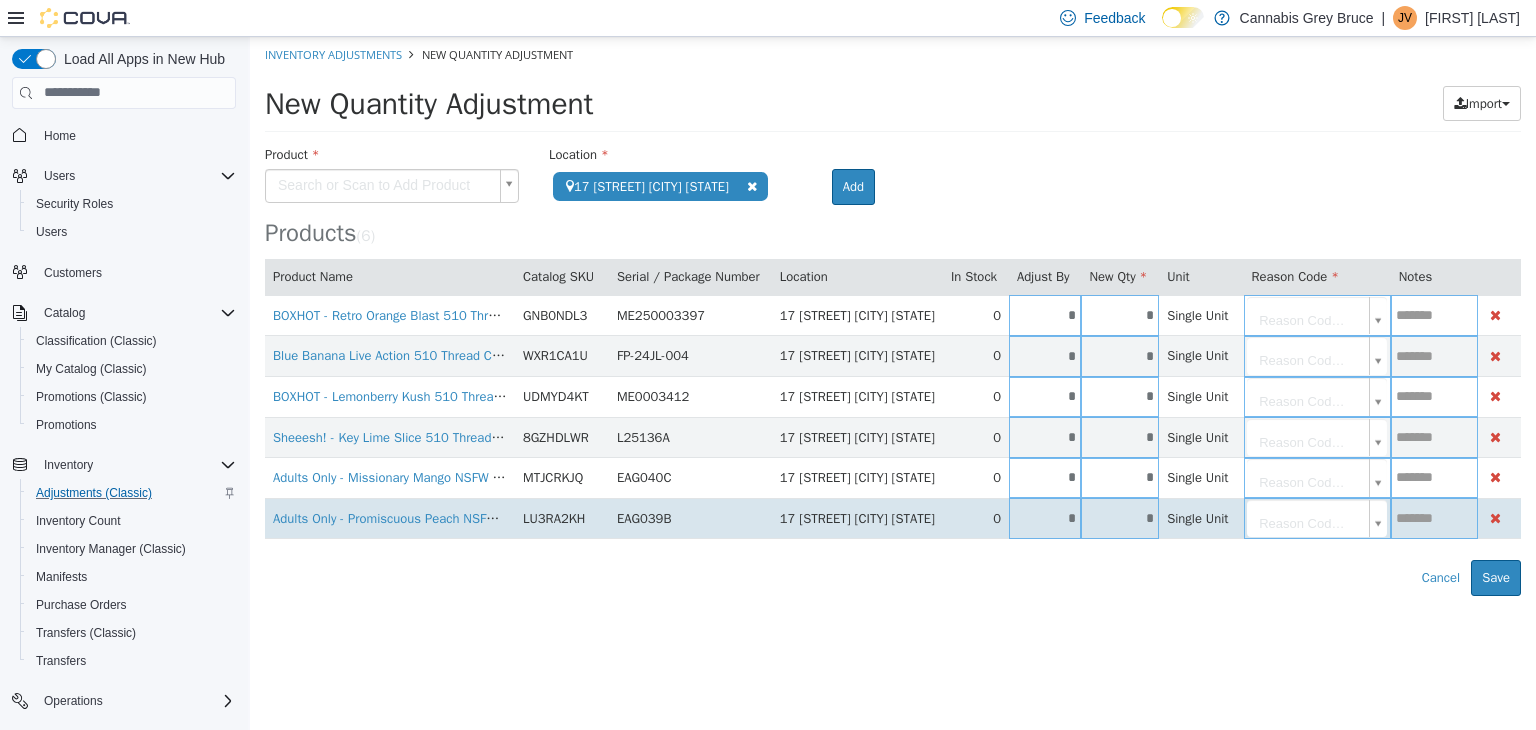 click on "*" at bounding box center (1045, 517) 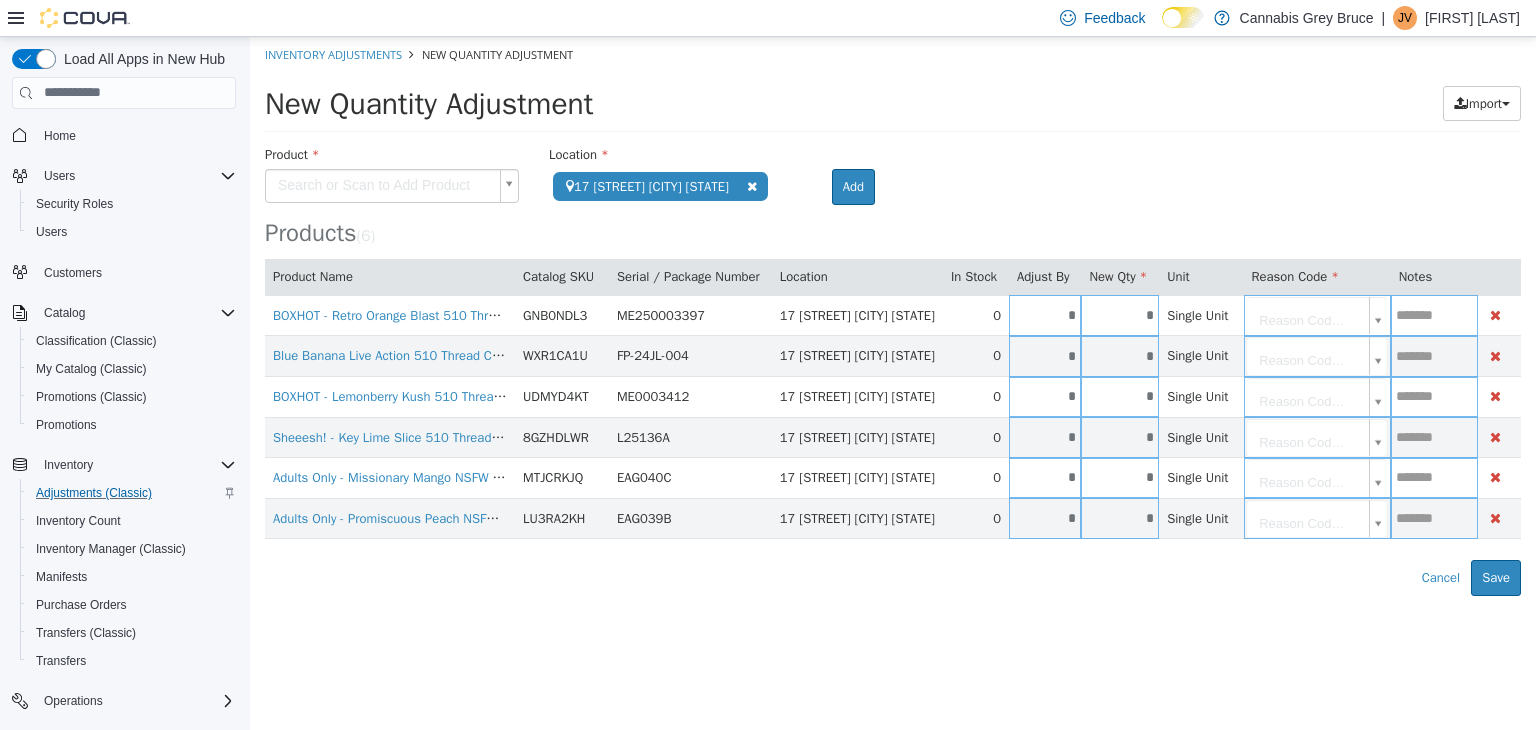 type on "*" 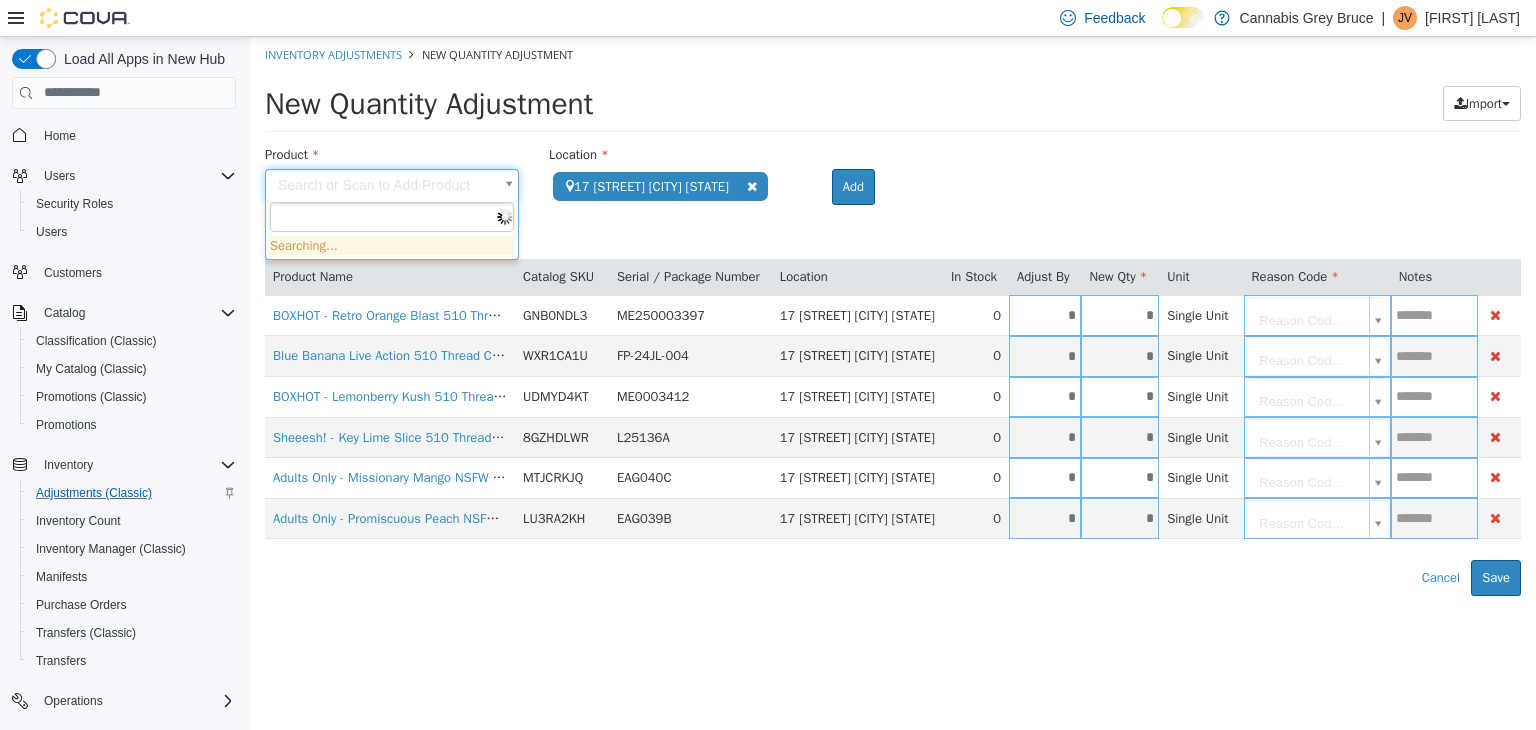 click on "**********" at bounding box center [893, 315] 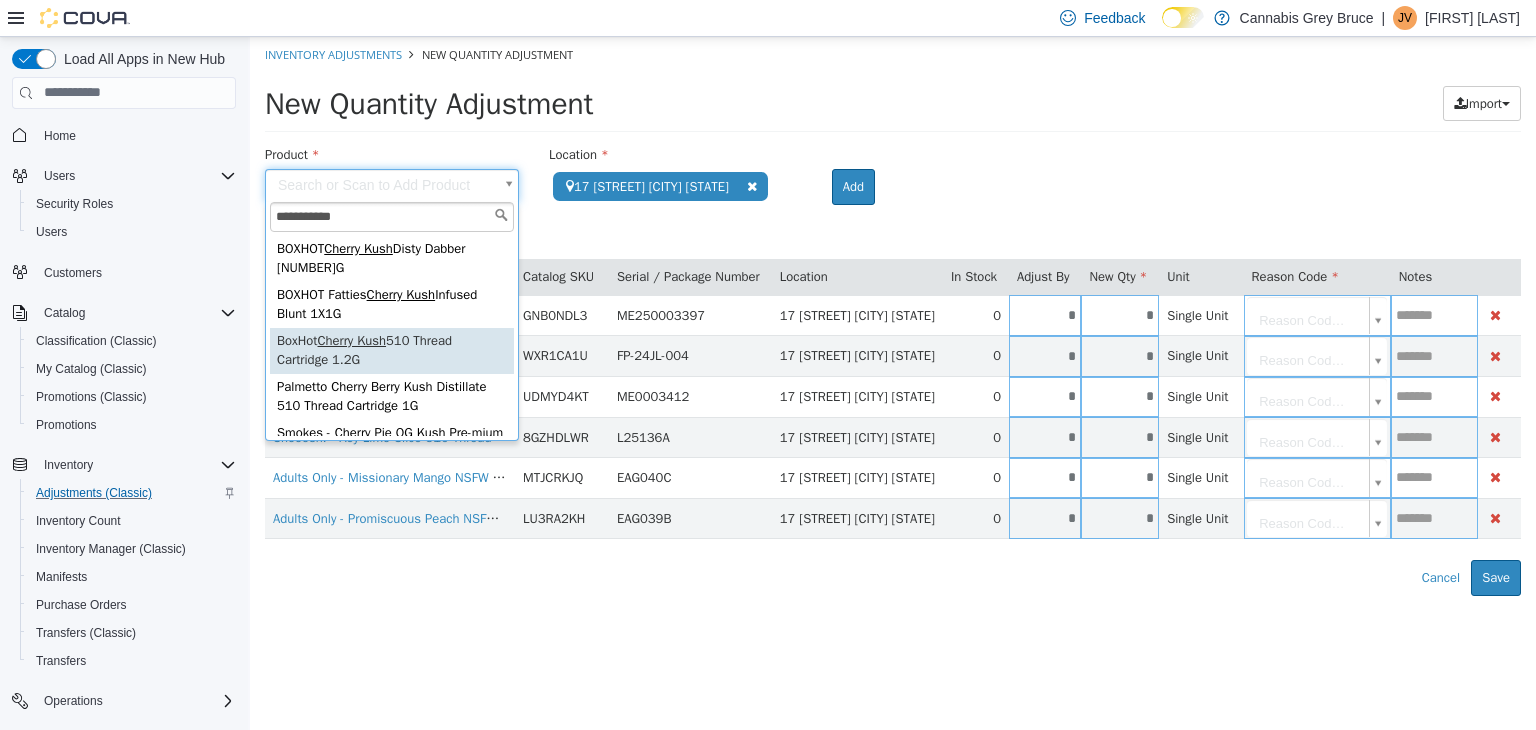 type on "**********" 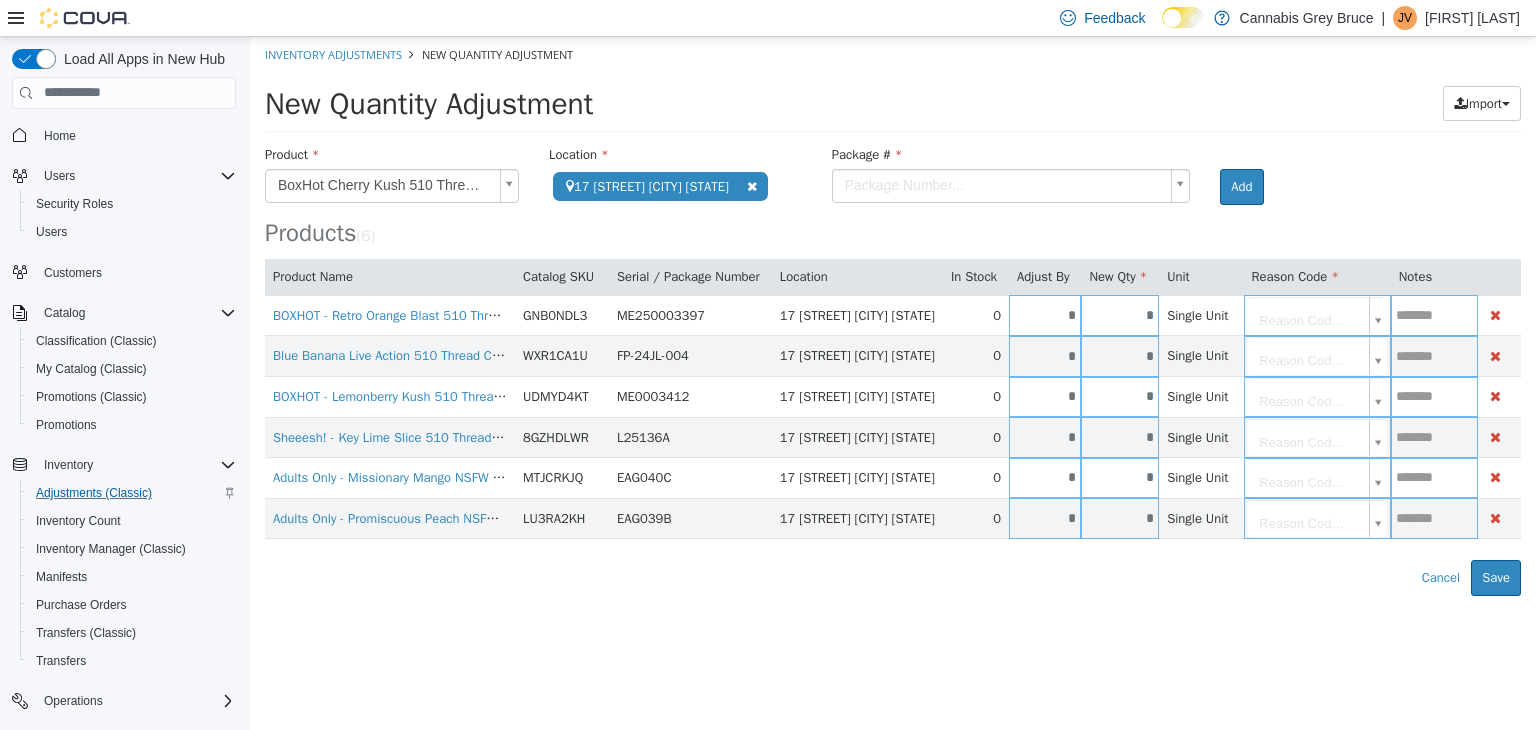 click on "**********" at bounding box center (893, 315) 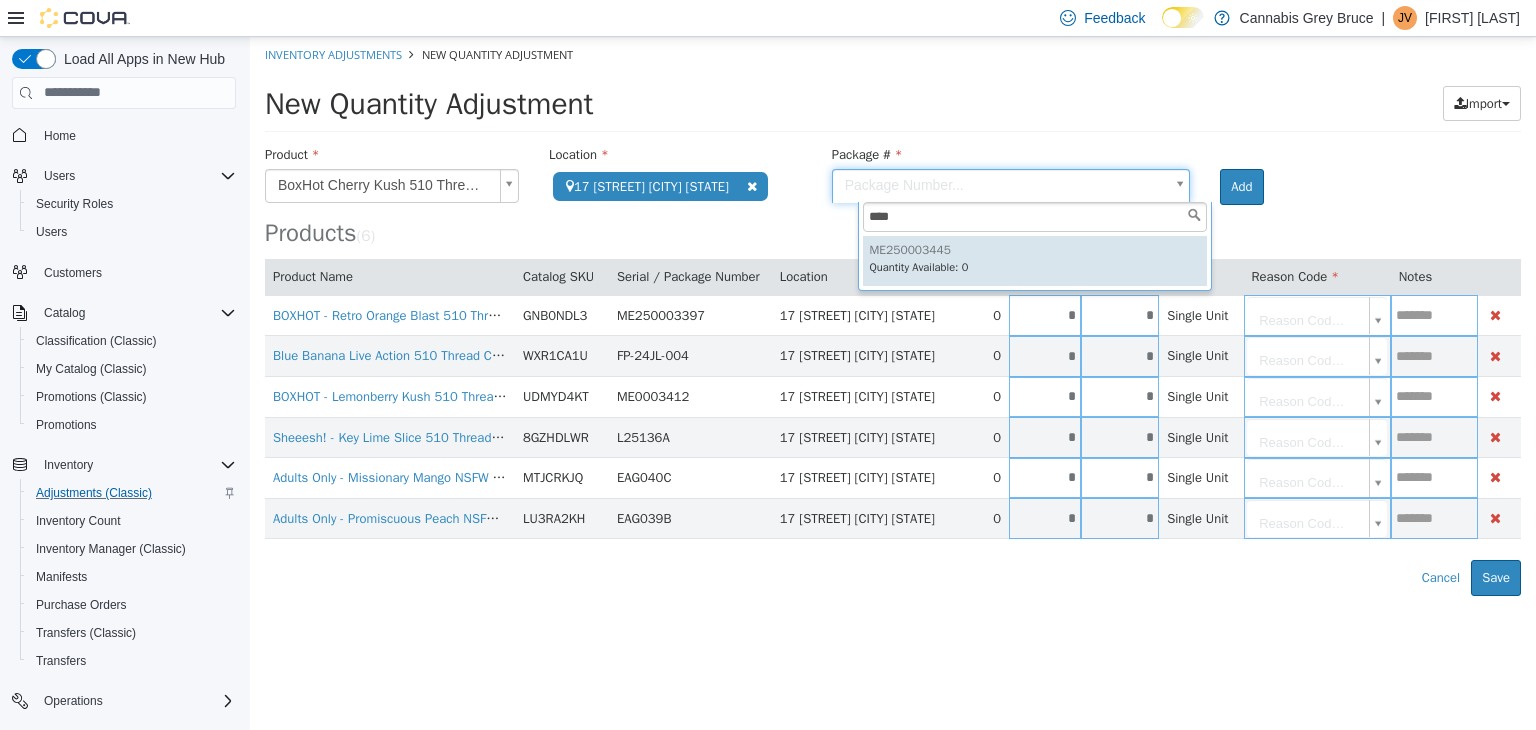 type on "****" 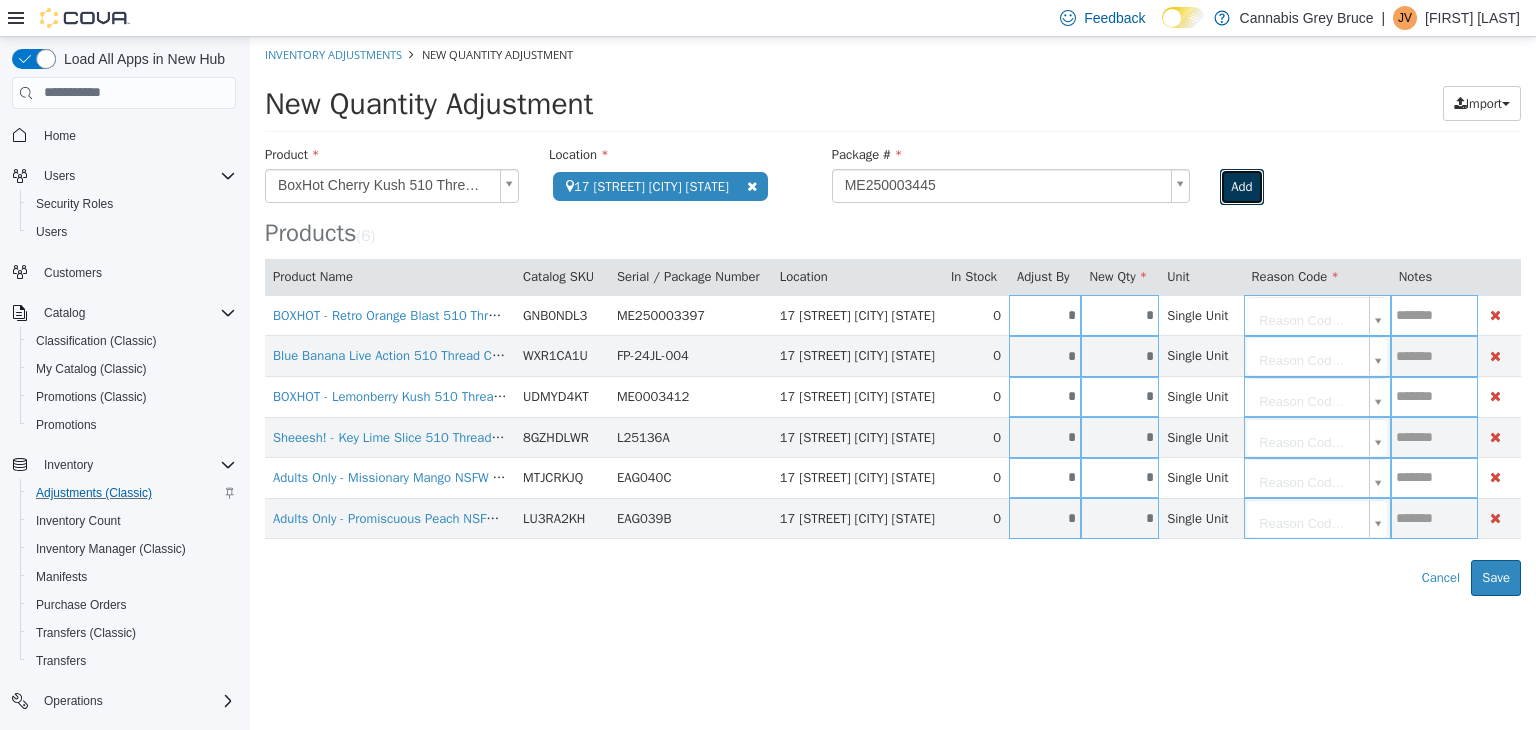 click on "Add" at bounding box center [1241, 186] 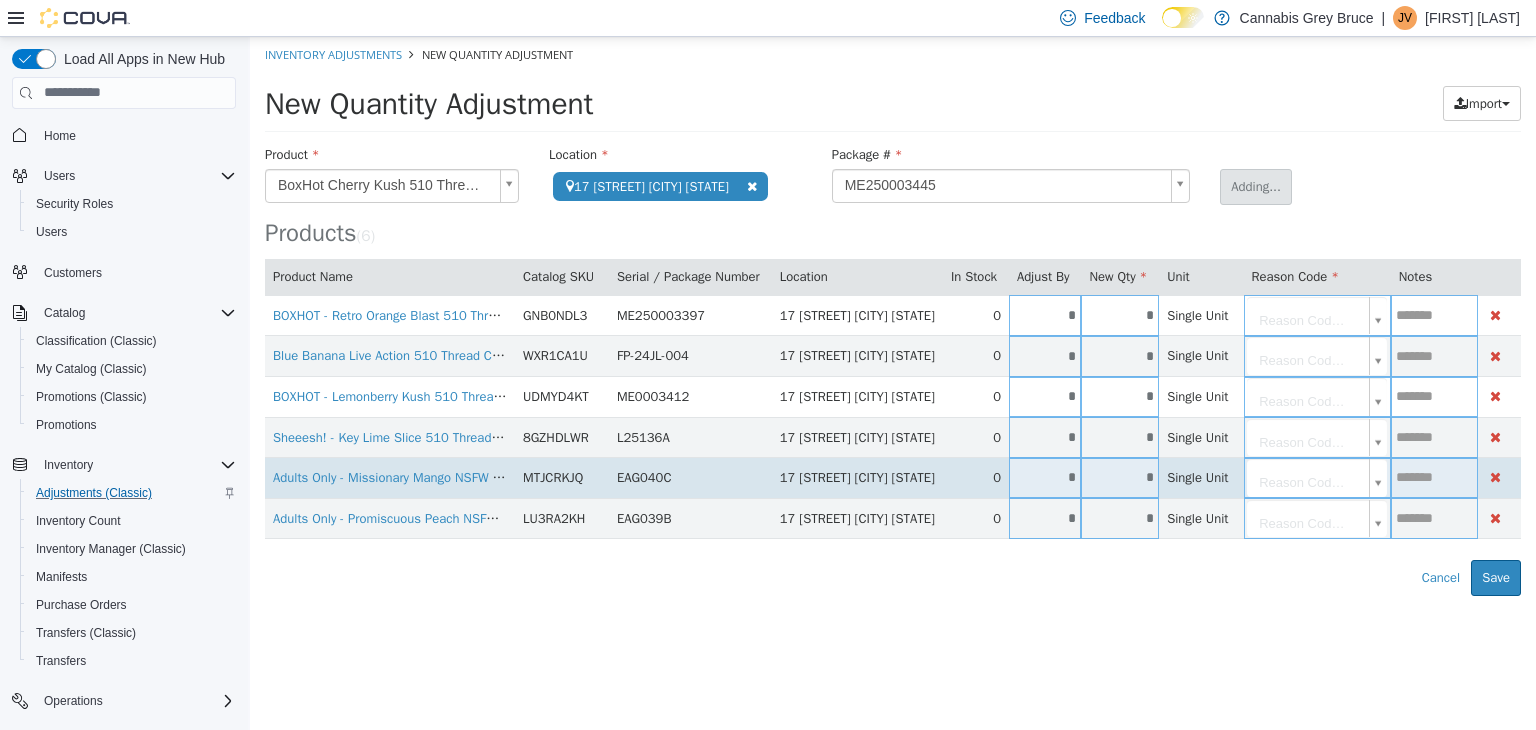 type 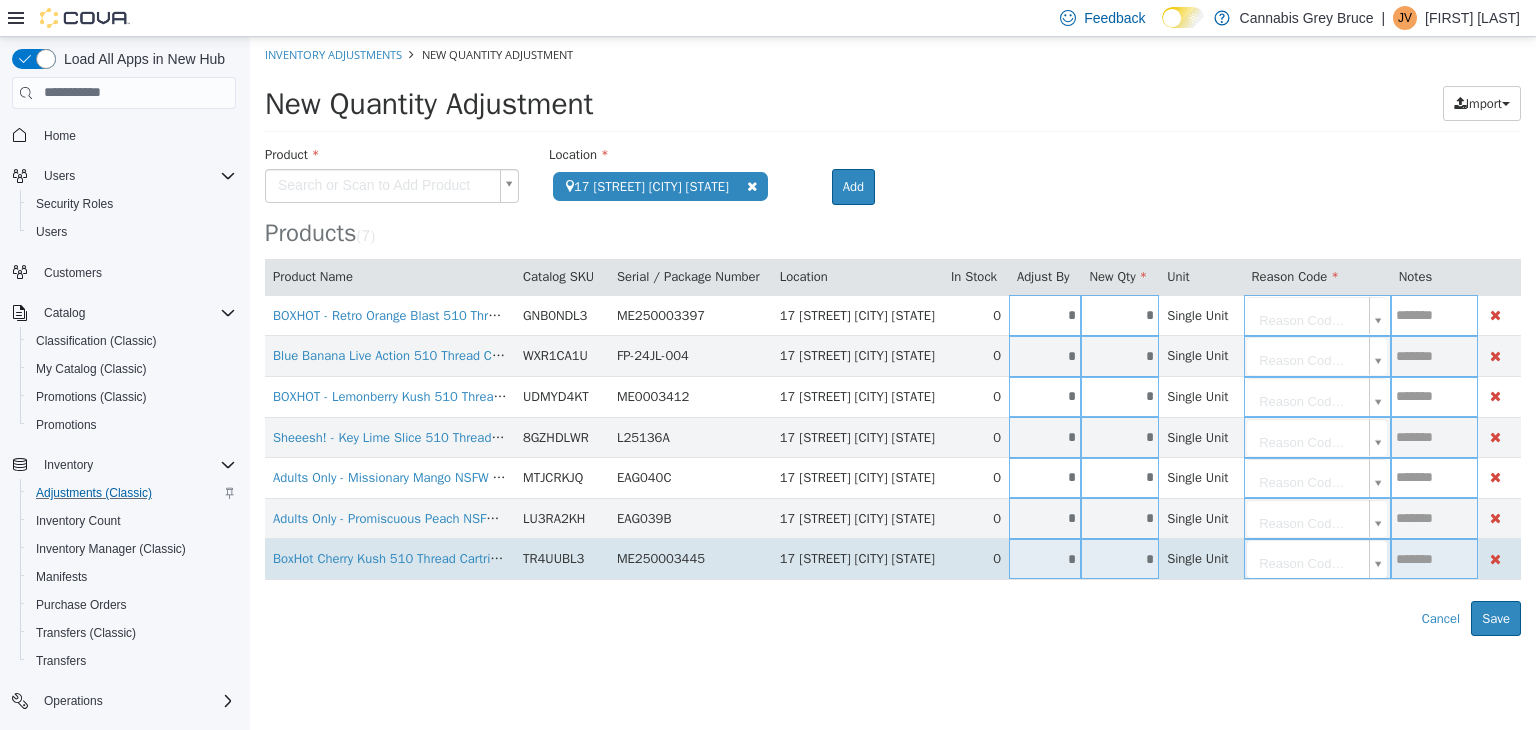 click on "*" at bounding box center (1045, 558) 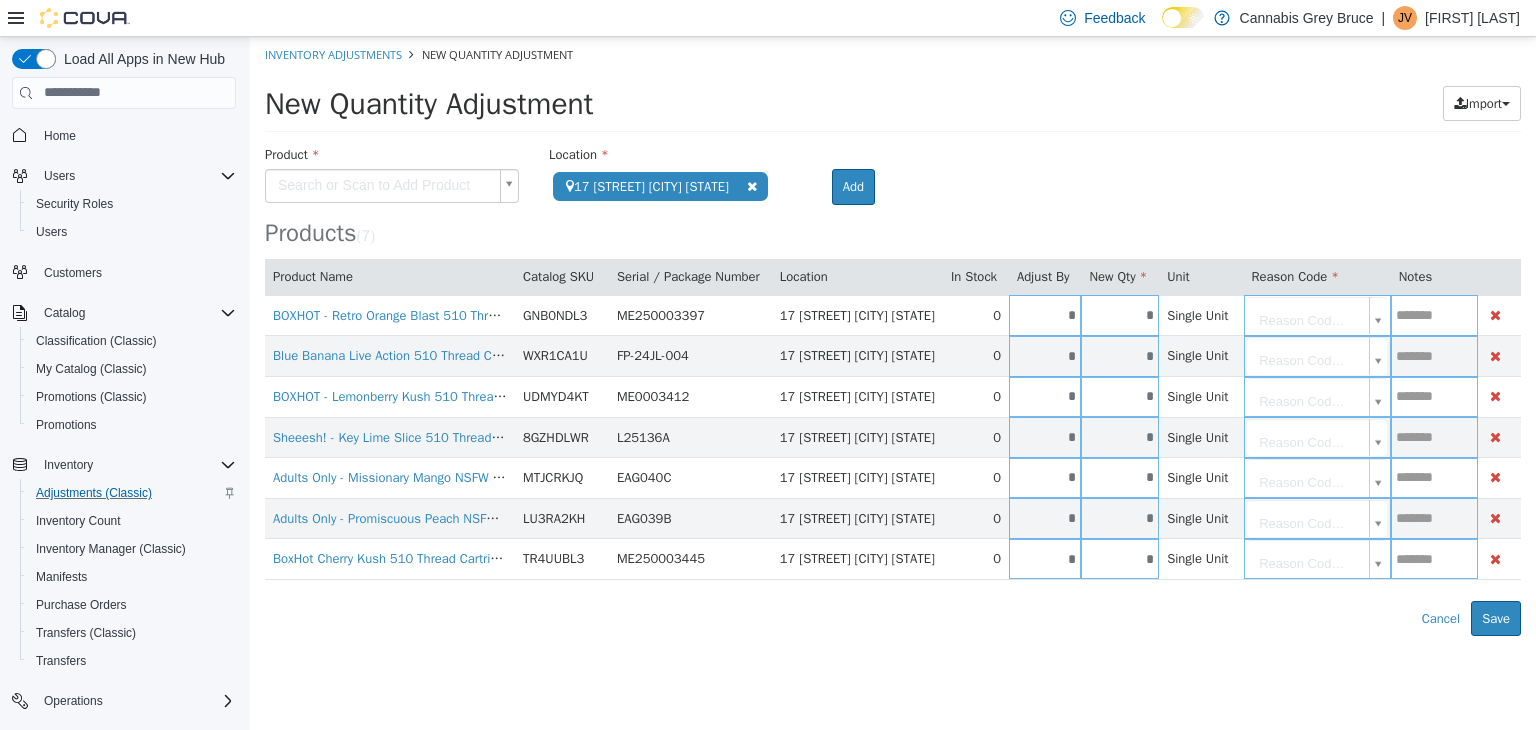 type on "*" 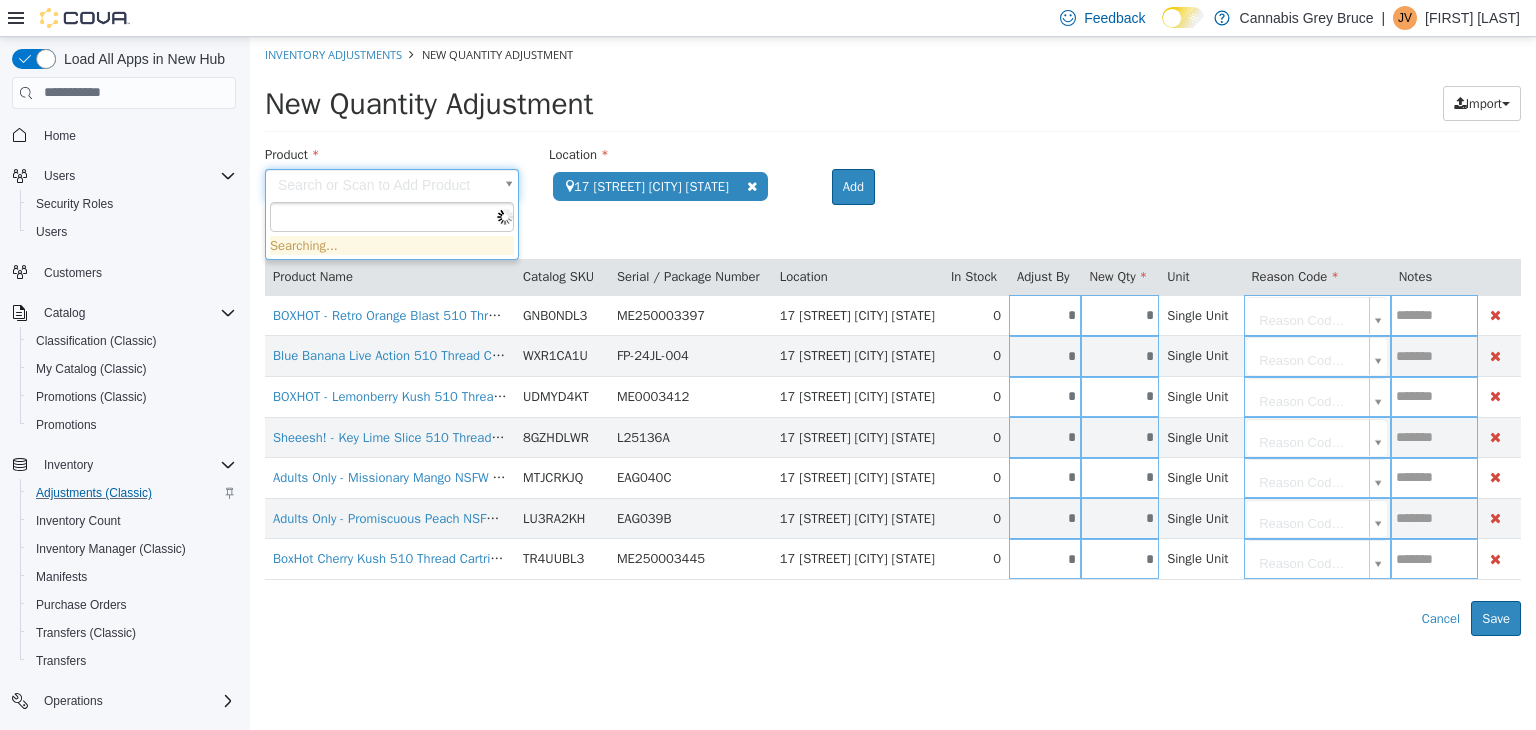 click on "**********" at bounding box center [893, 335] 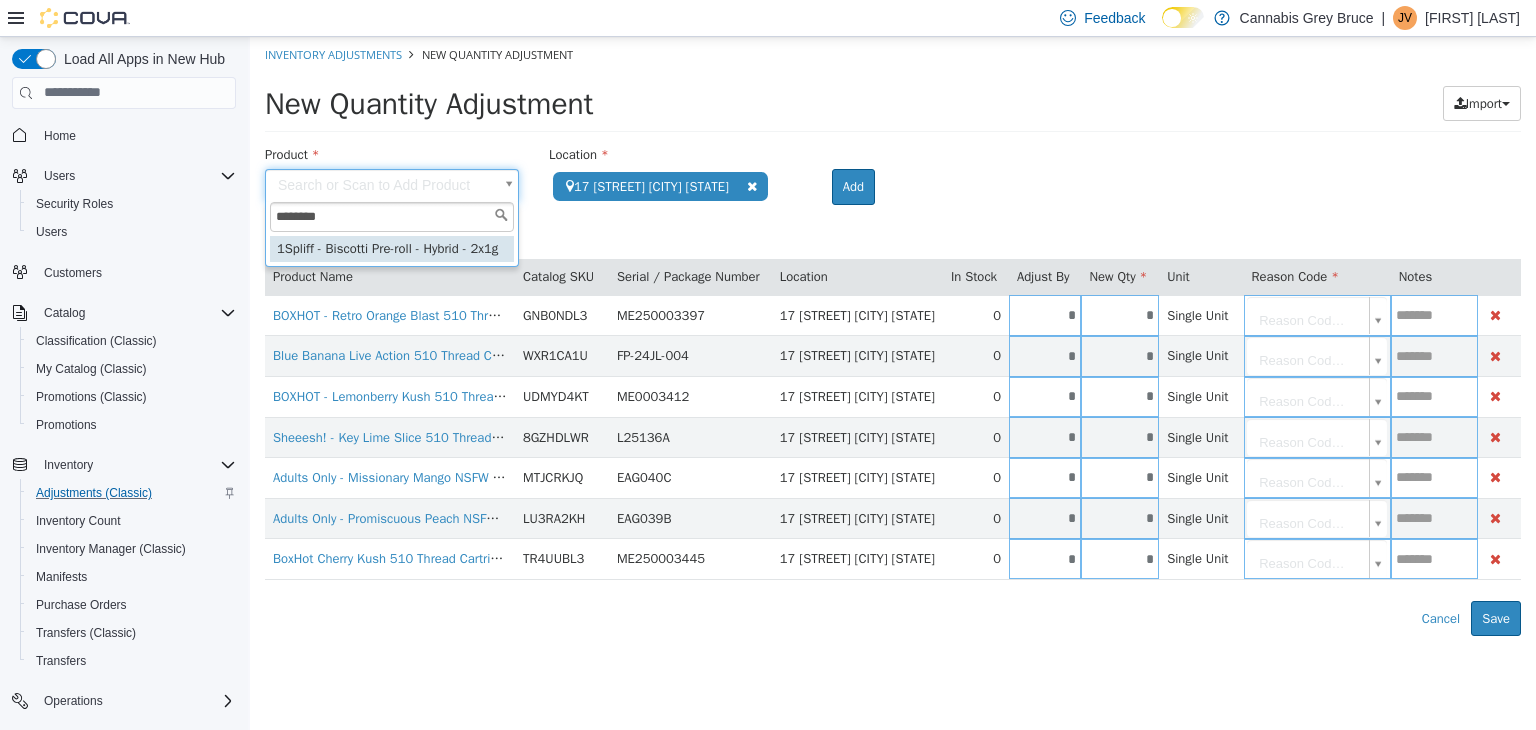 type on "********" 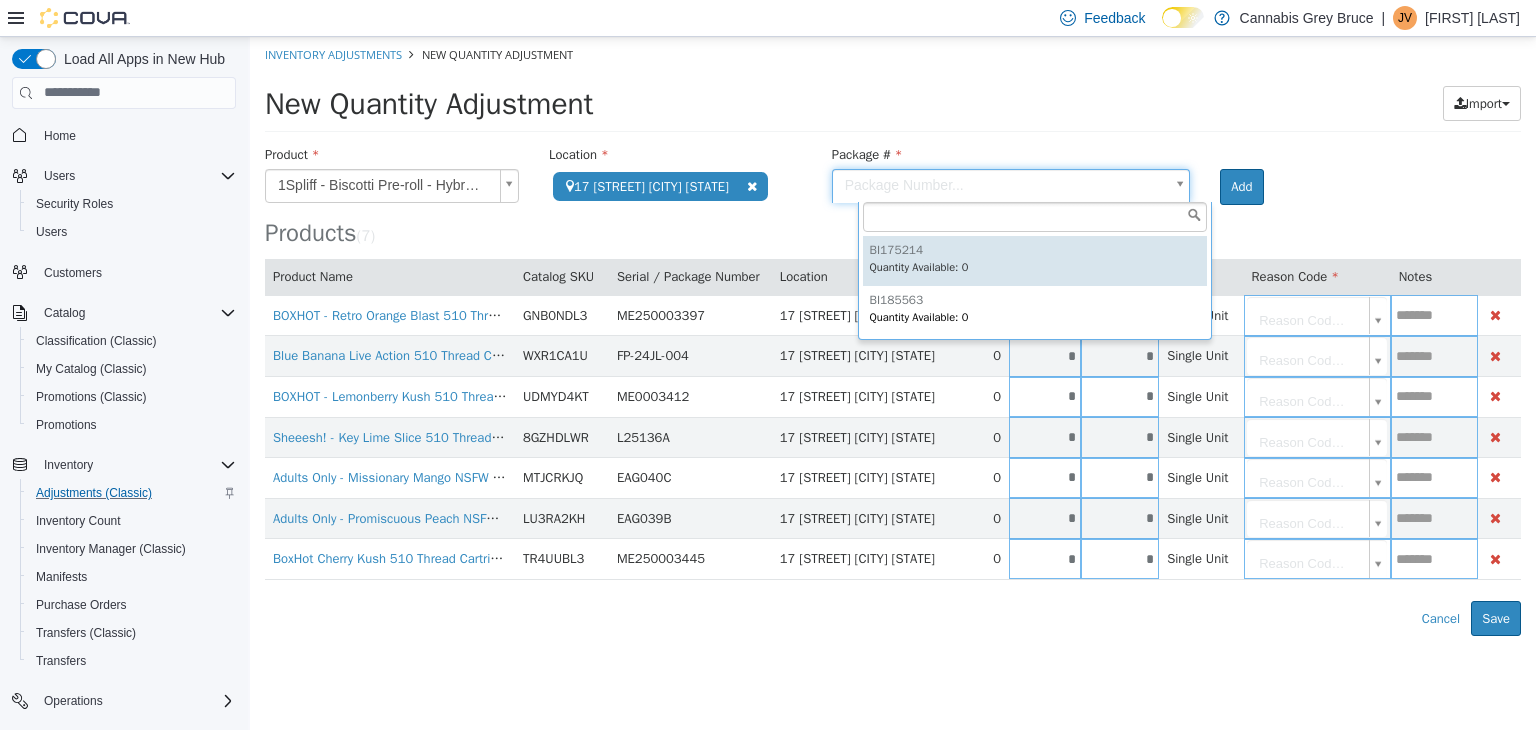 click on "**********" at bounding box center (893, 335) 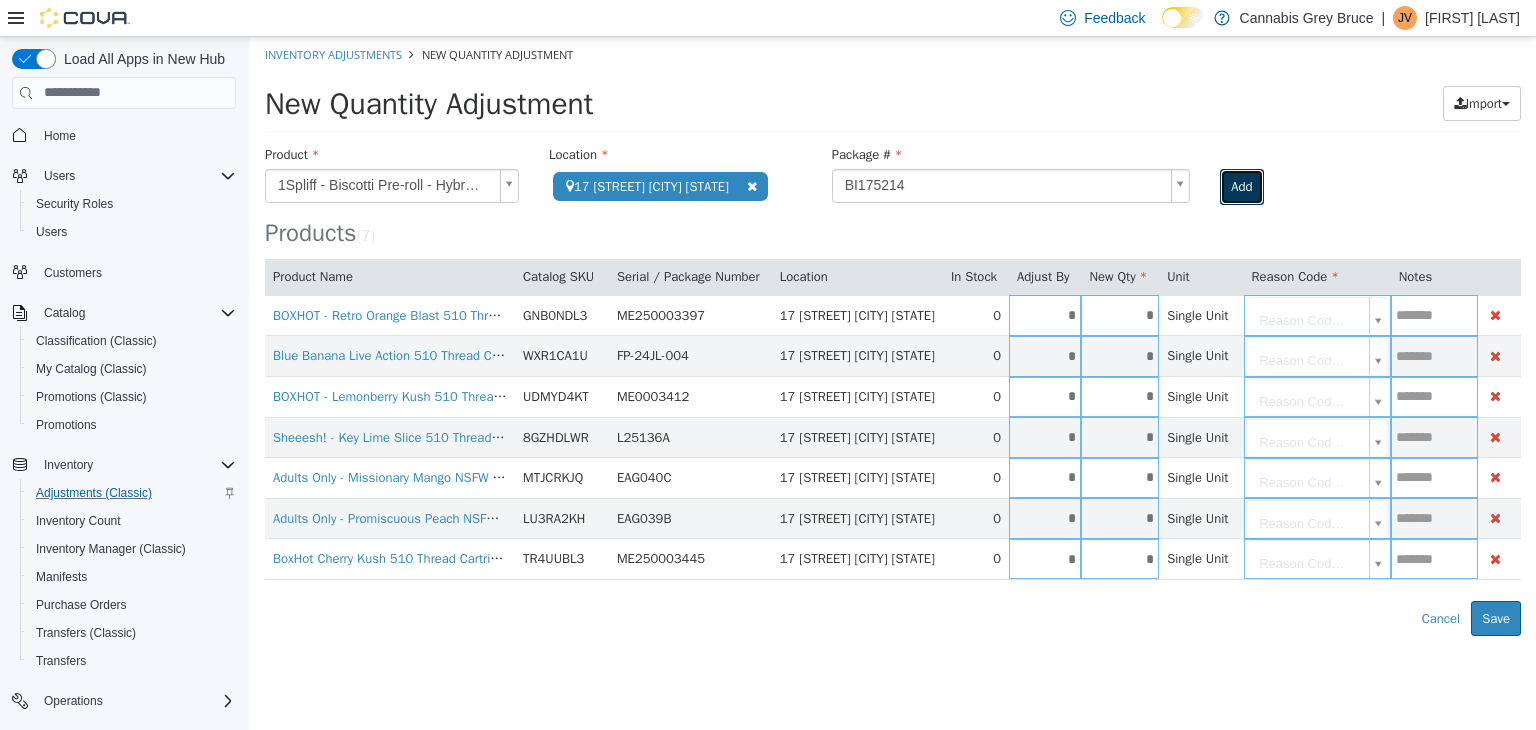 click on "Add" at bounding box center (1241, 186) 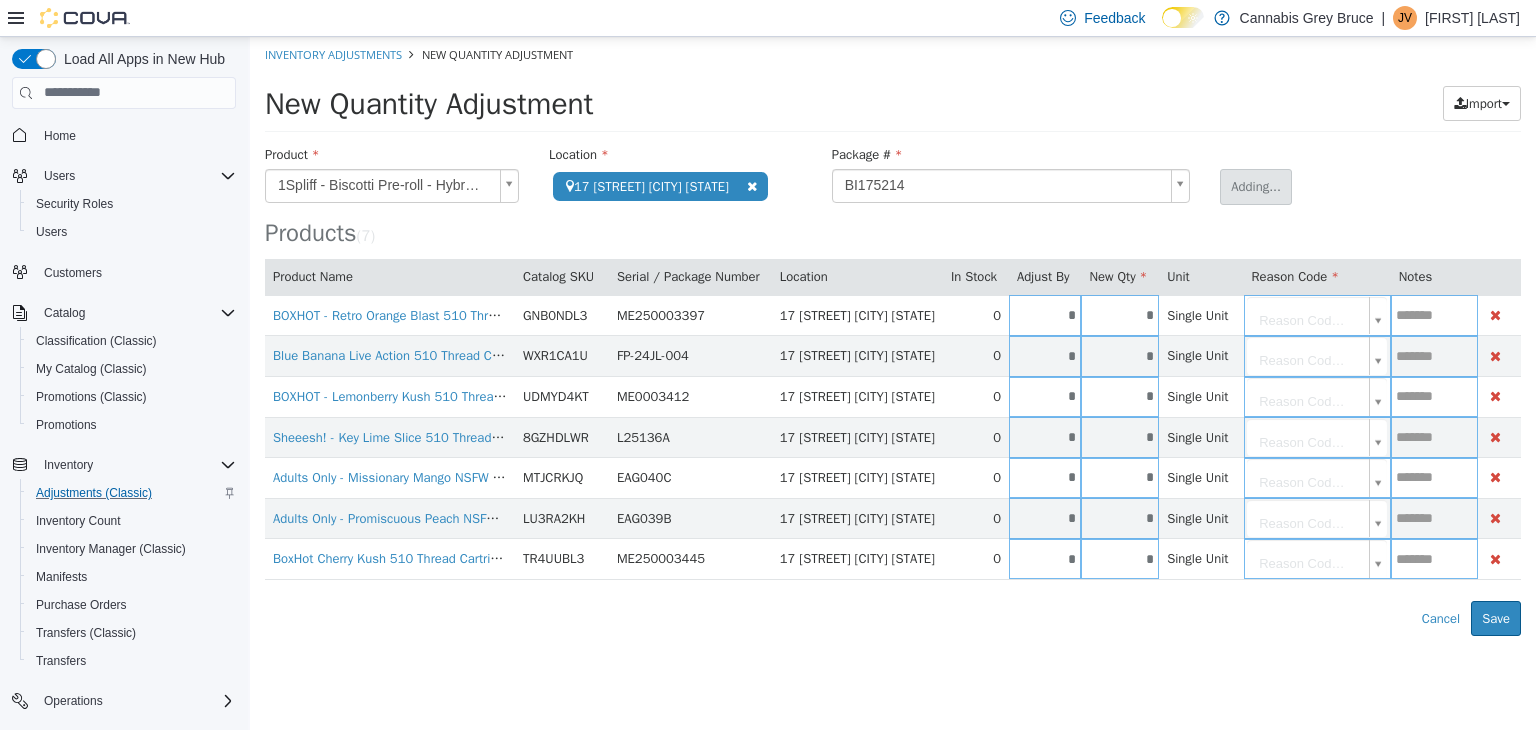 type 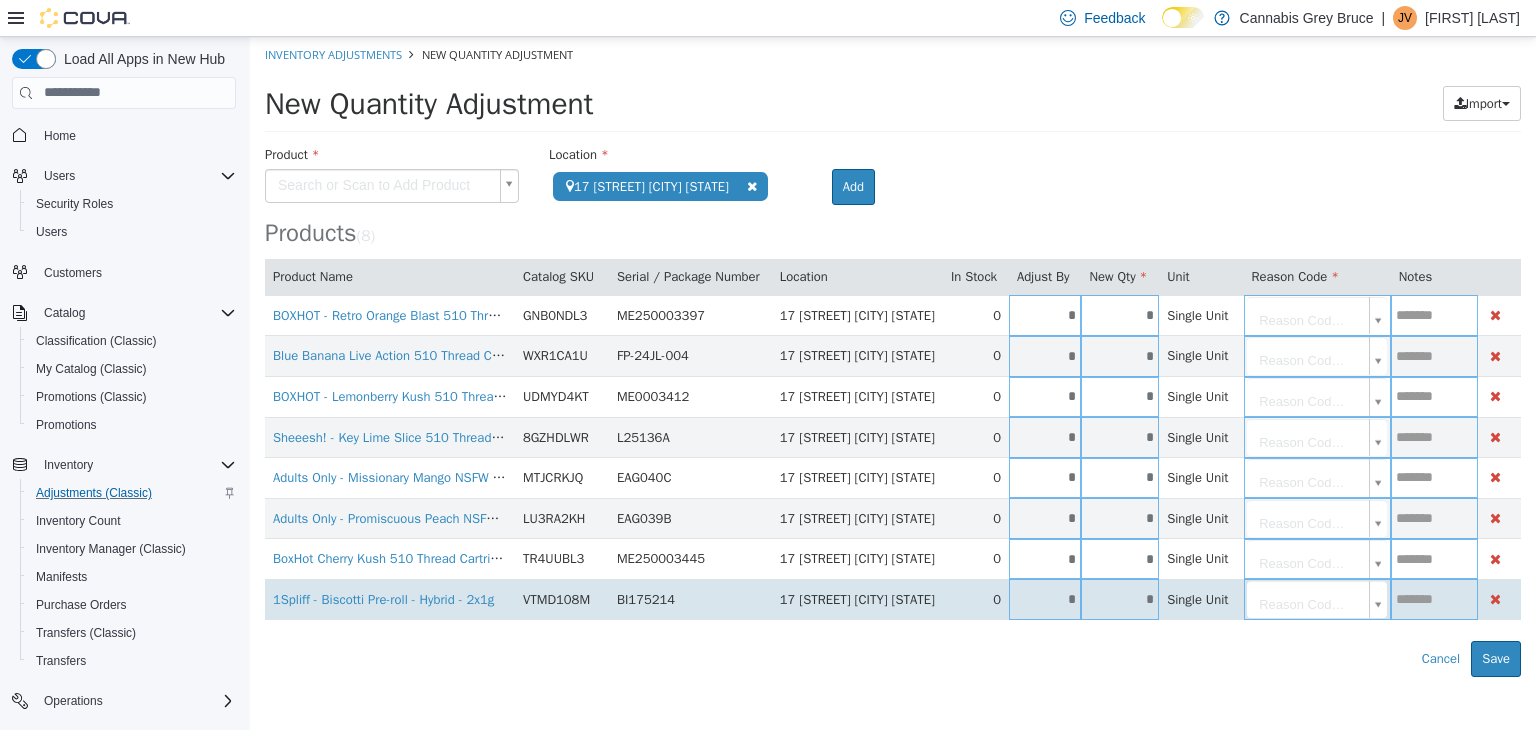 click on "*" at bounding box center [1045, 598] 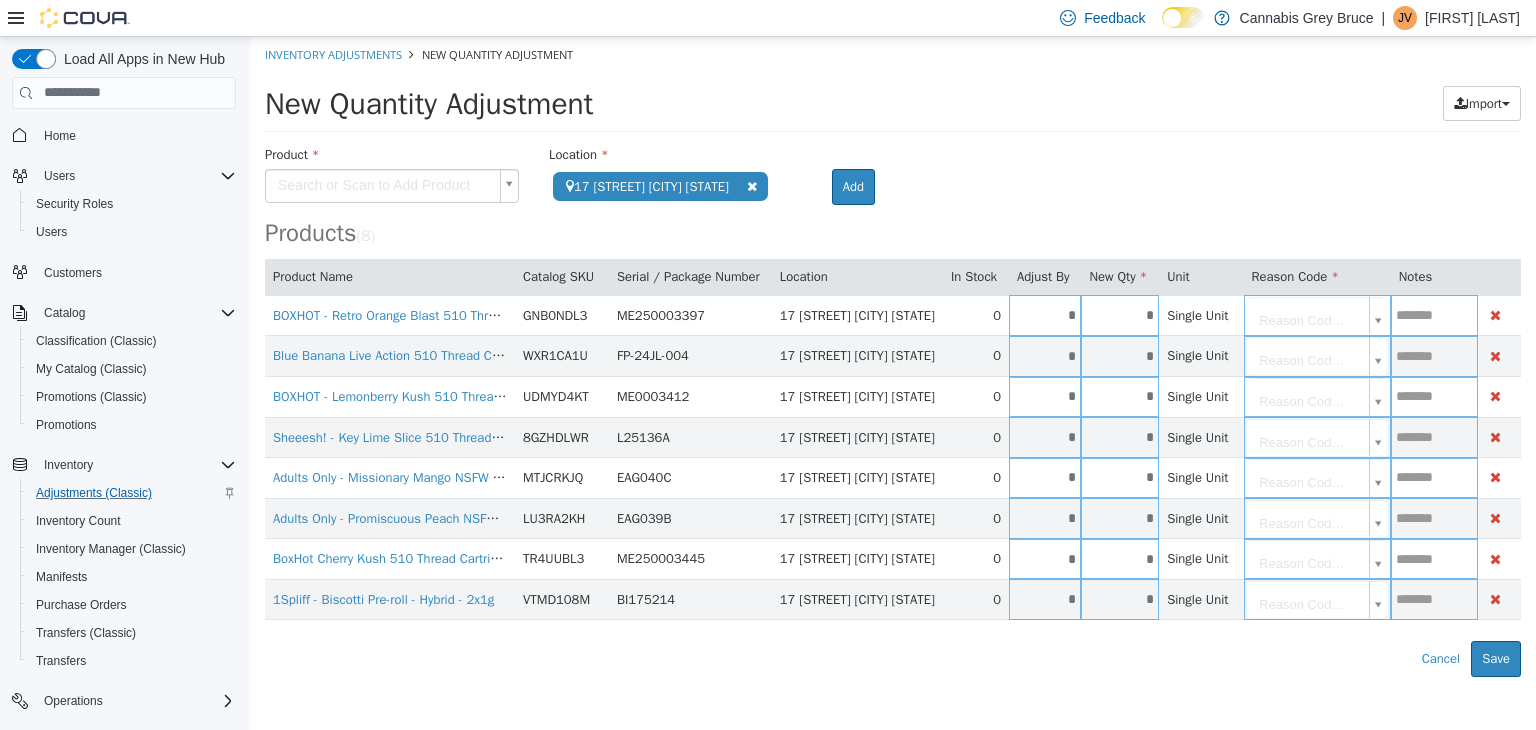 type on "*" 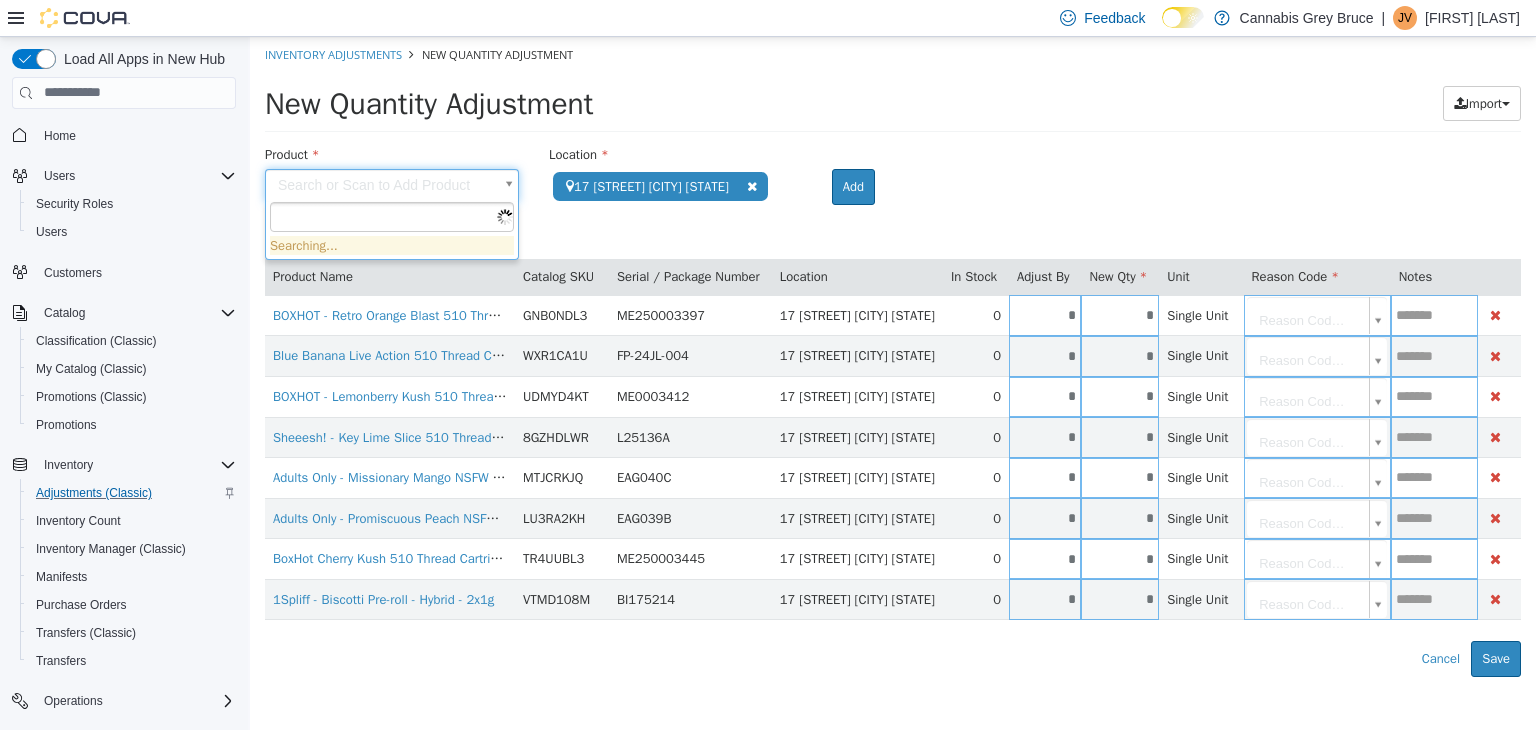 click on "**********" at bounding box center [893, 356] 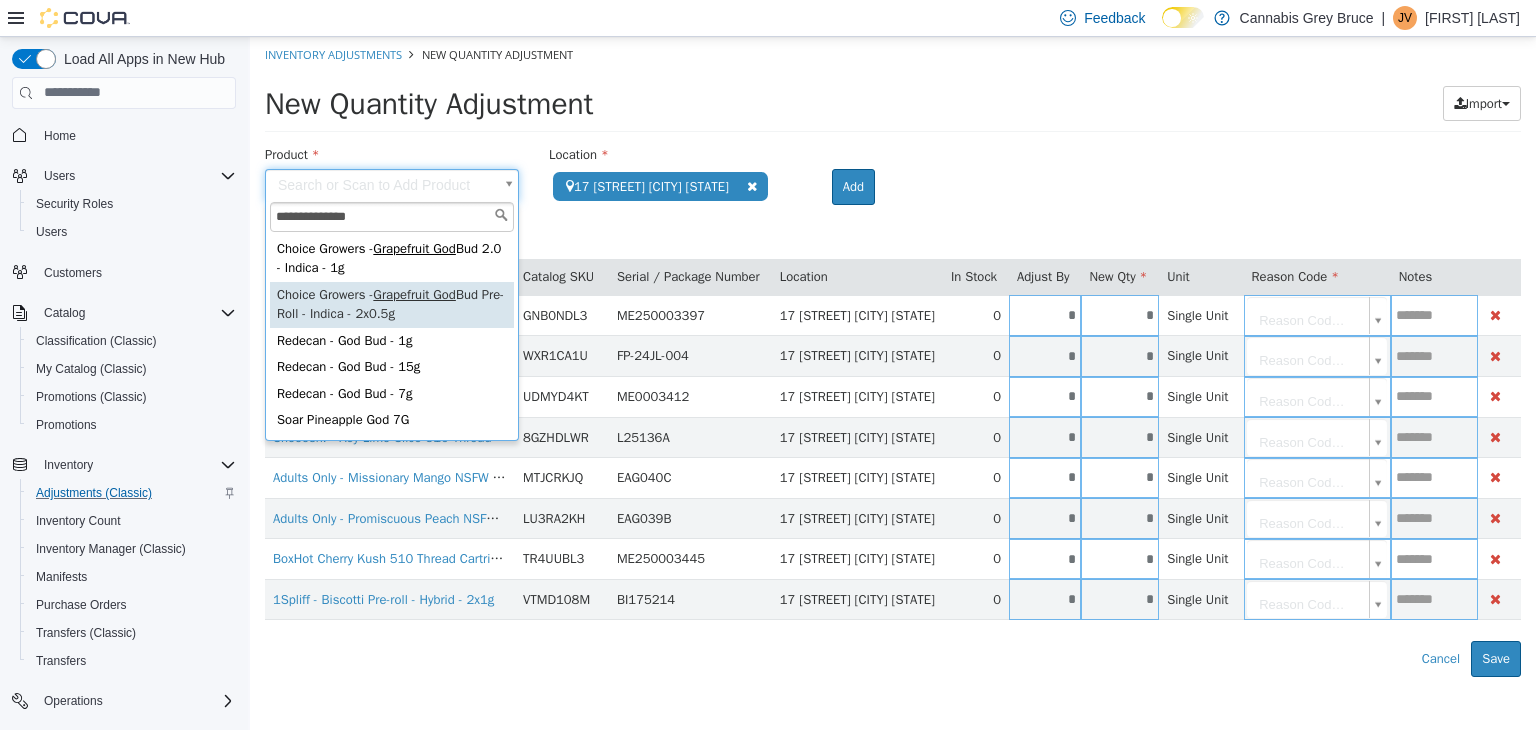 type on "**********" 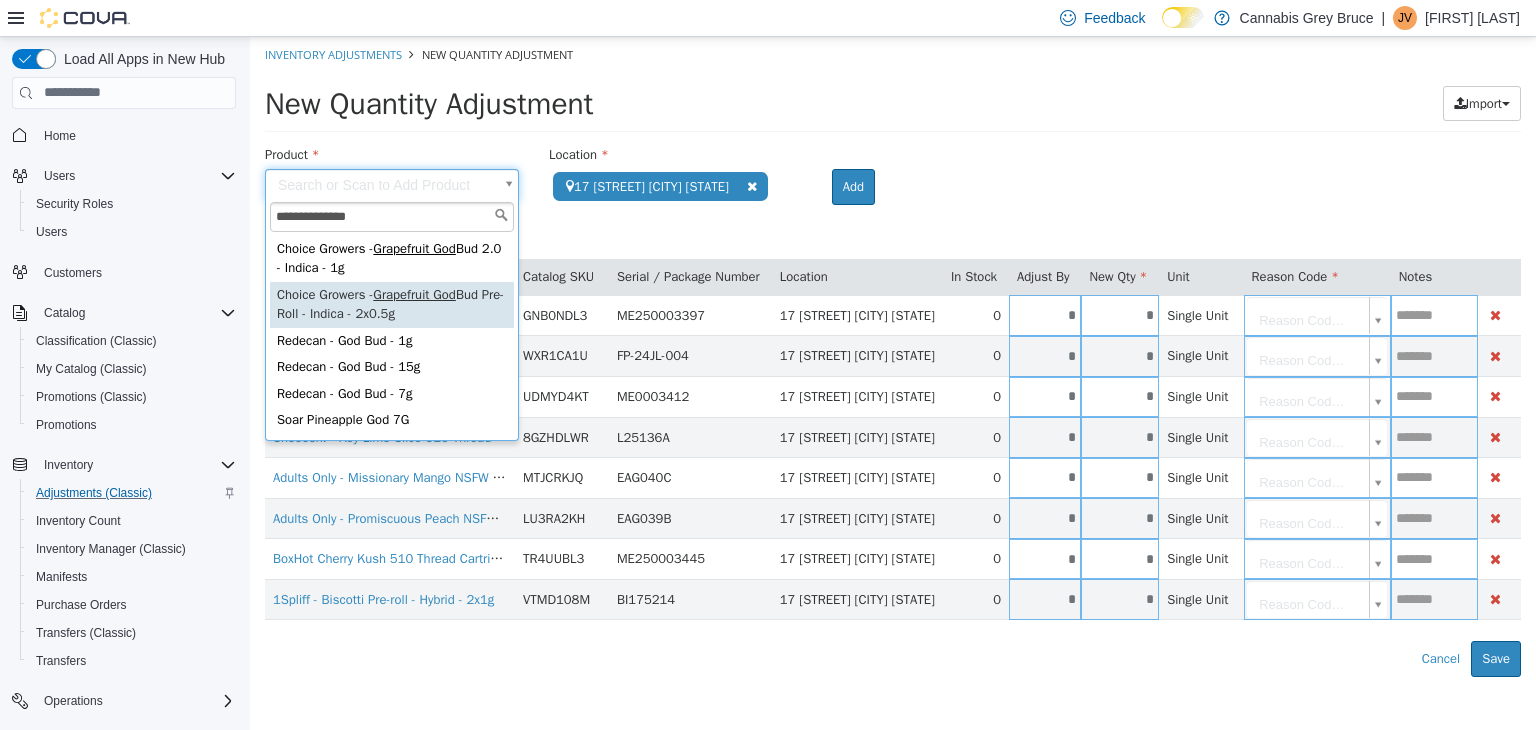 type on "**********" 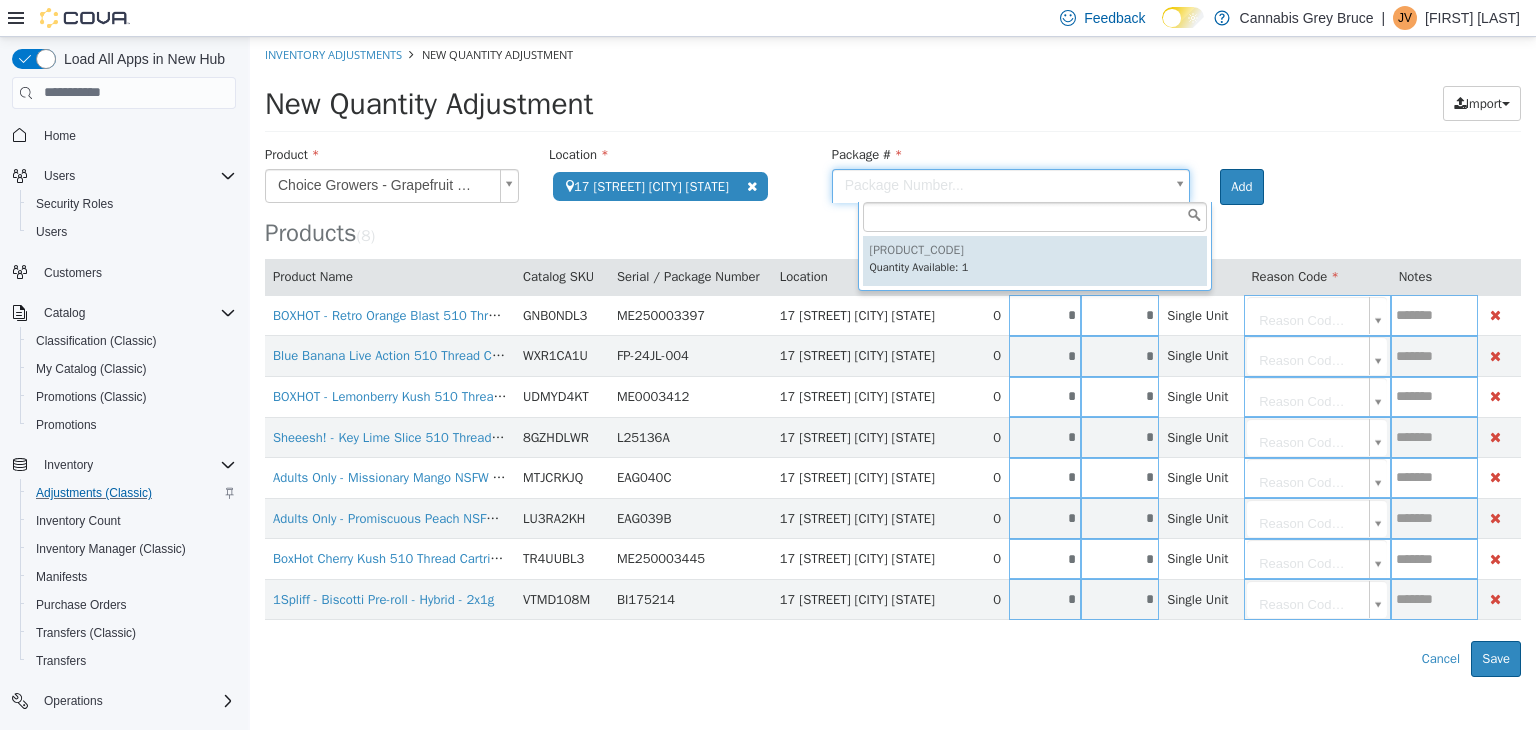 click on "**********" at bounding box center (893, 356) 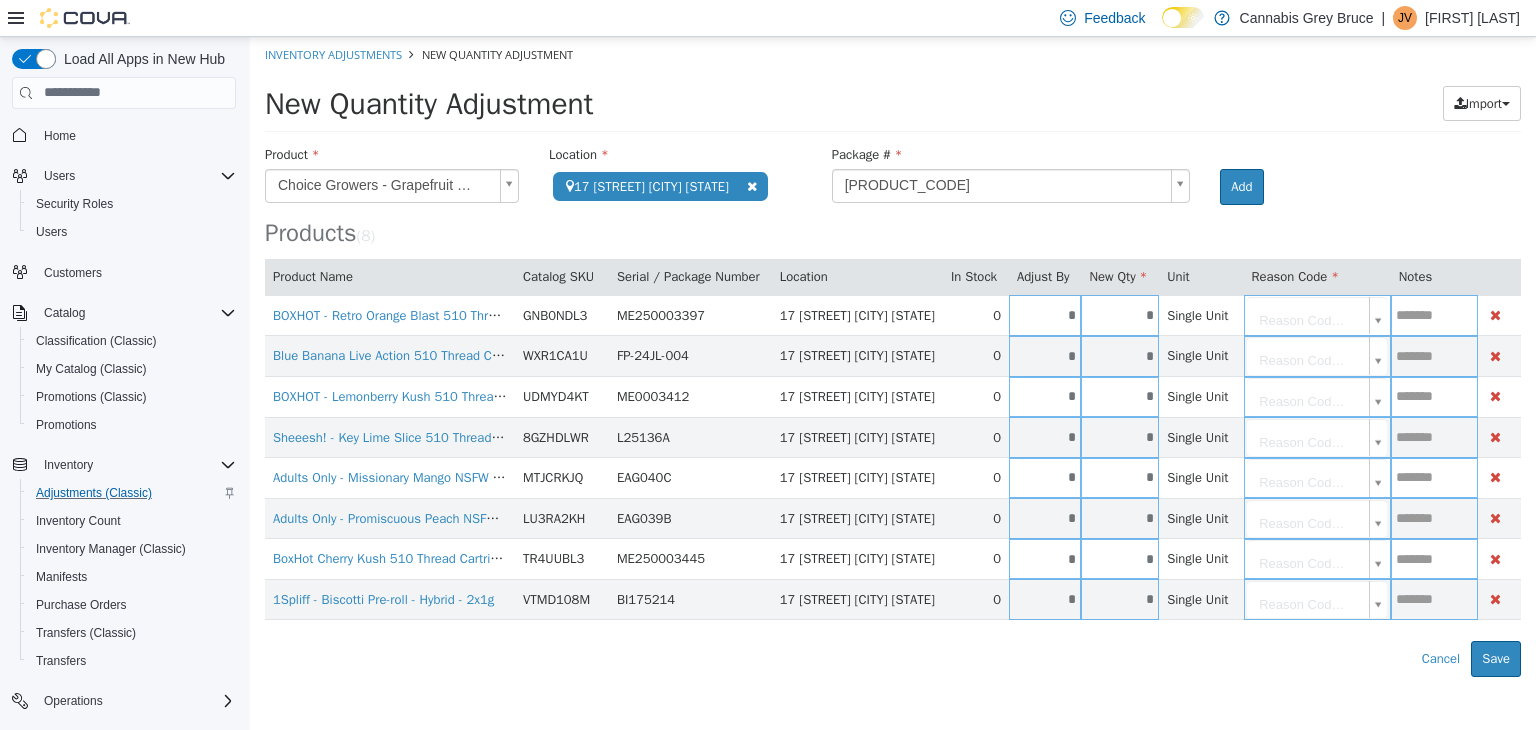 click on "**********" at bounding box center [893, 356] 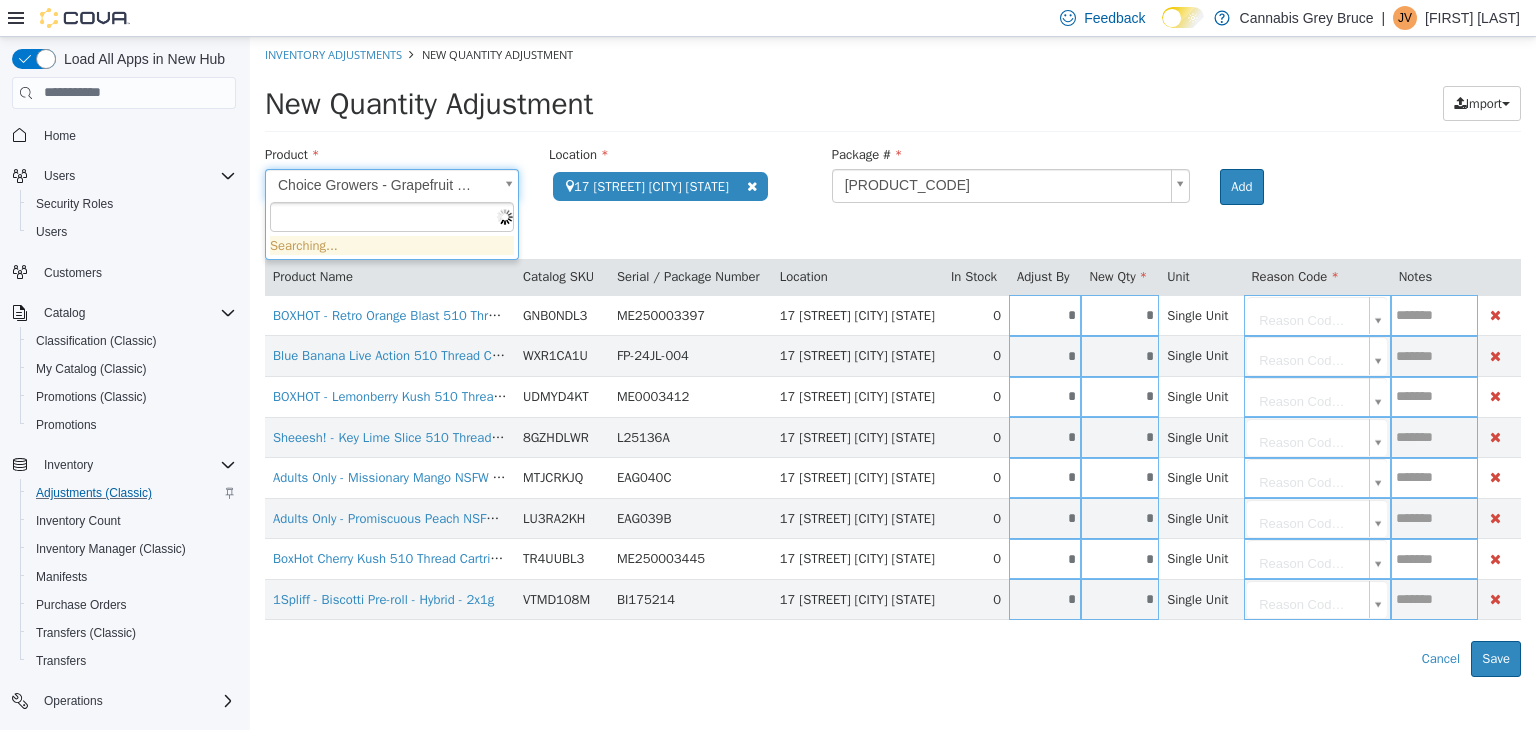 type 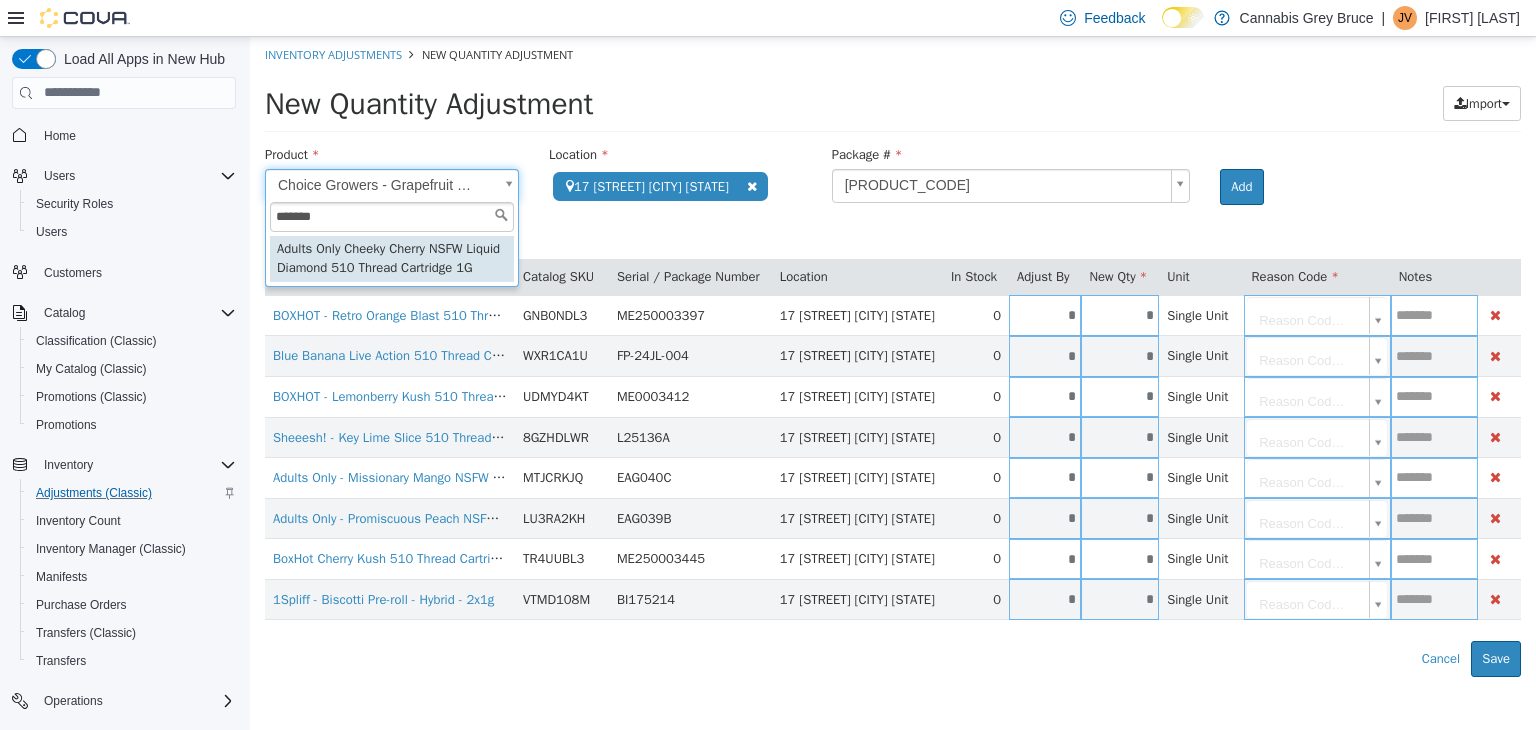 type on "*******" 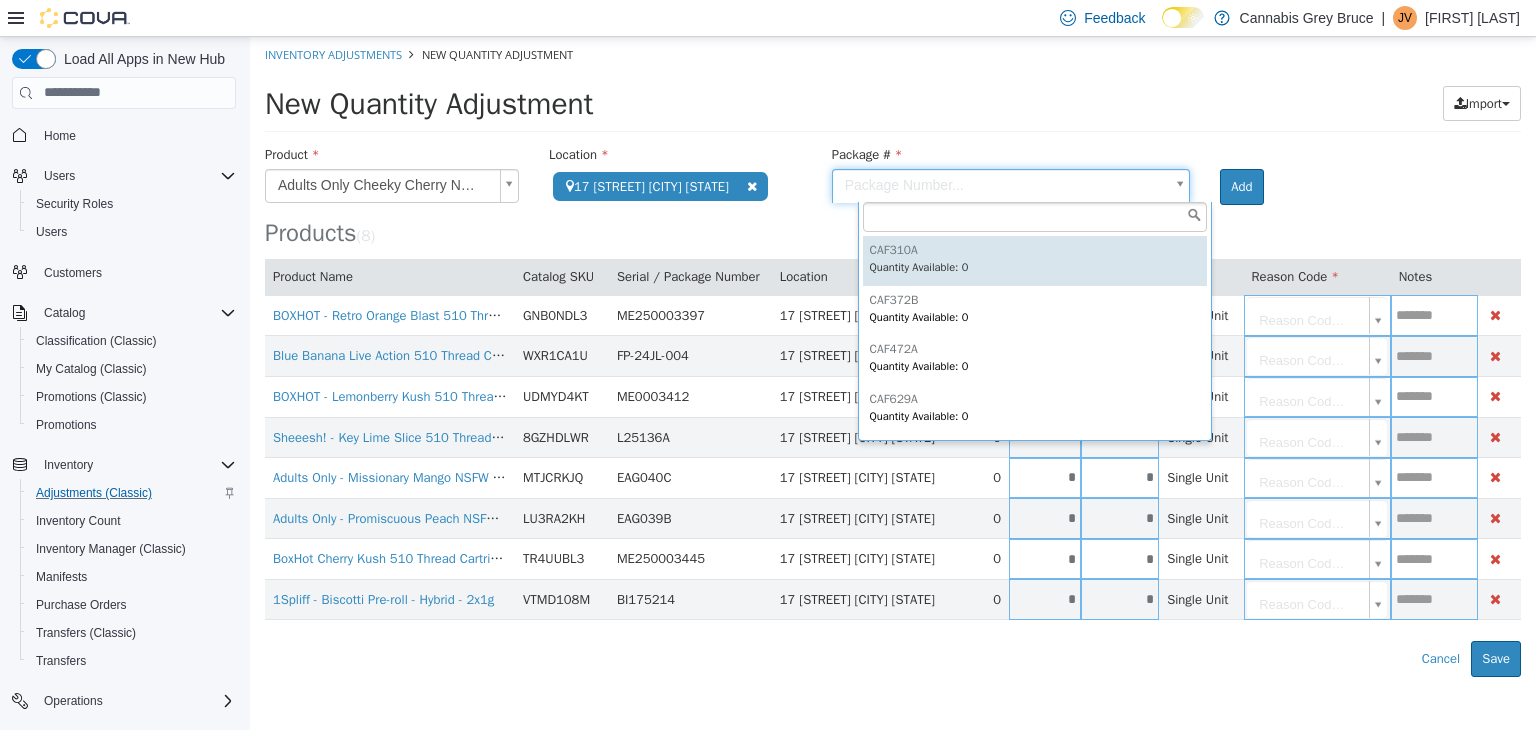 click on "**********" at bounding box center [893, 356] 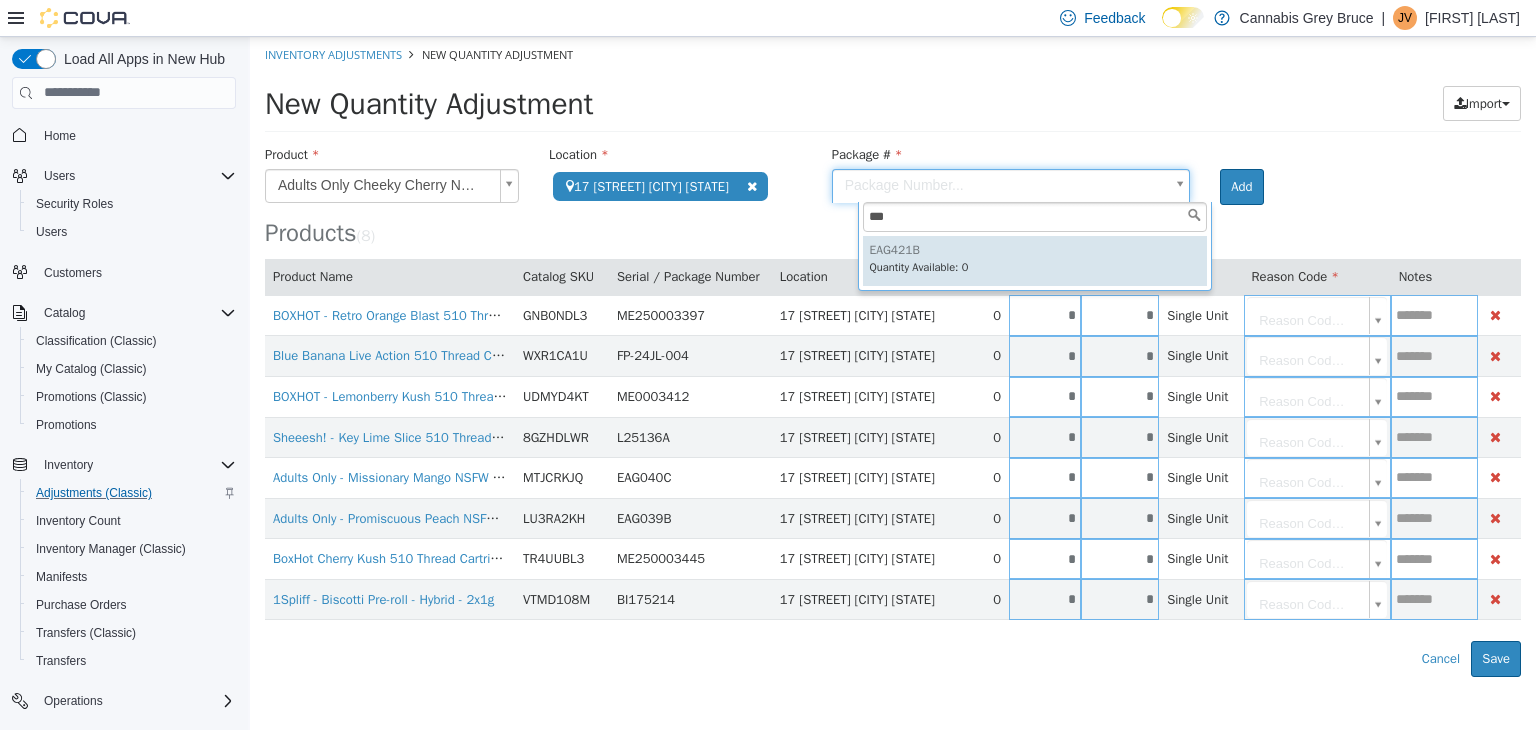 type on "***" 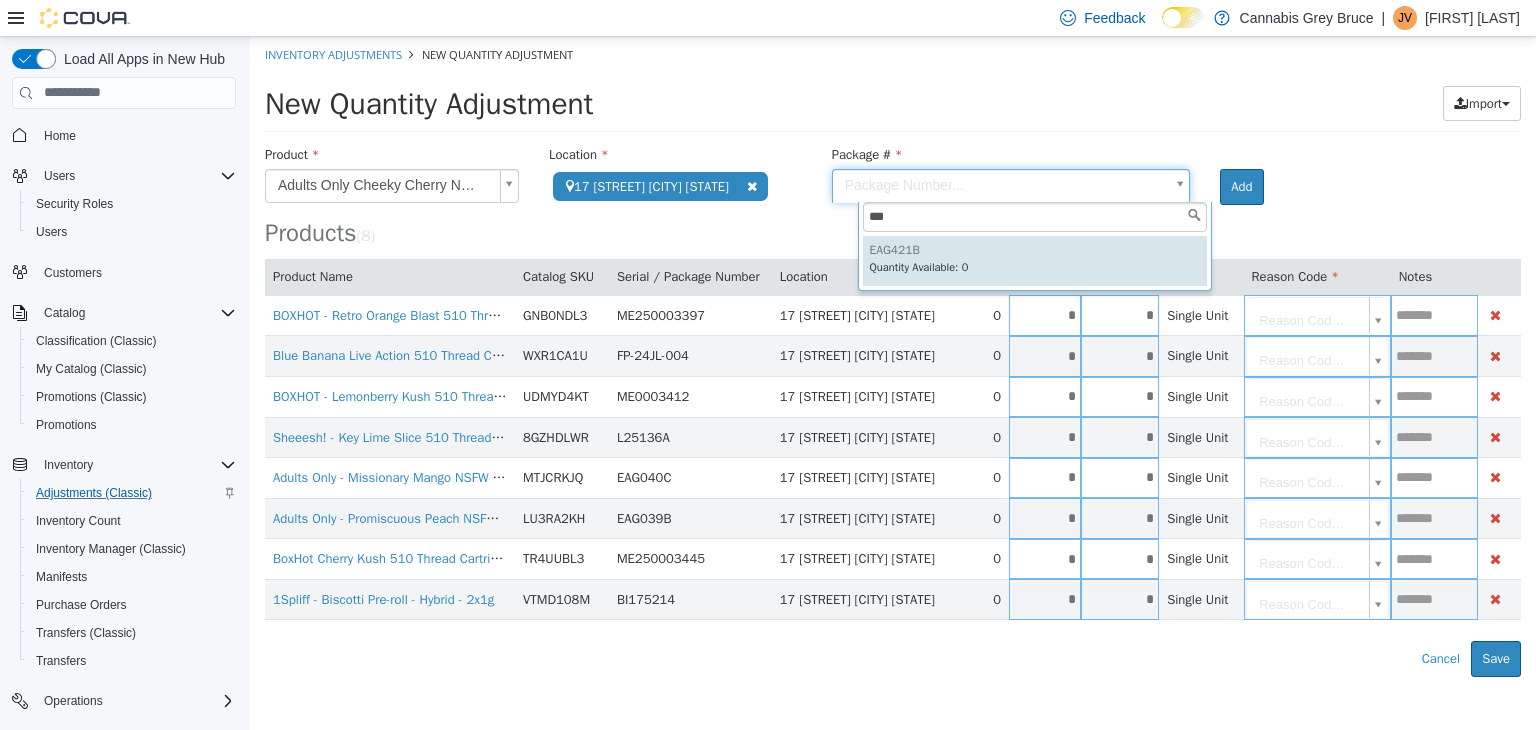type on "*******" 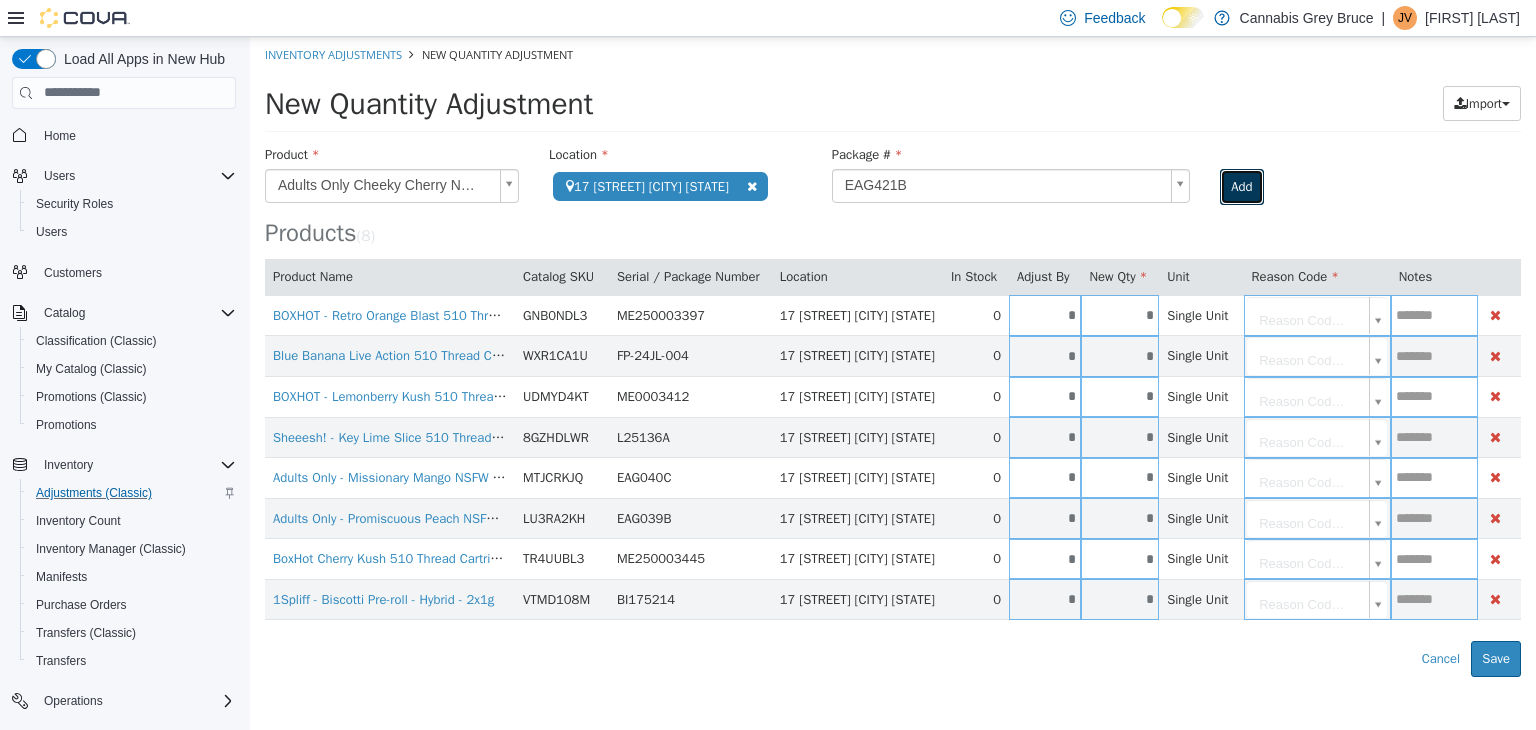 click on "Add" at bounding box center [1241, 186] 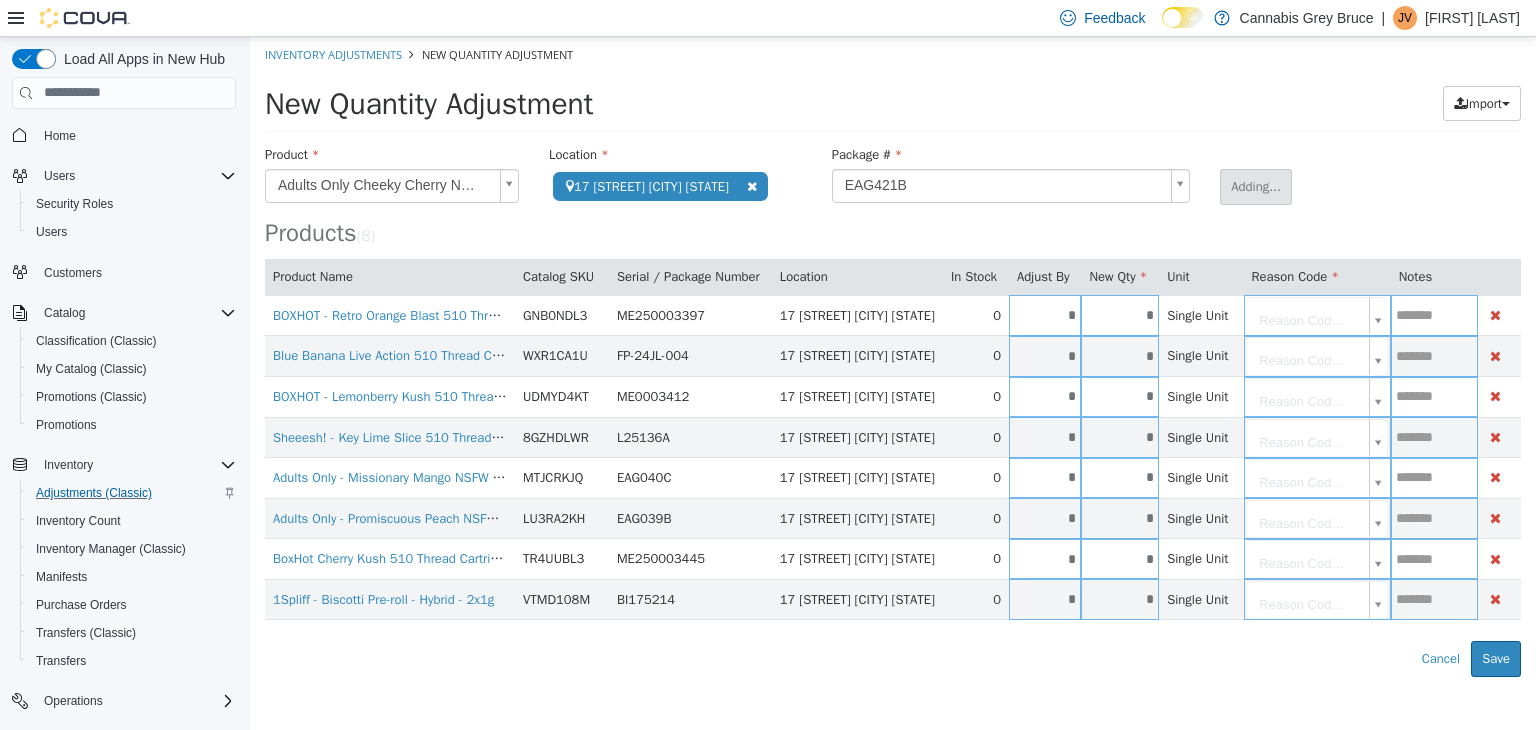 type 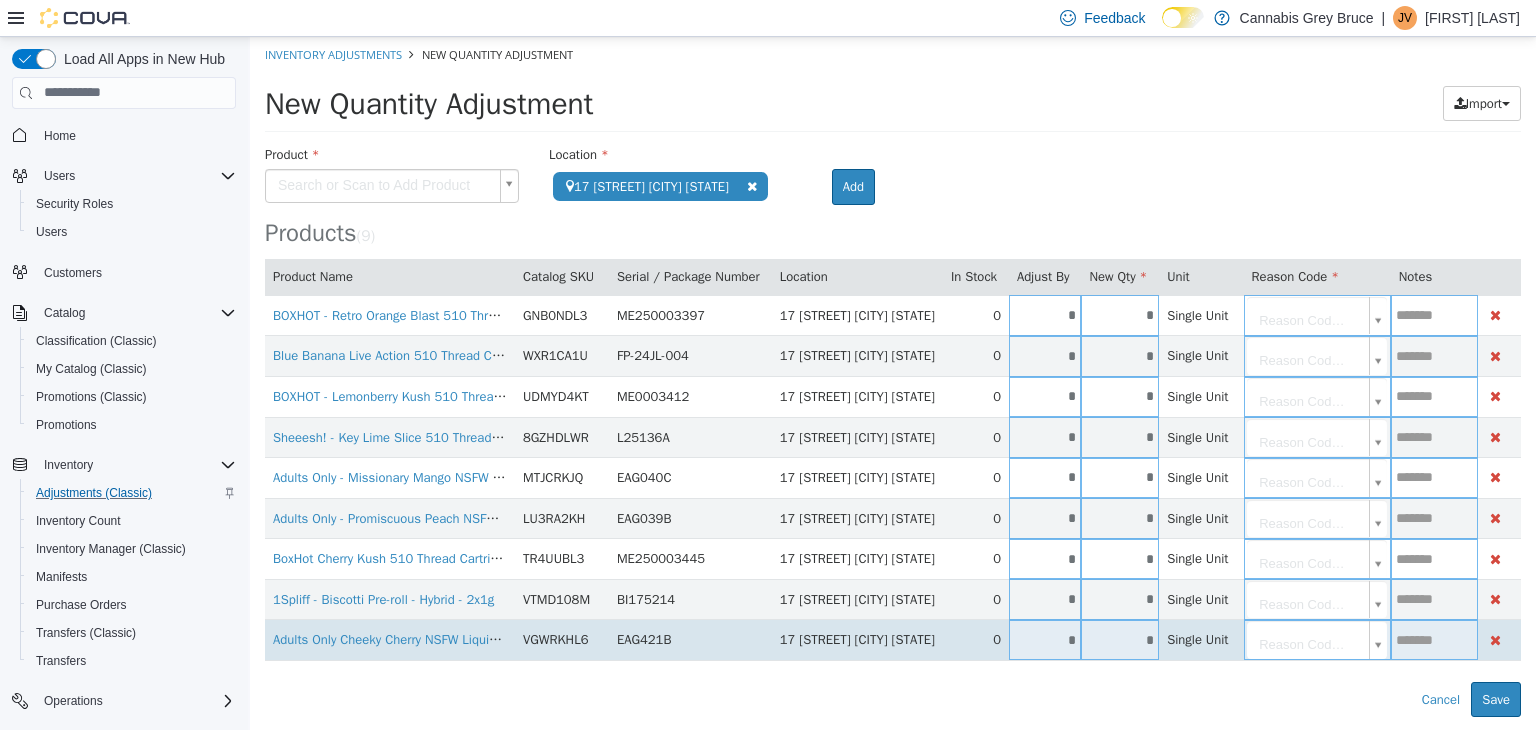 click on "*" at bounding box center (1045, 639) 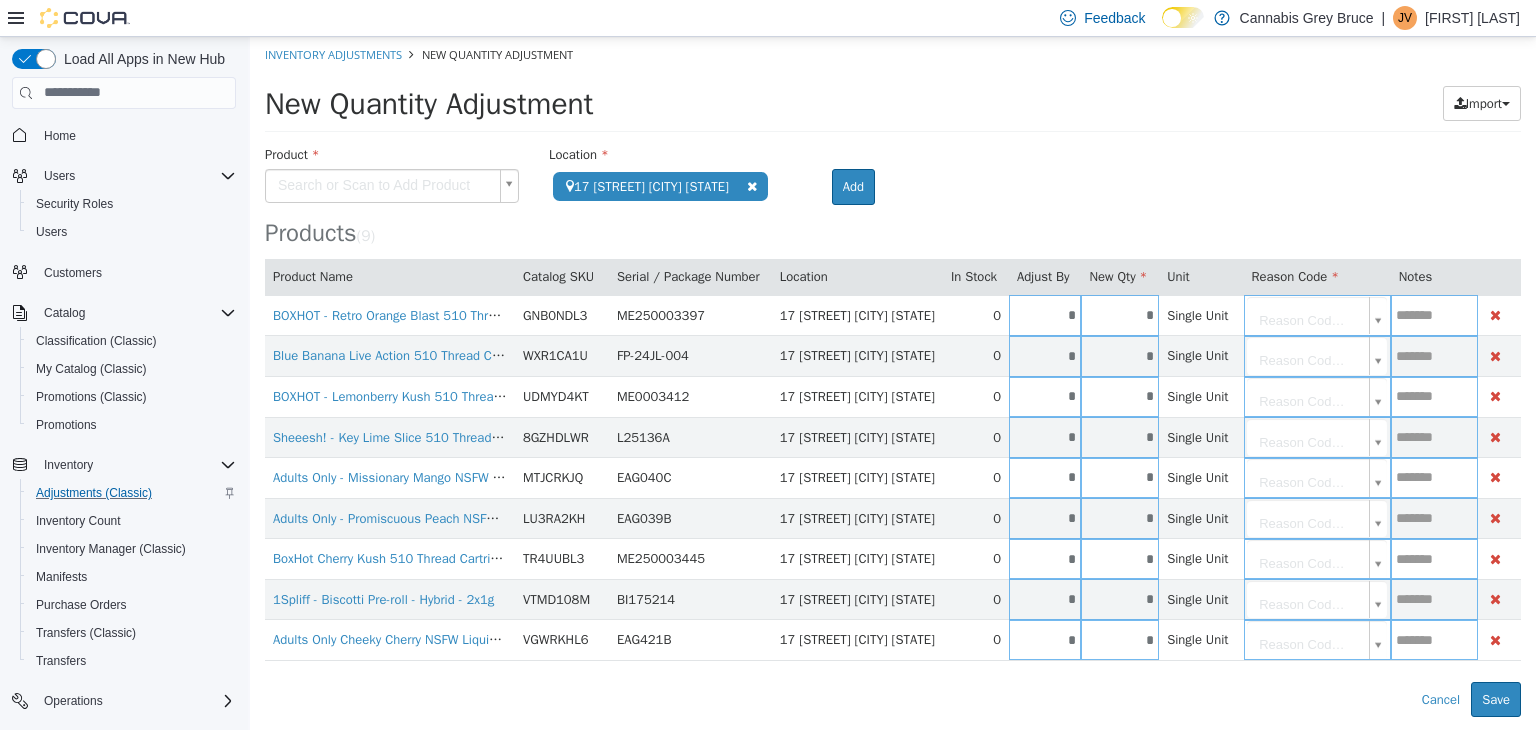 type on "*" 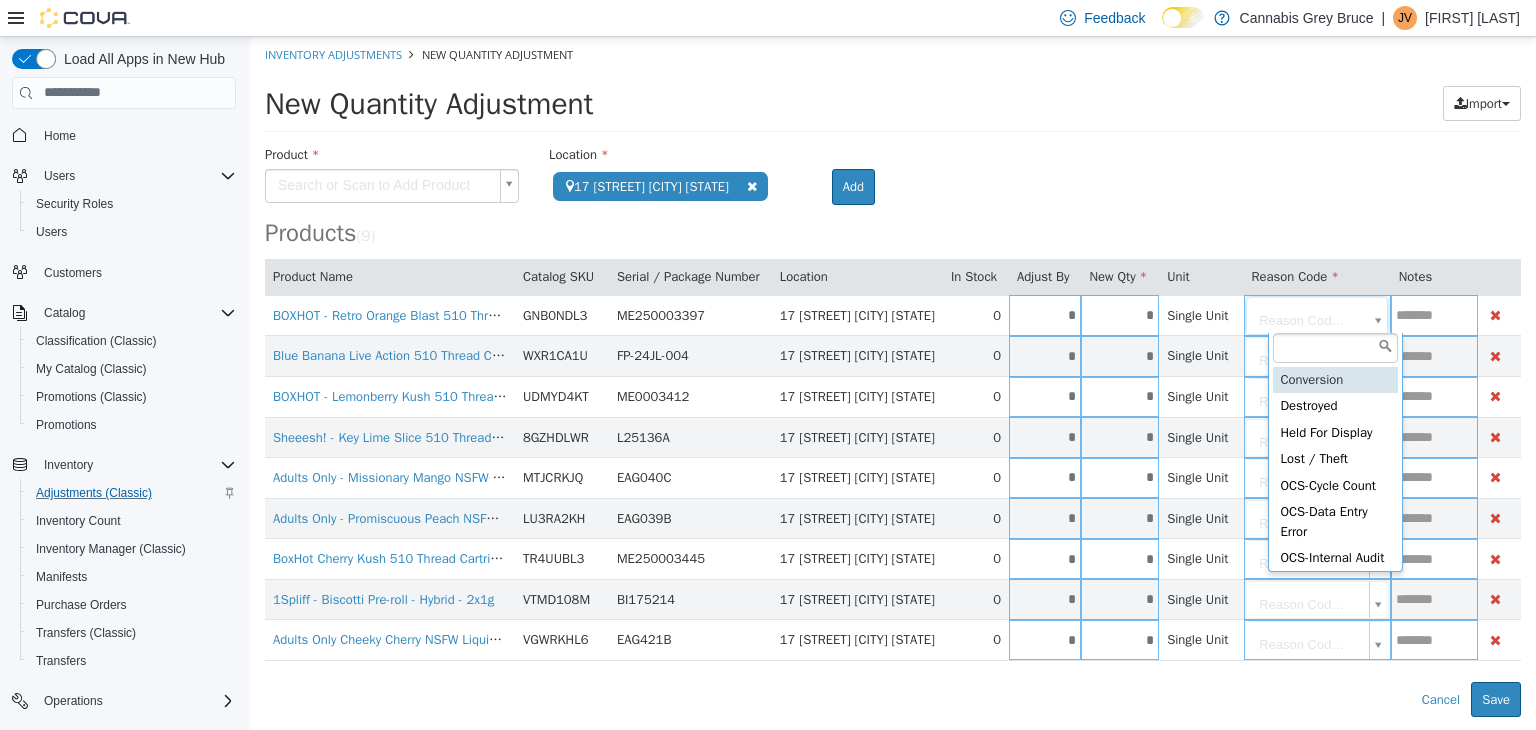 click on "**********" at bounding box center (893, 376) 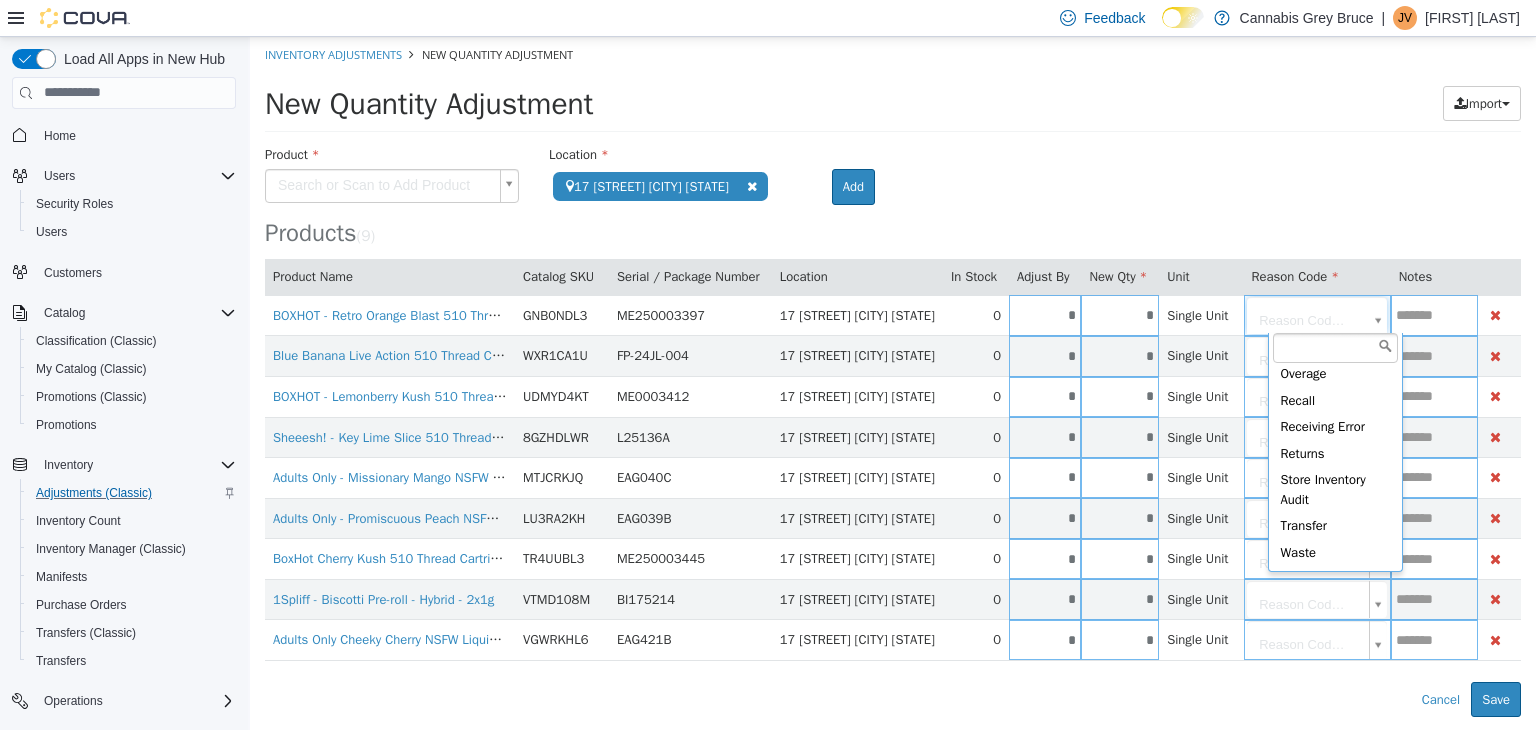 scroll, scrollTop: 500, scrollLeft: 0, axis: vertical 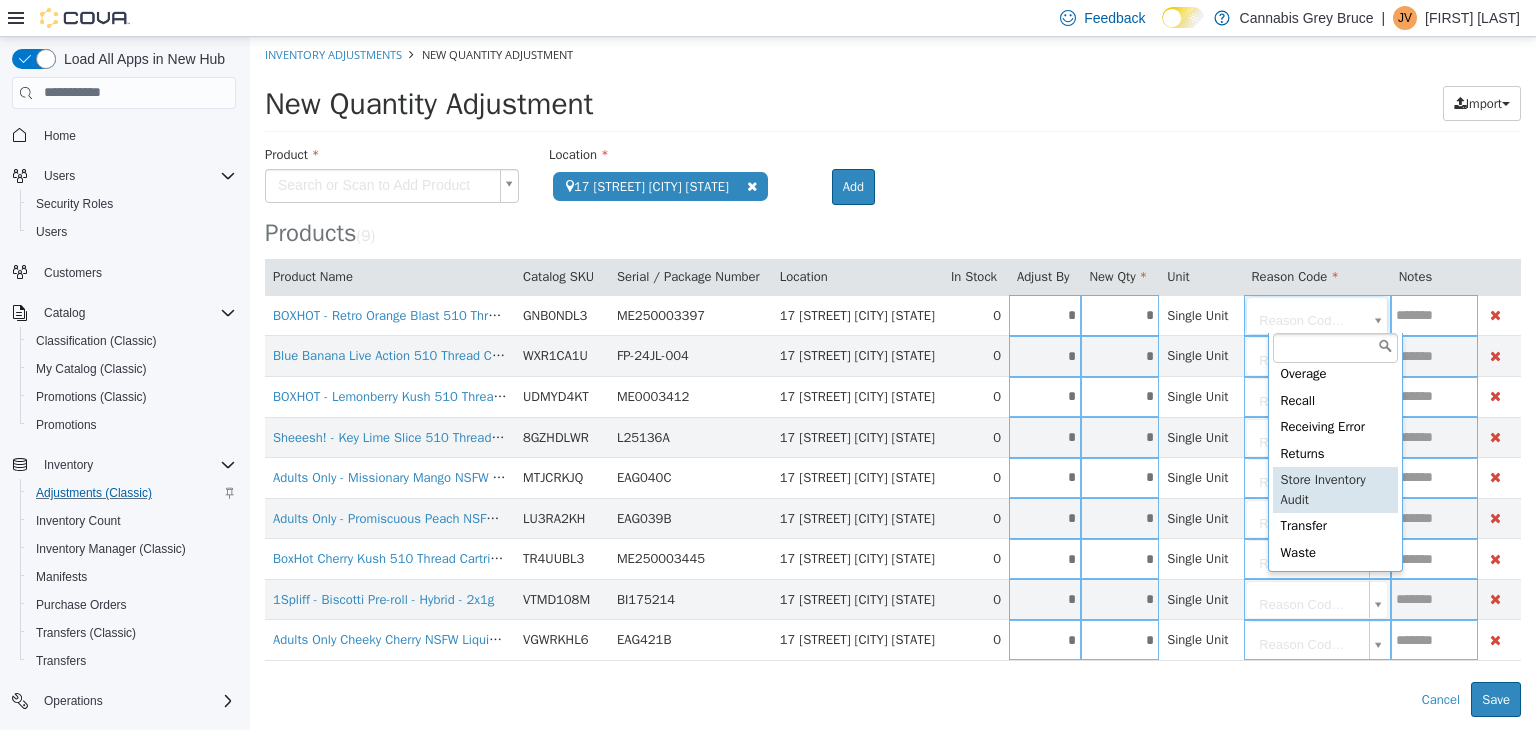 type on "**********" 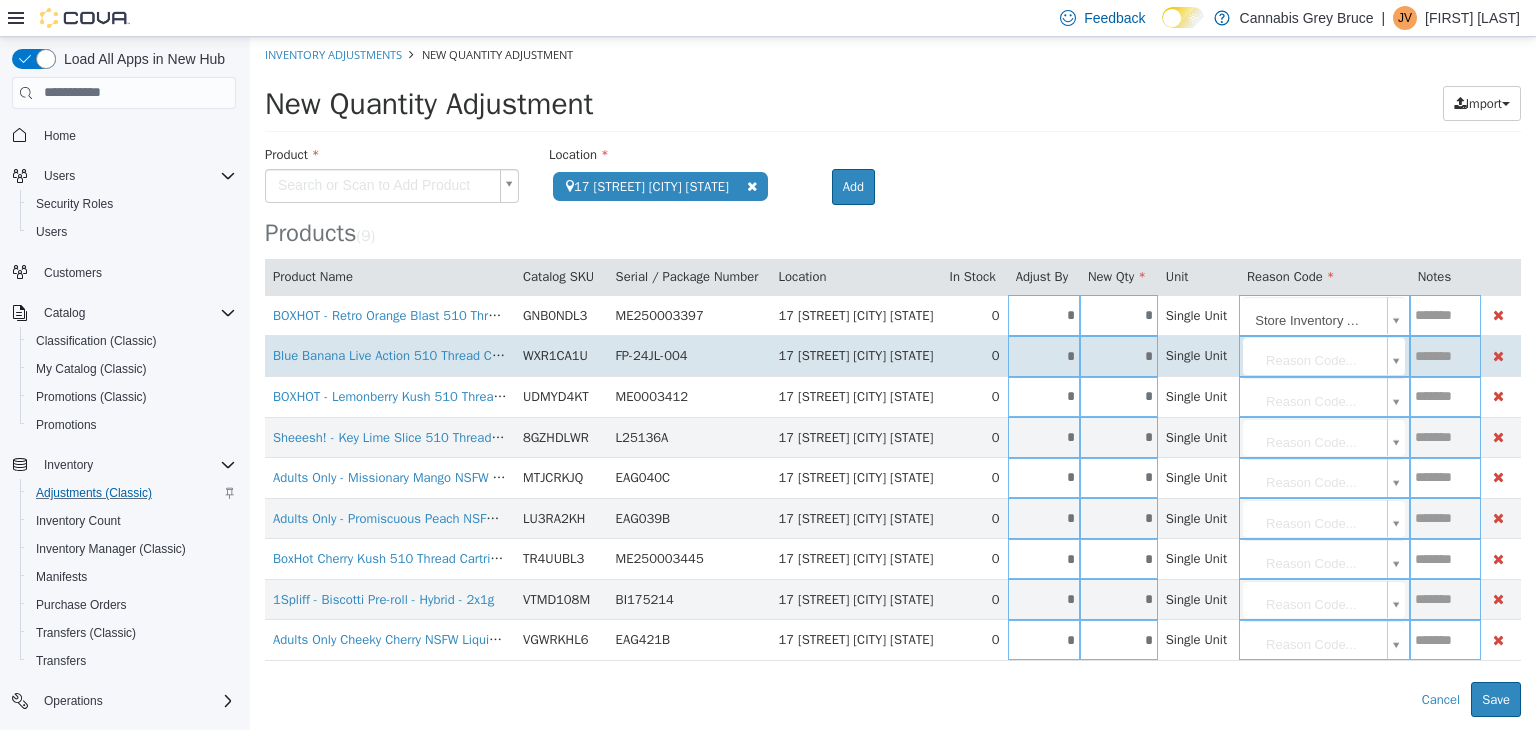 click on "**********" at bounding box center (893, 376) 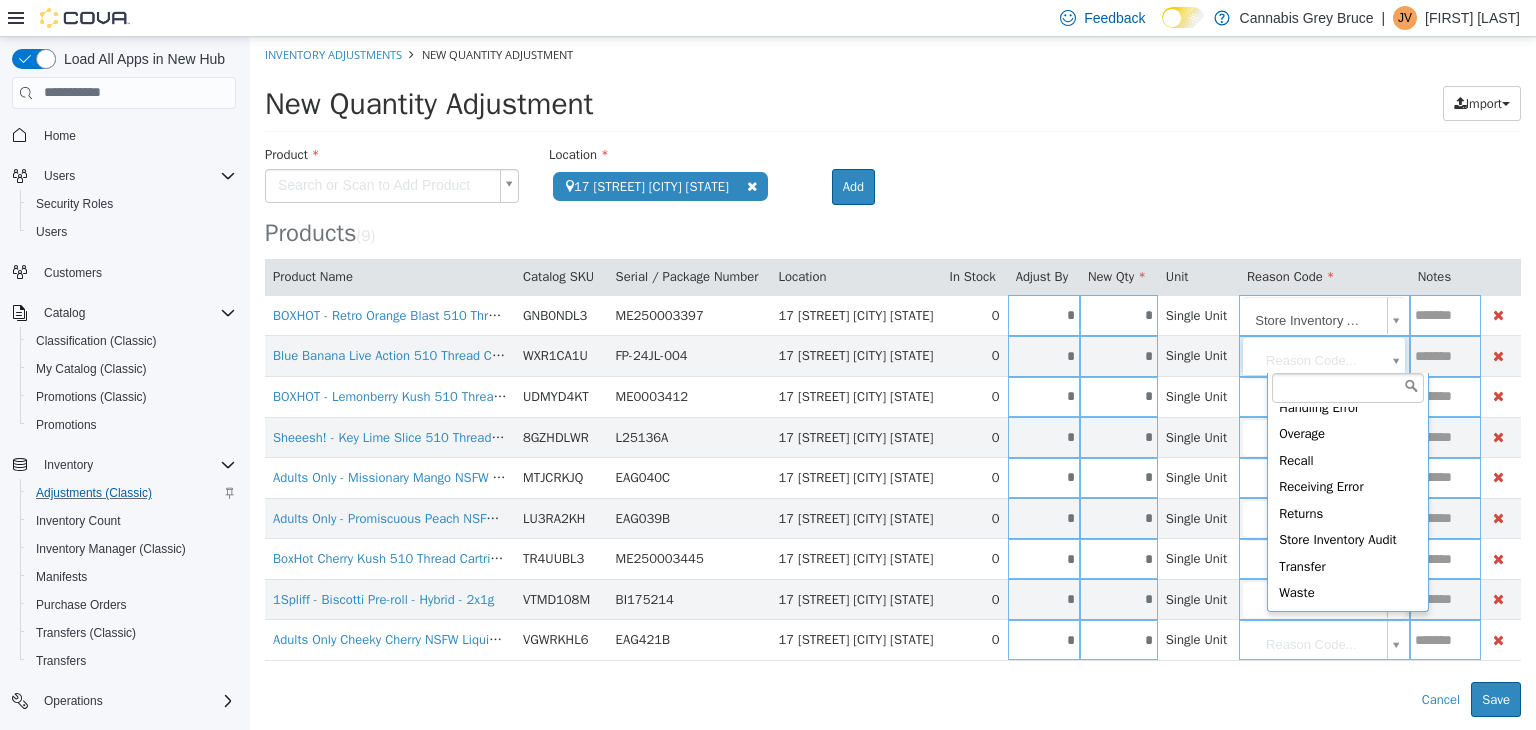 scroll, scrollTop: 384, scrollLeft: 0, axis: vertical 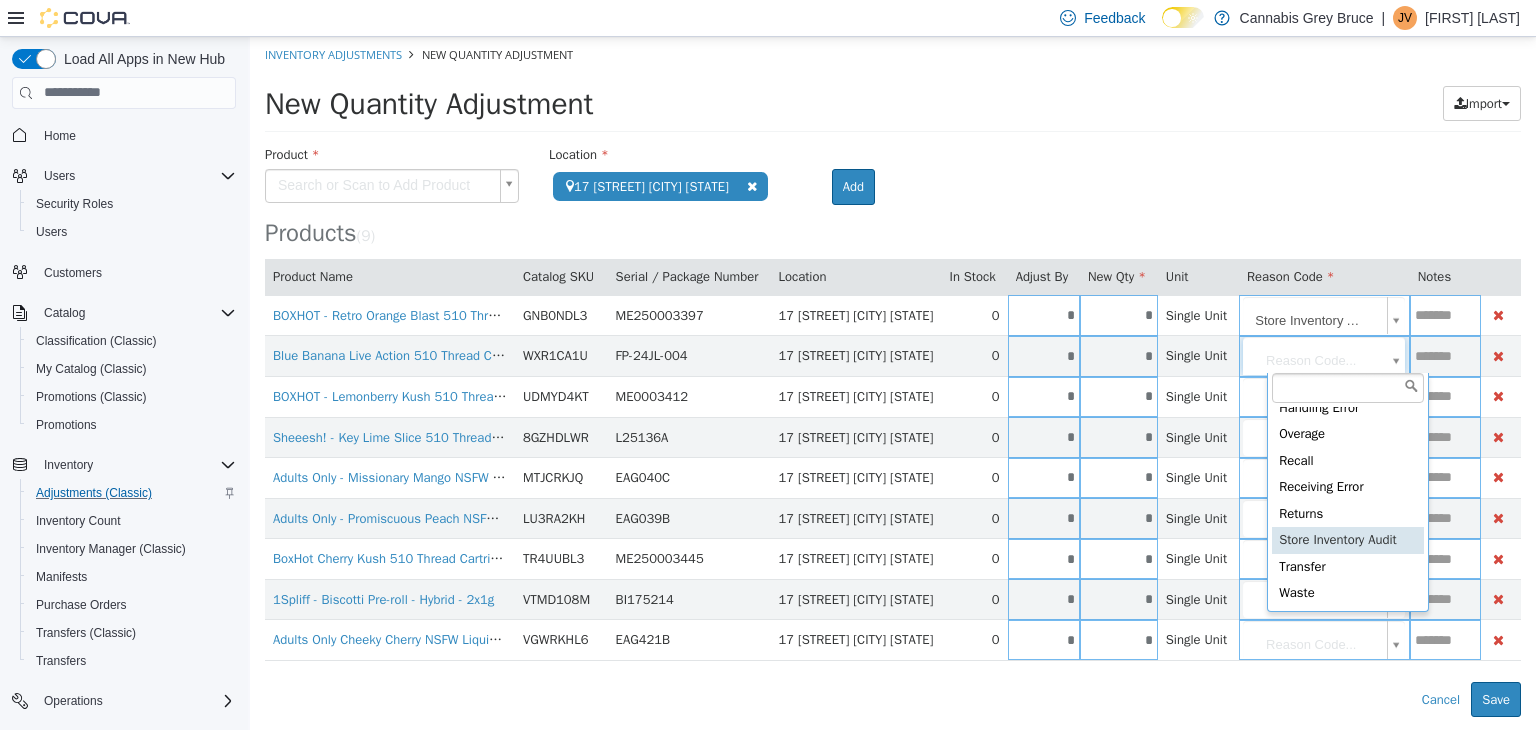type on "**********" 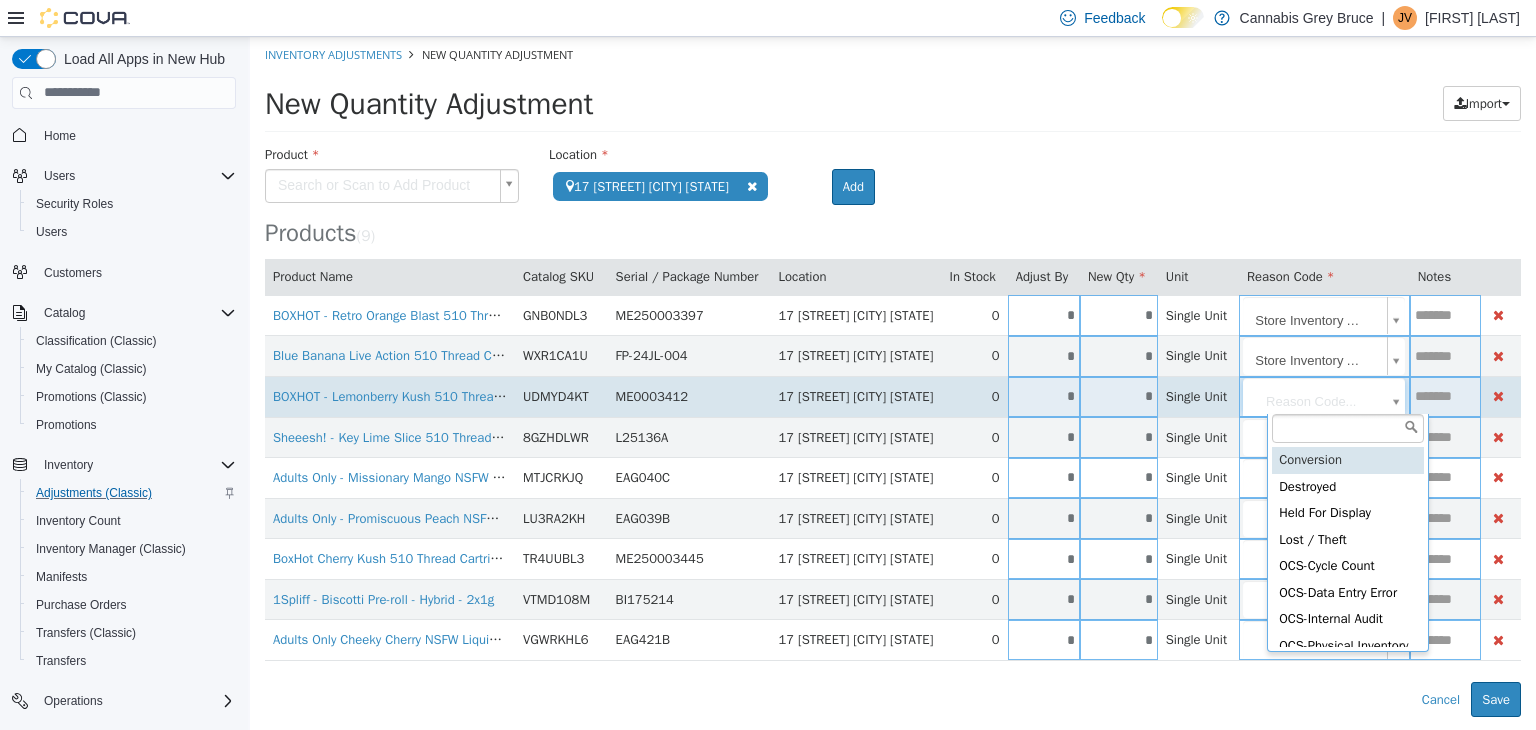 click on "**********" at bounding box center (893, 376) 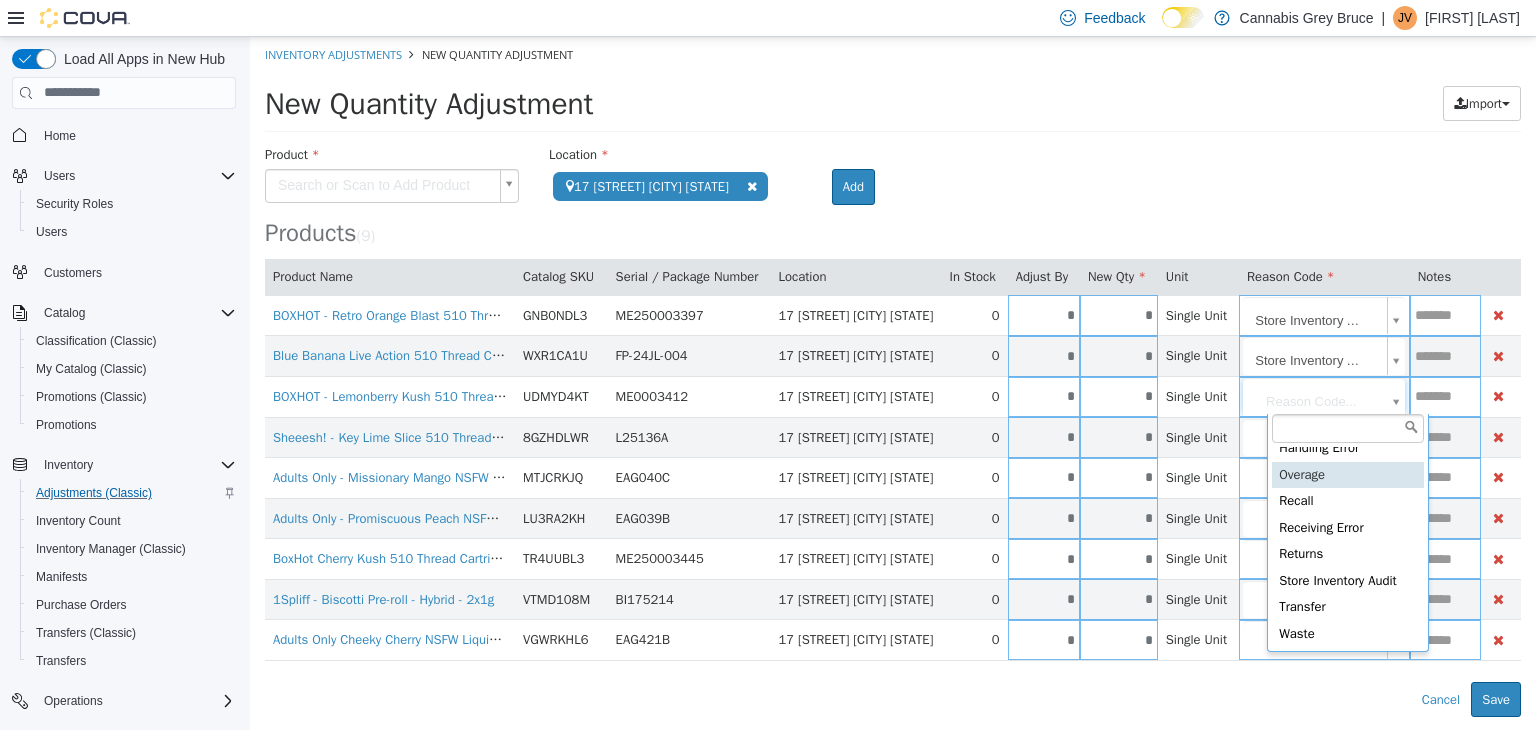 scroll, scrollTop: 394, scrollLeft: 0, axis: vertical 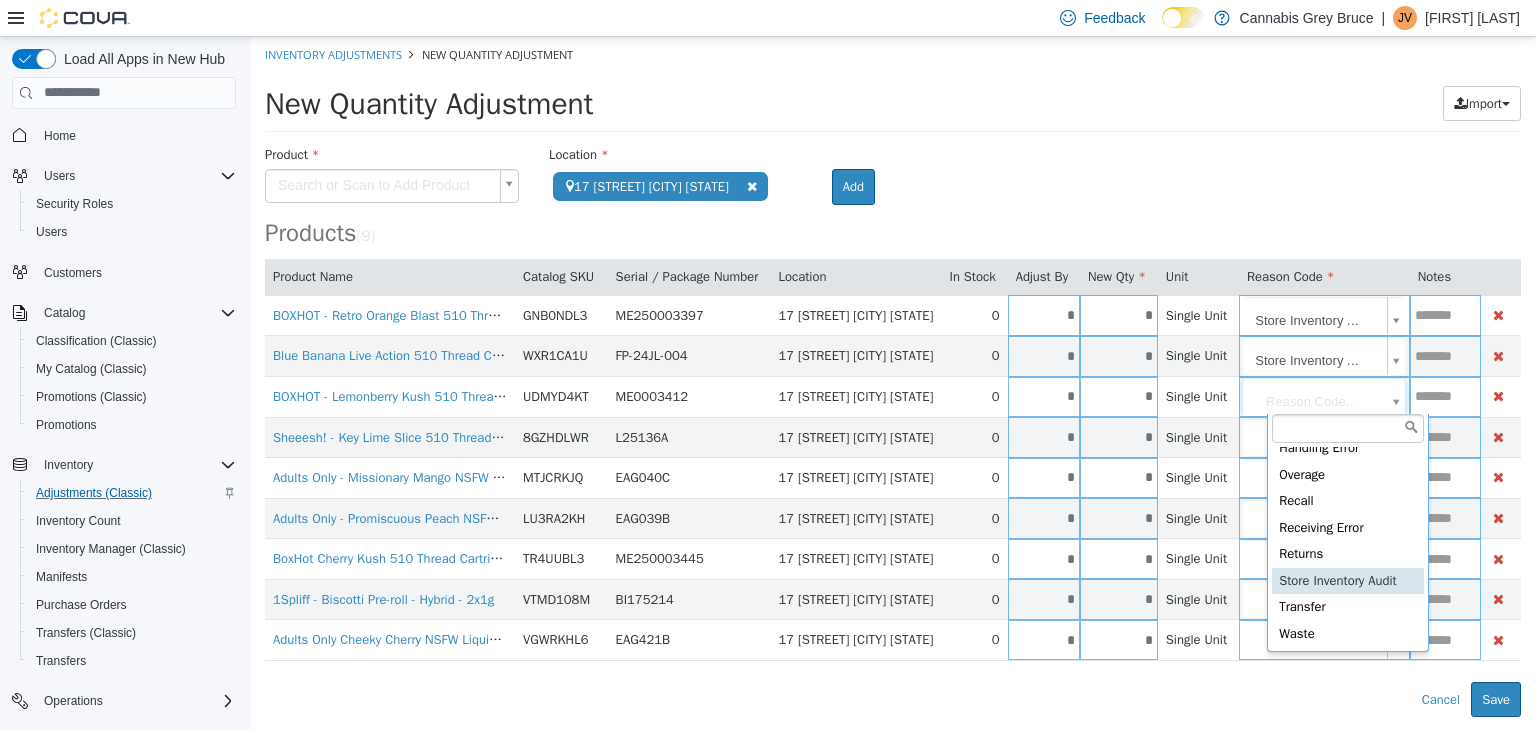 type on "**********" 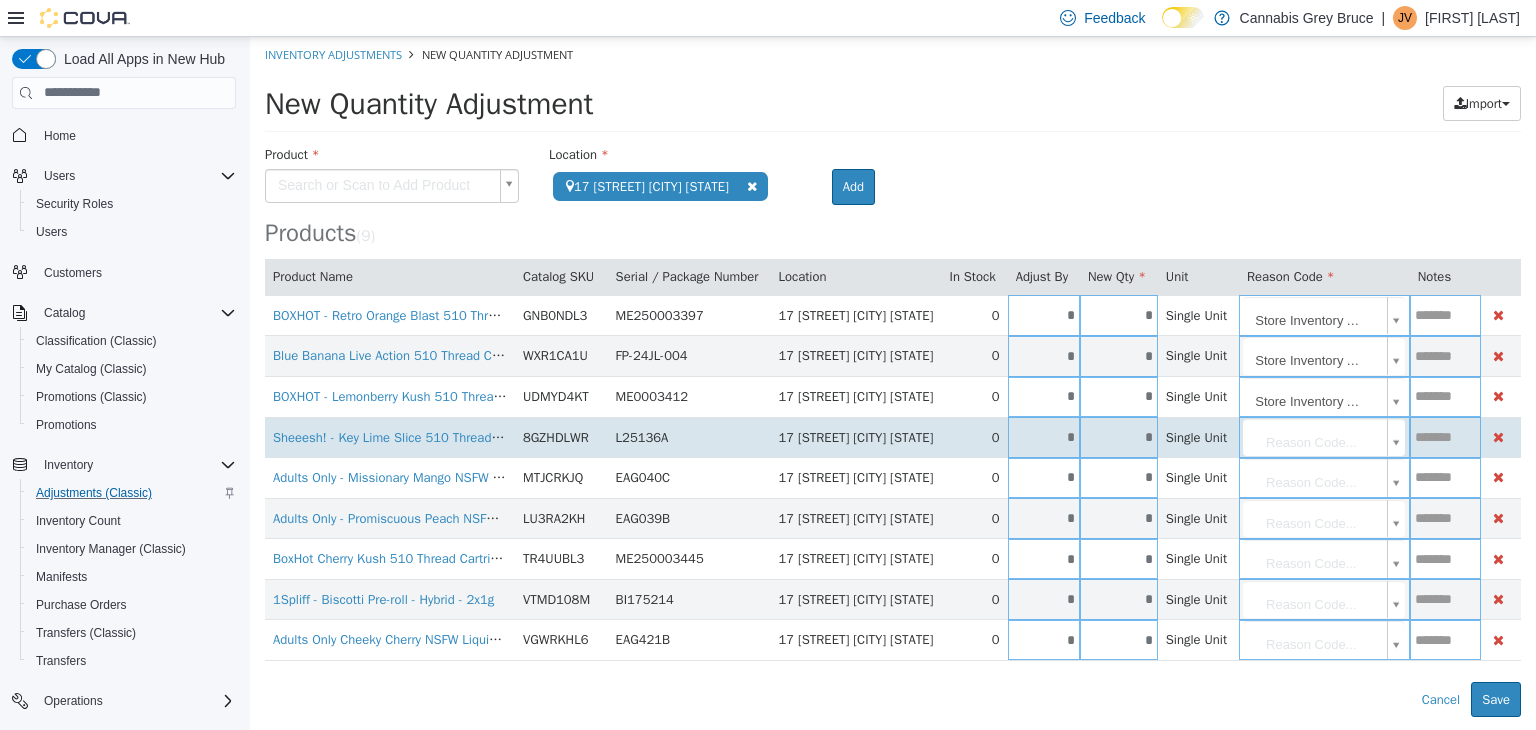 click on "**********" at bounding box center [893, 376] 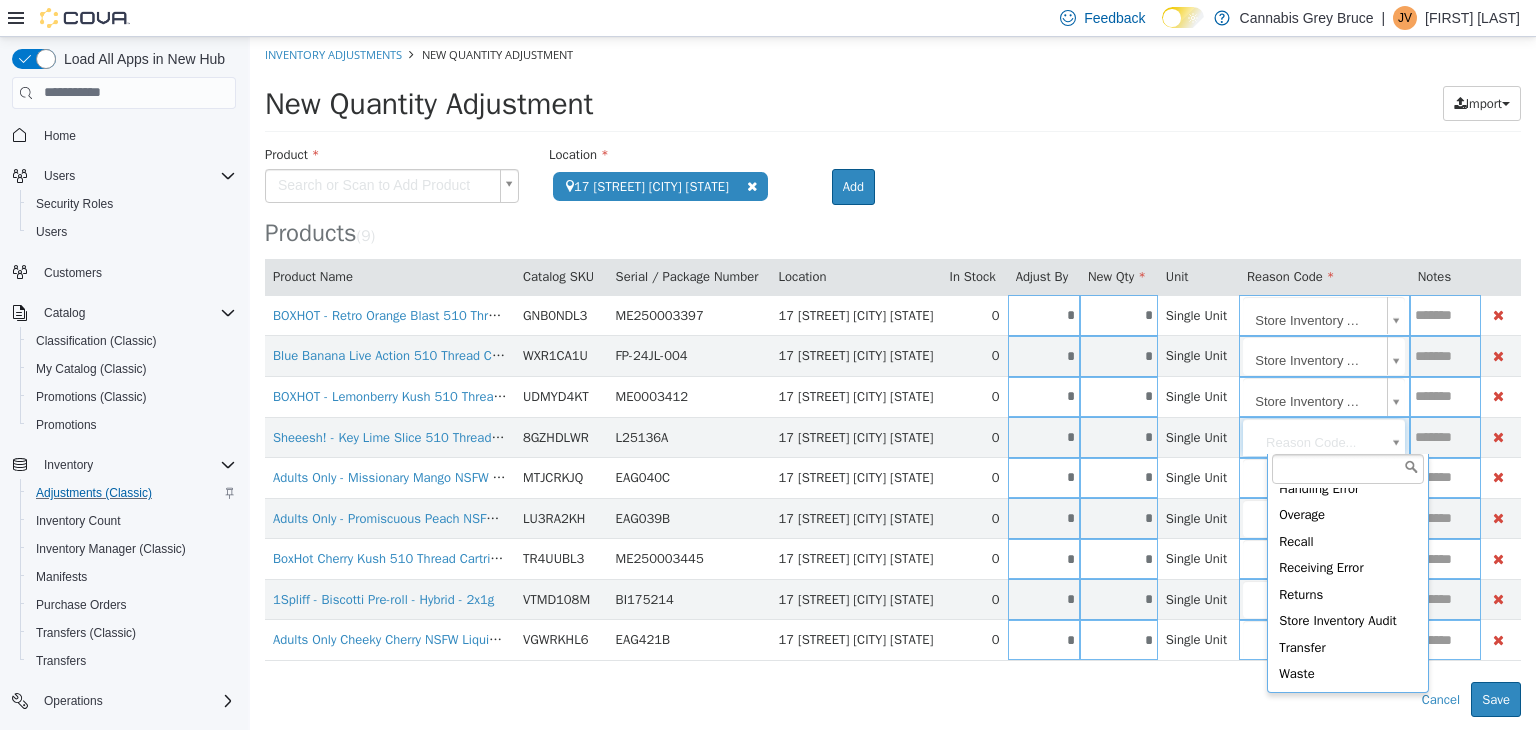 scroll, scrollTop: 362, scrollLeft: 0, axis: vertical 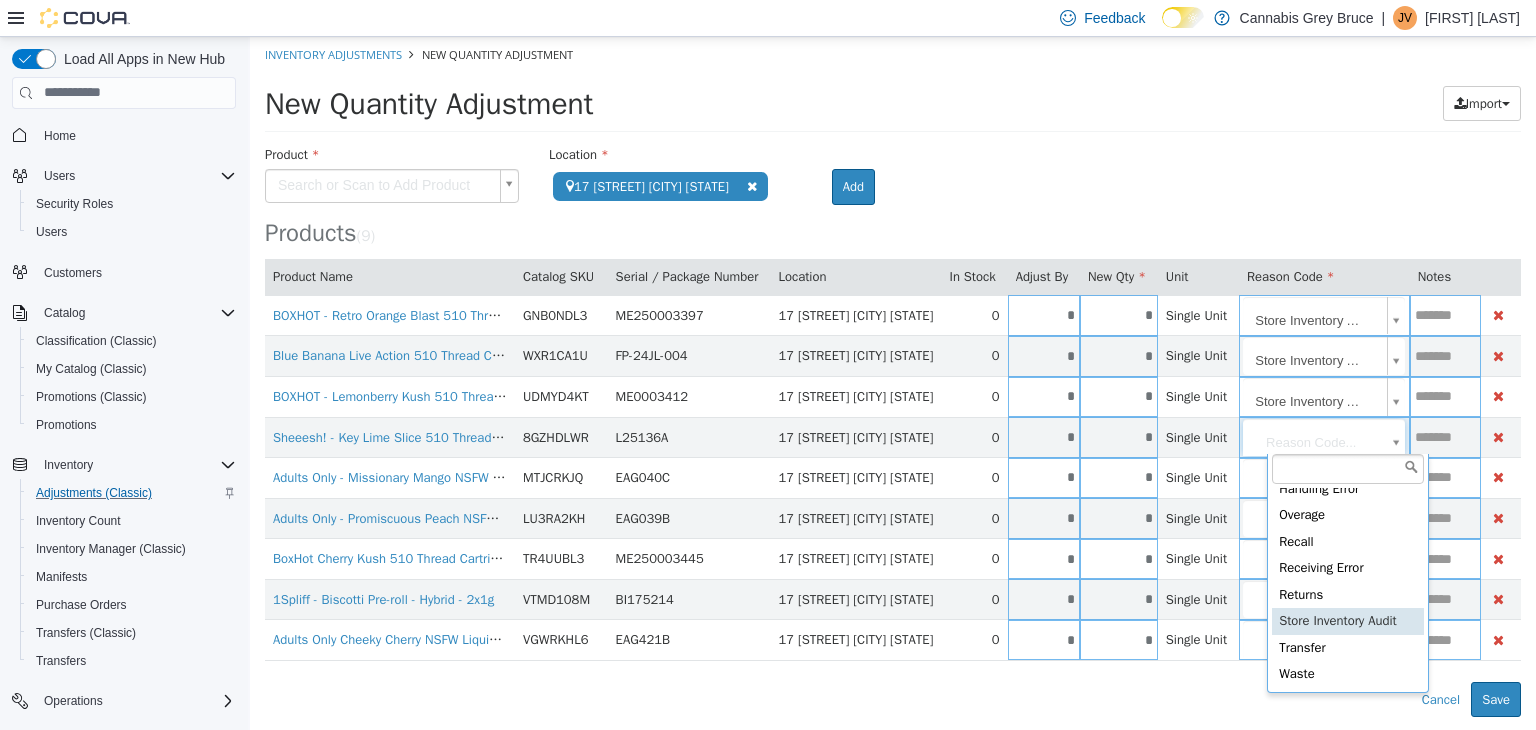 type on "**********" 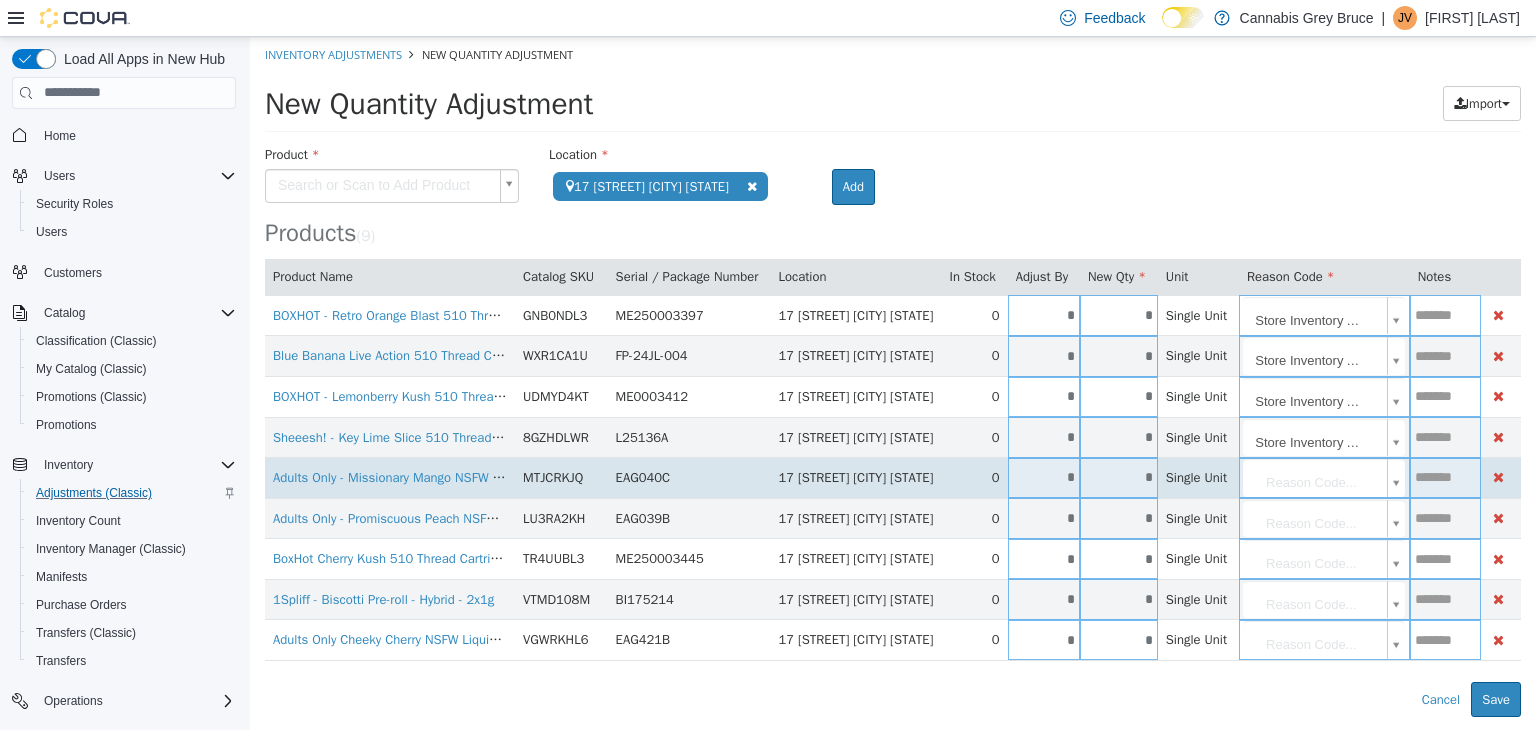 click on "**********" at bounding box center (893, 376) 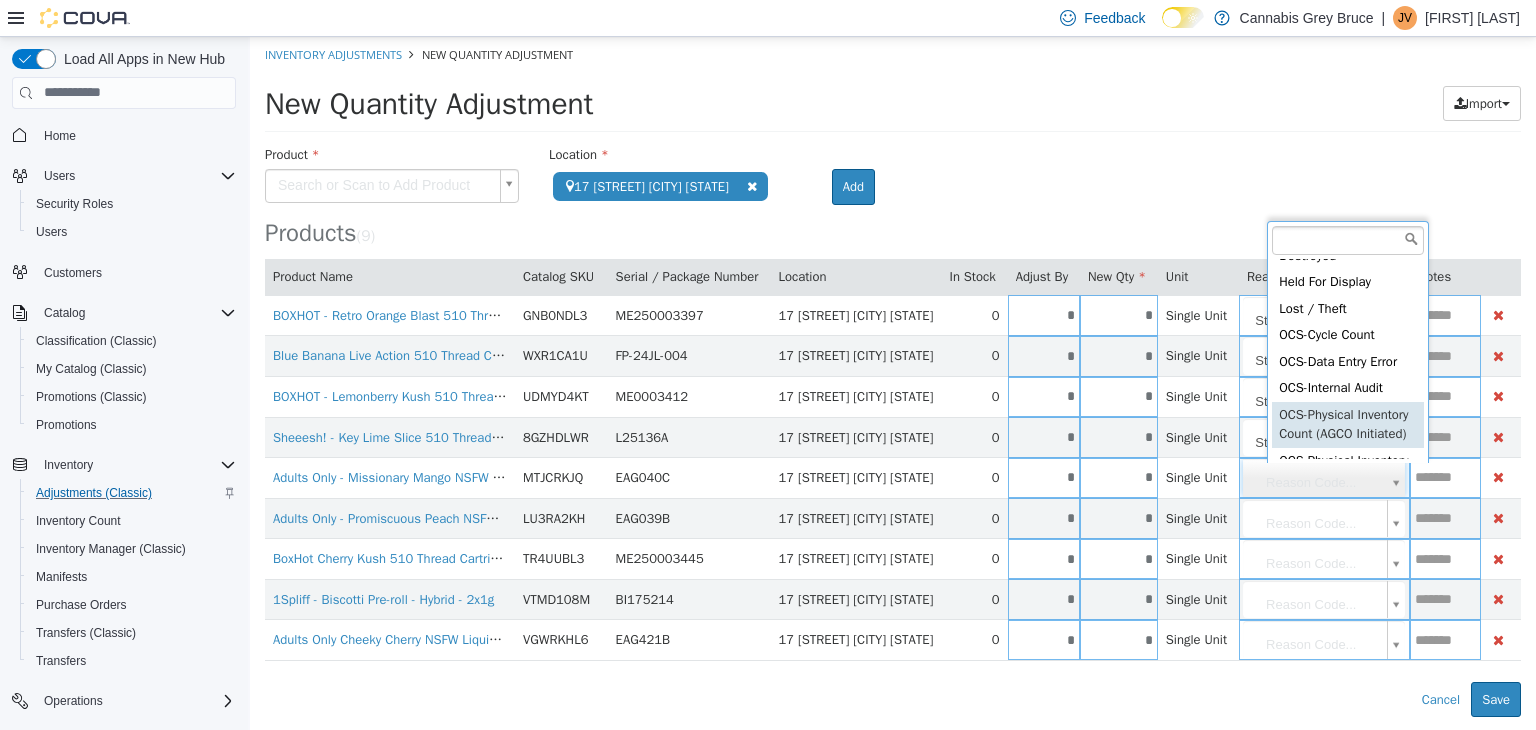 scroll, scrollTop: 393, scrollLeft: 0, axis: vertical 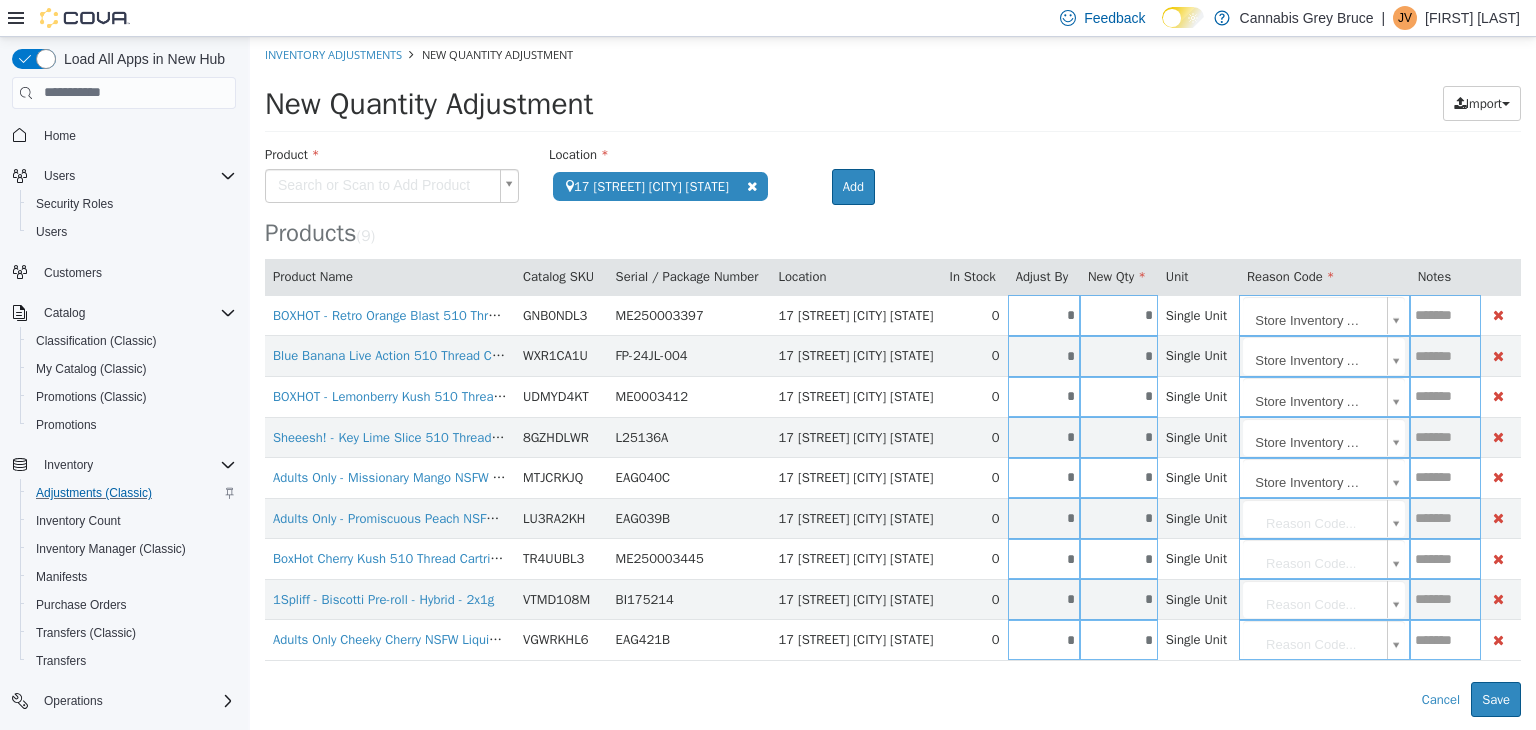 type on "**********" 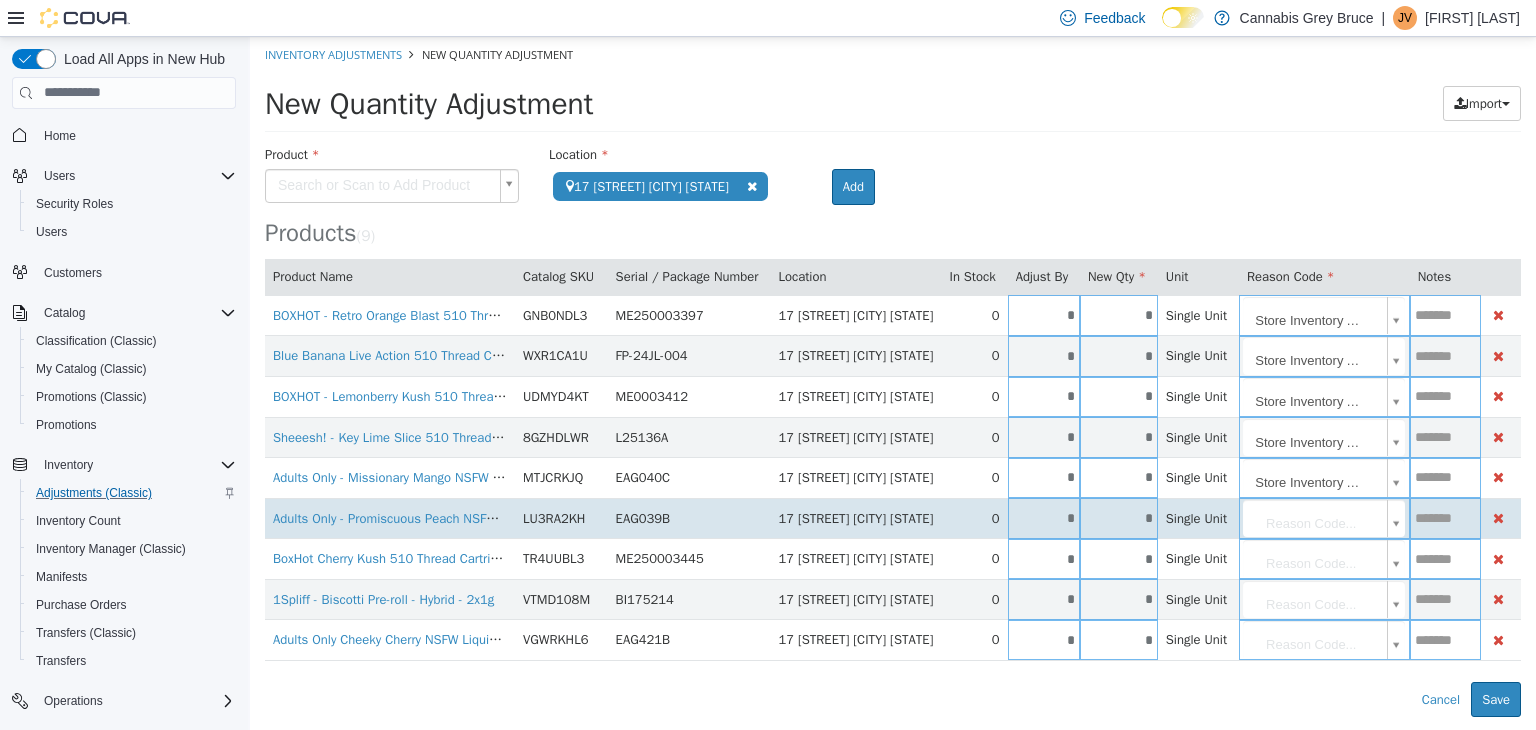click on "**********" at bounding box center [893, 376] 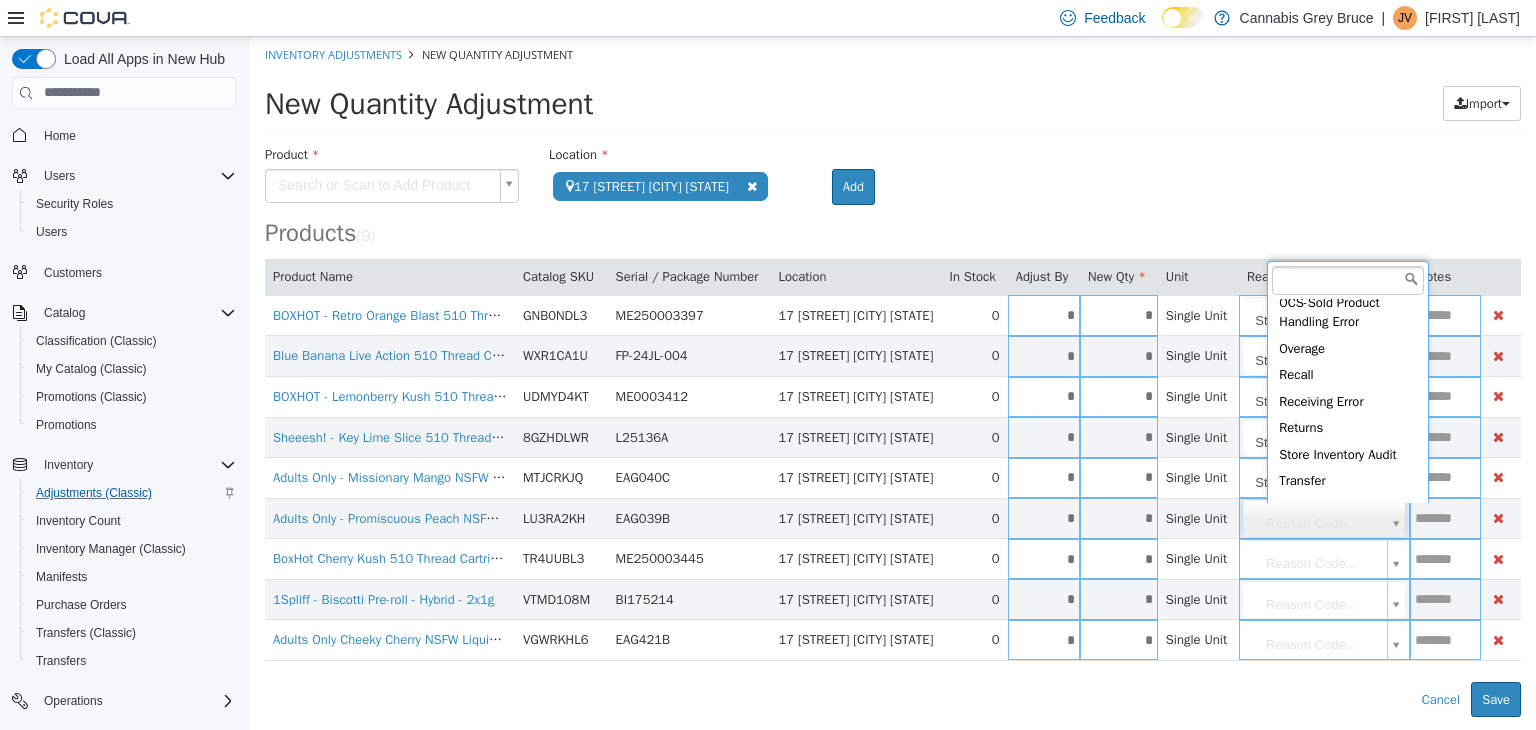 scroll, scrollTop: 343, scrollLeft: 0, axis: vertical 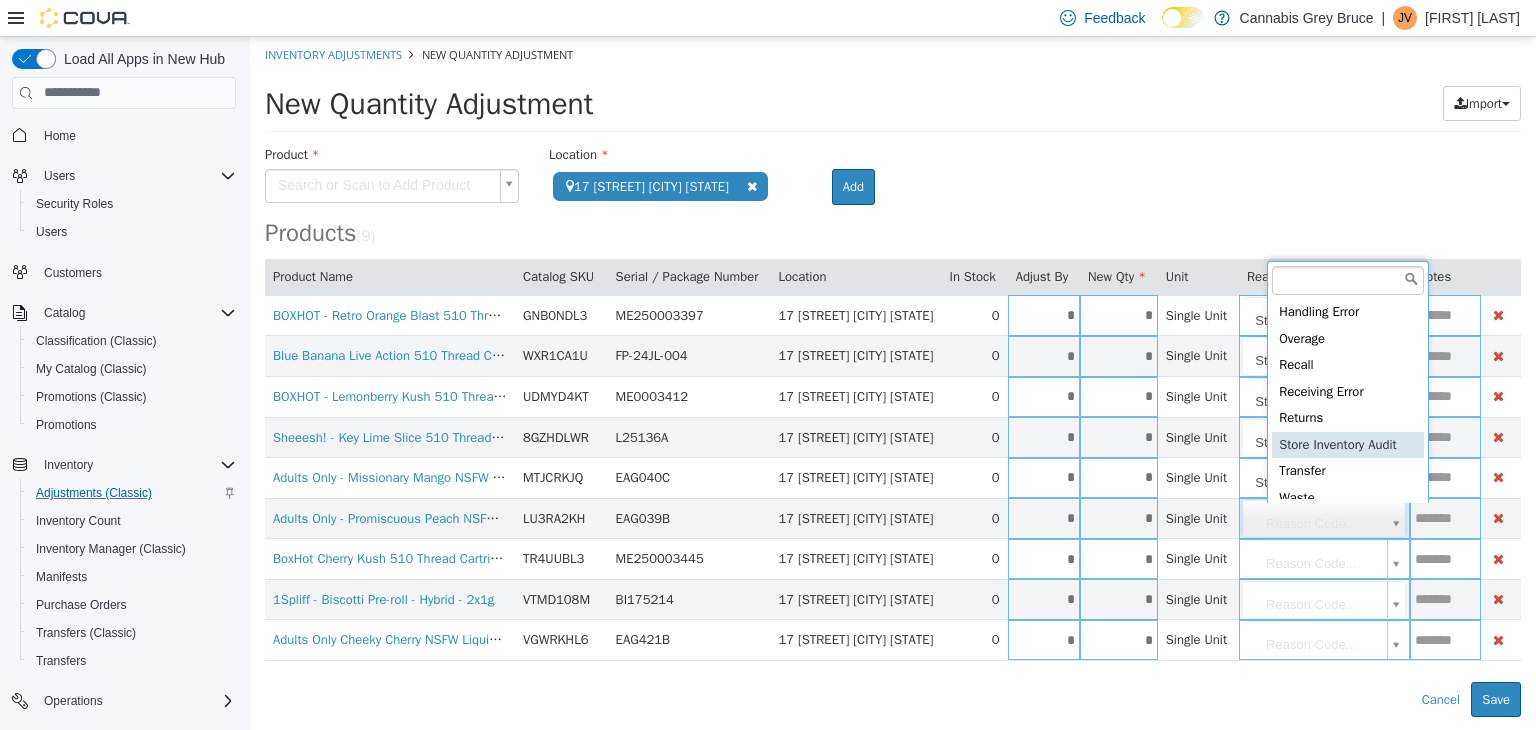 type on "**********" 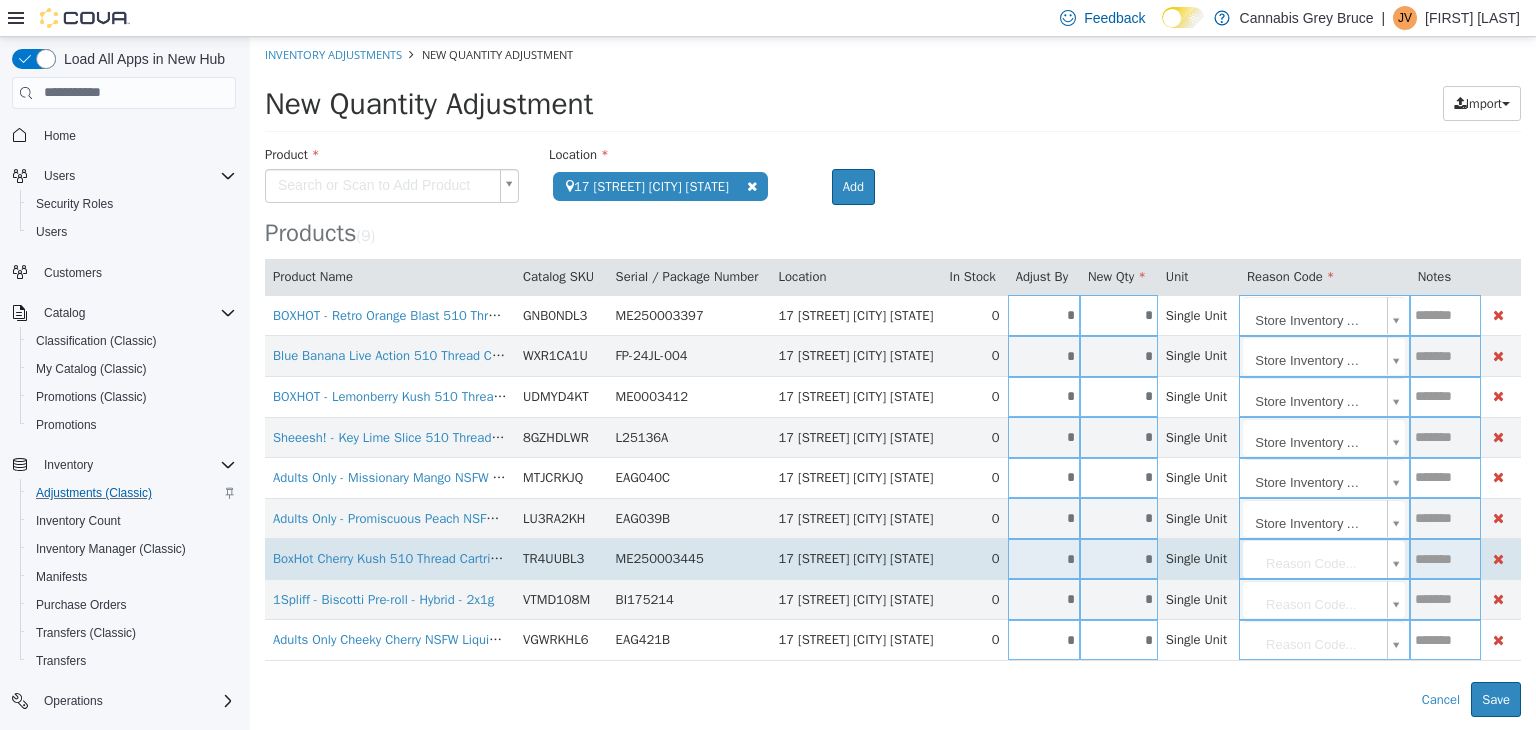 click on "**********" at bounding box center [893, 376] 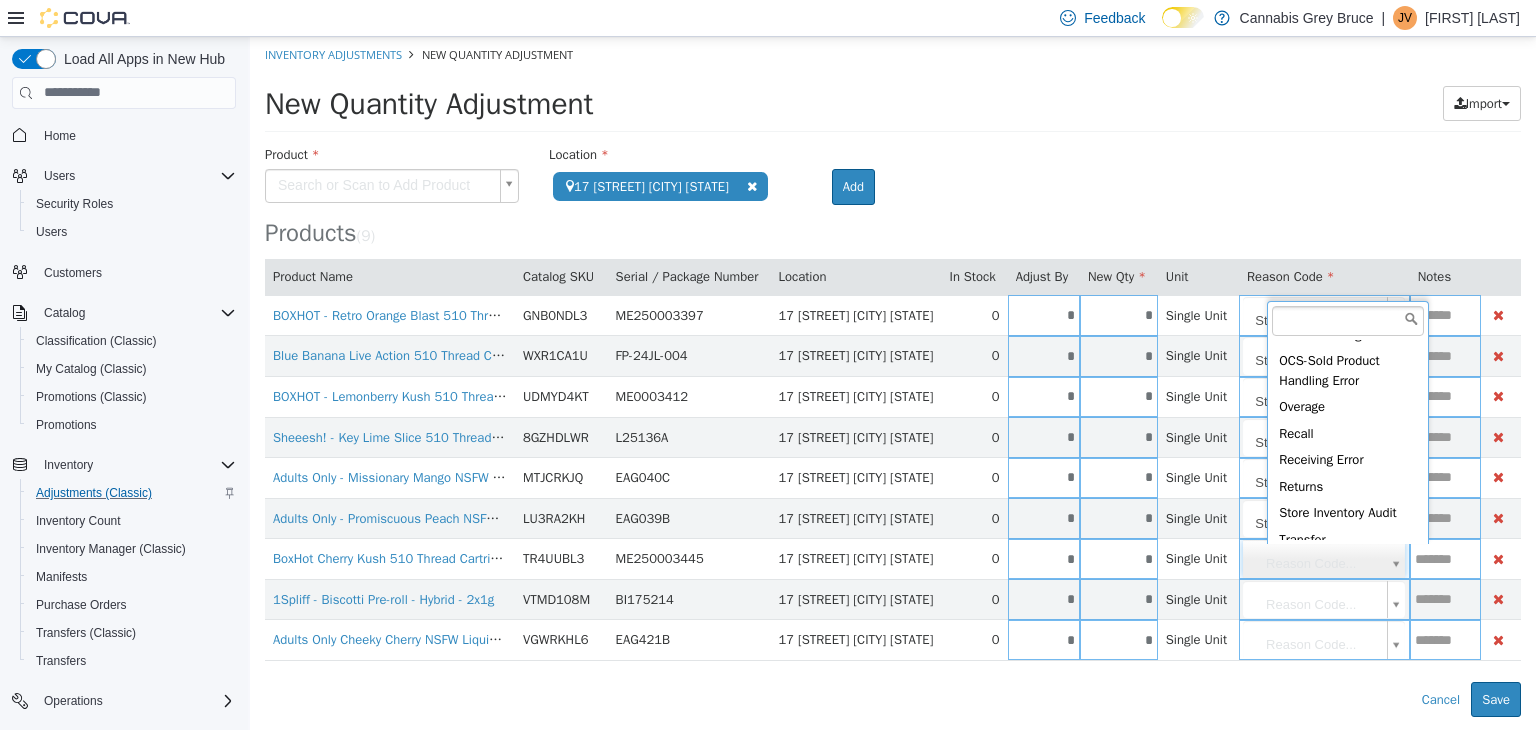 scroll, scrollTop: 343, scrollLeft: 0, axis: vertical 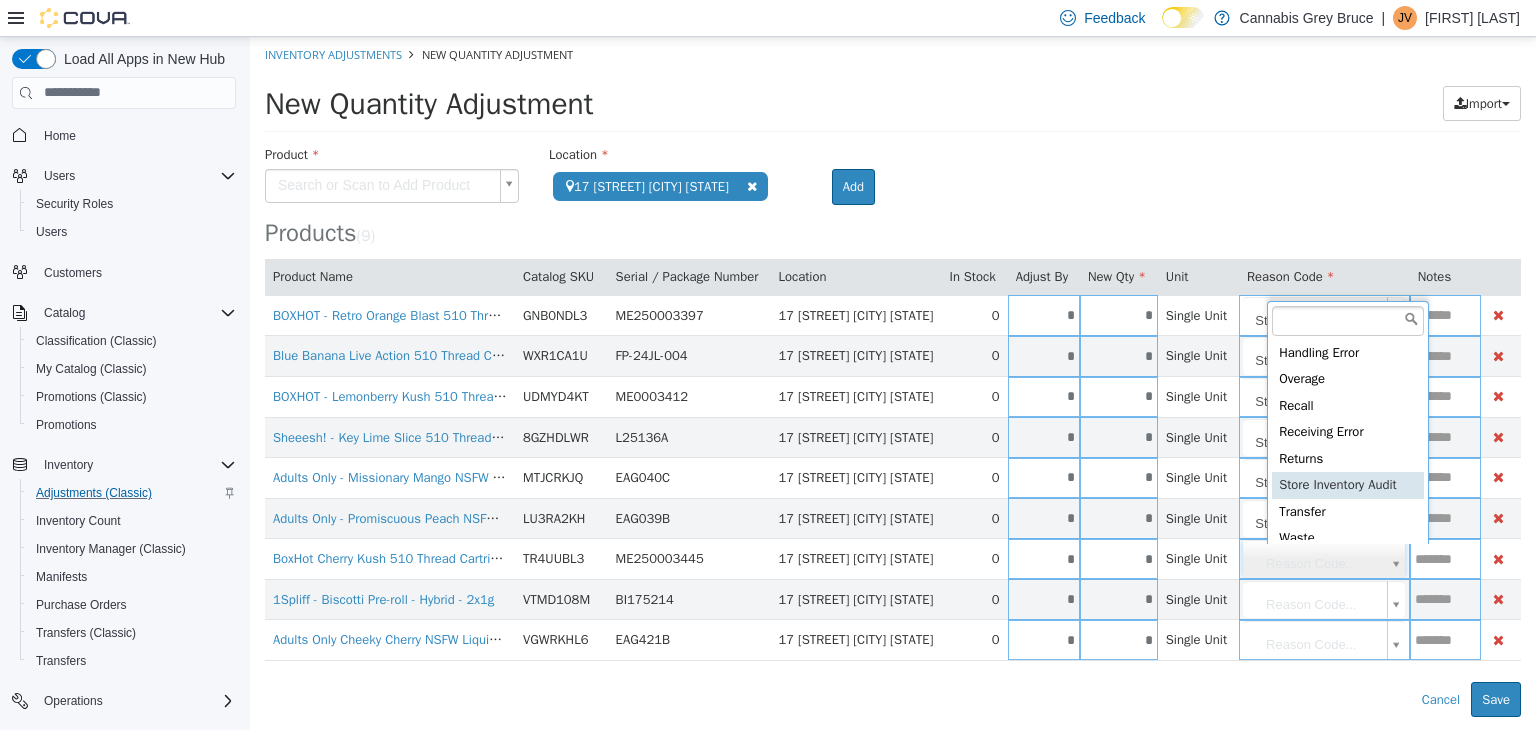 type on "**********" 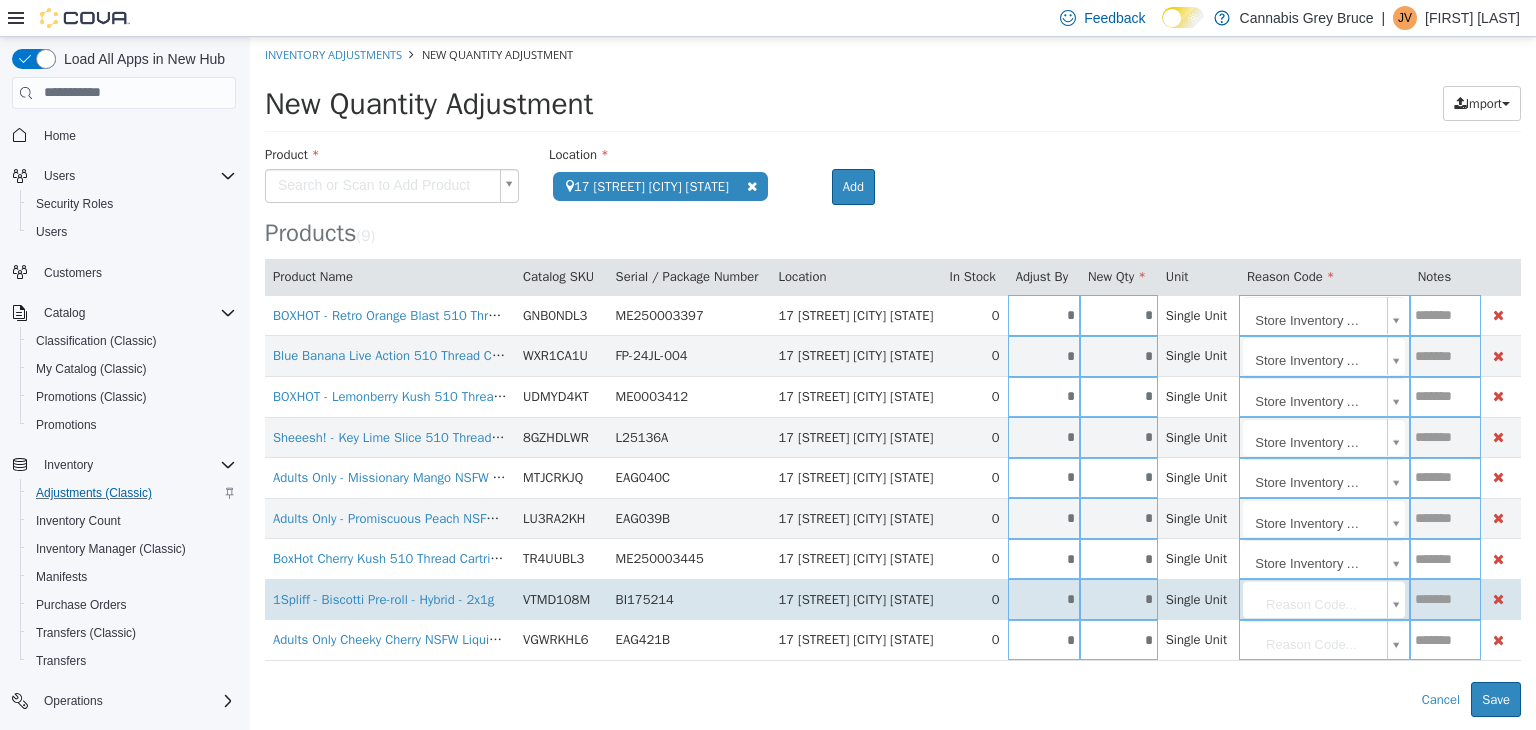 click on "**********" at bounding box center (893, 376) 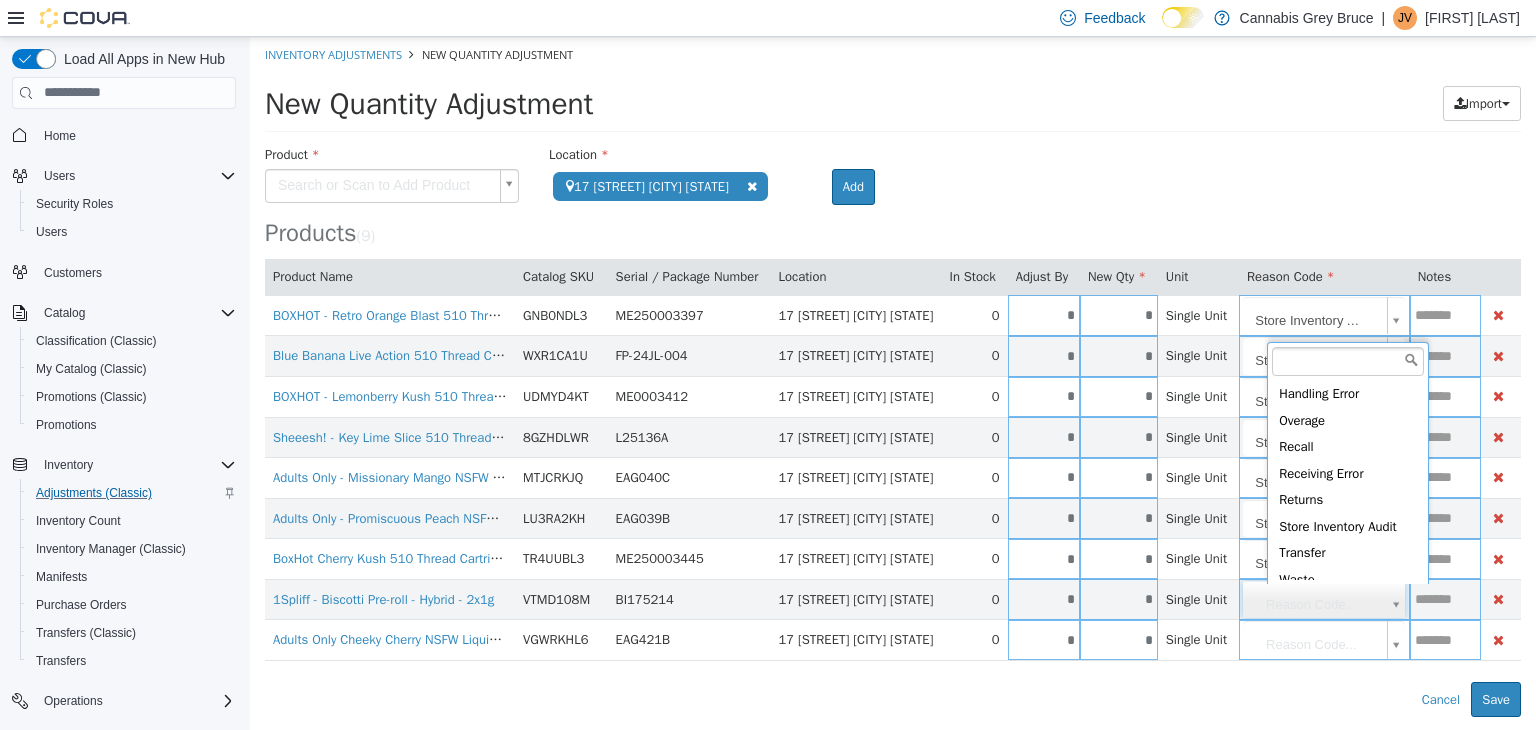 scroll, scrollTop: 343, scrollLeft: 0, axis: vertical 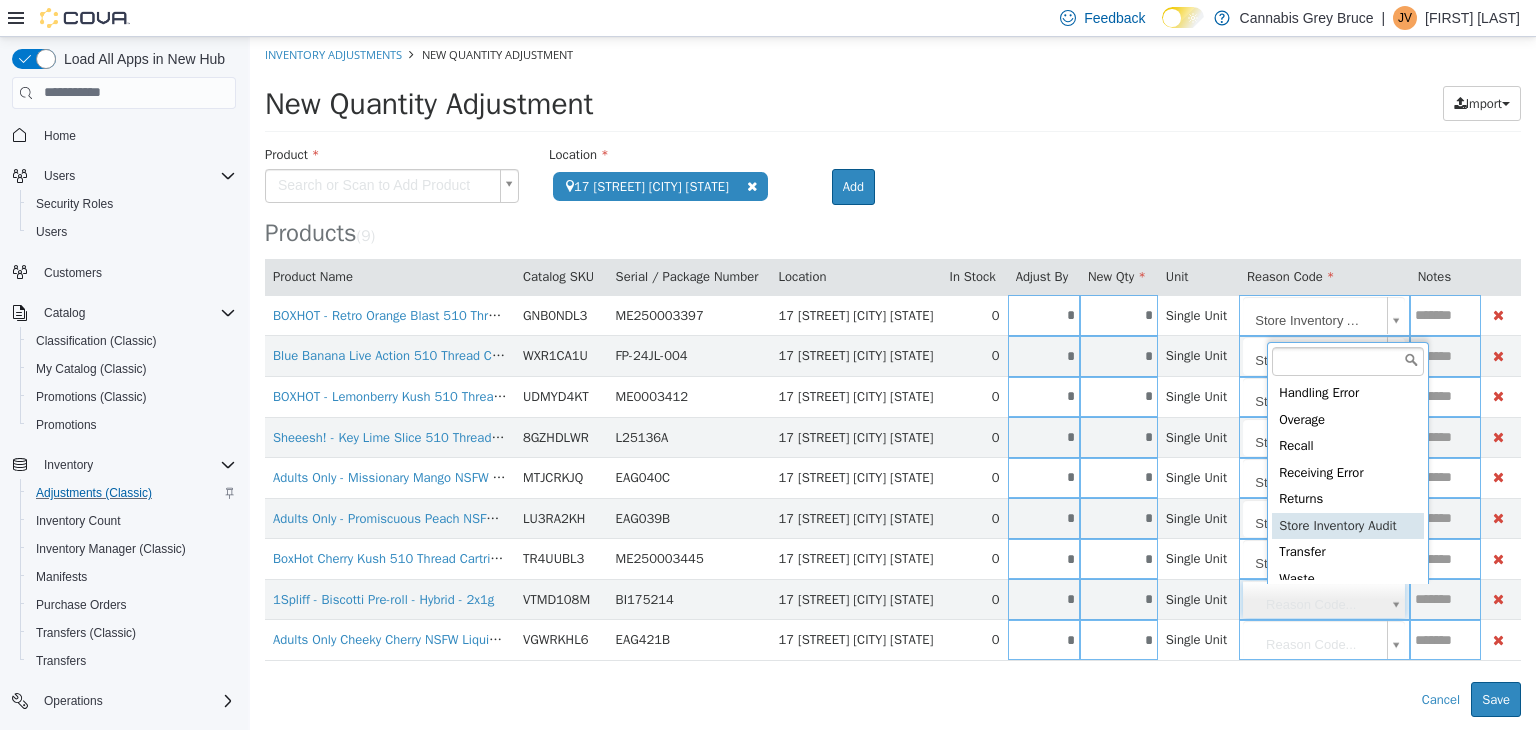 type on "**********" 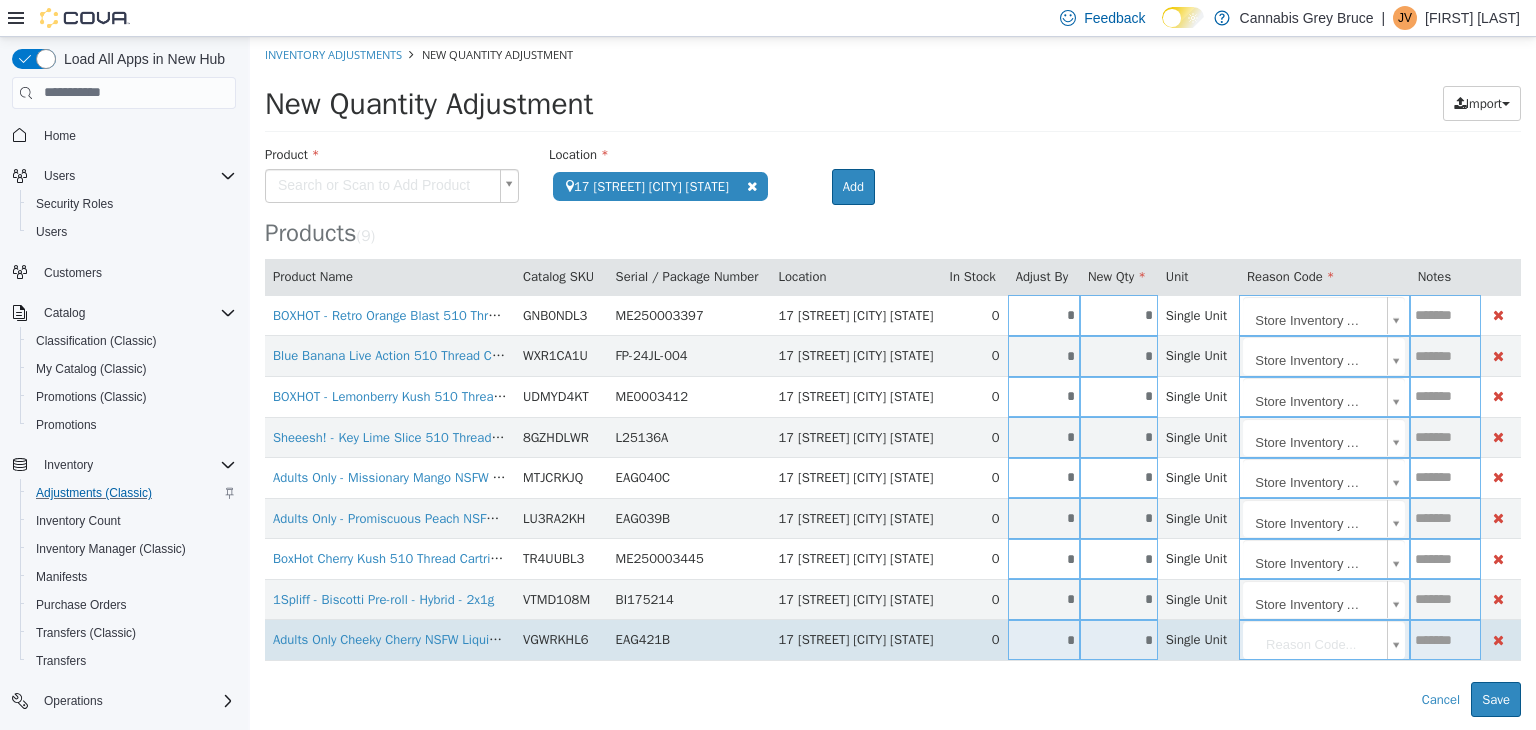 click on "**********" at bounding box center (893, 376) 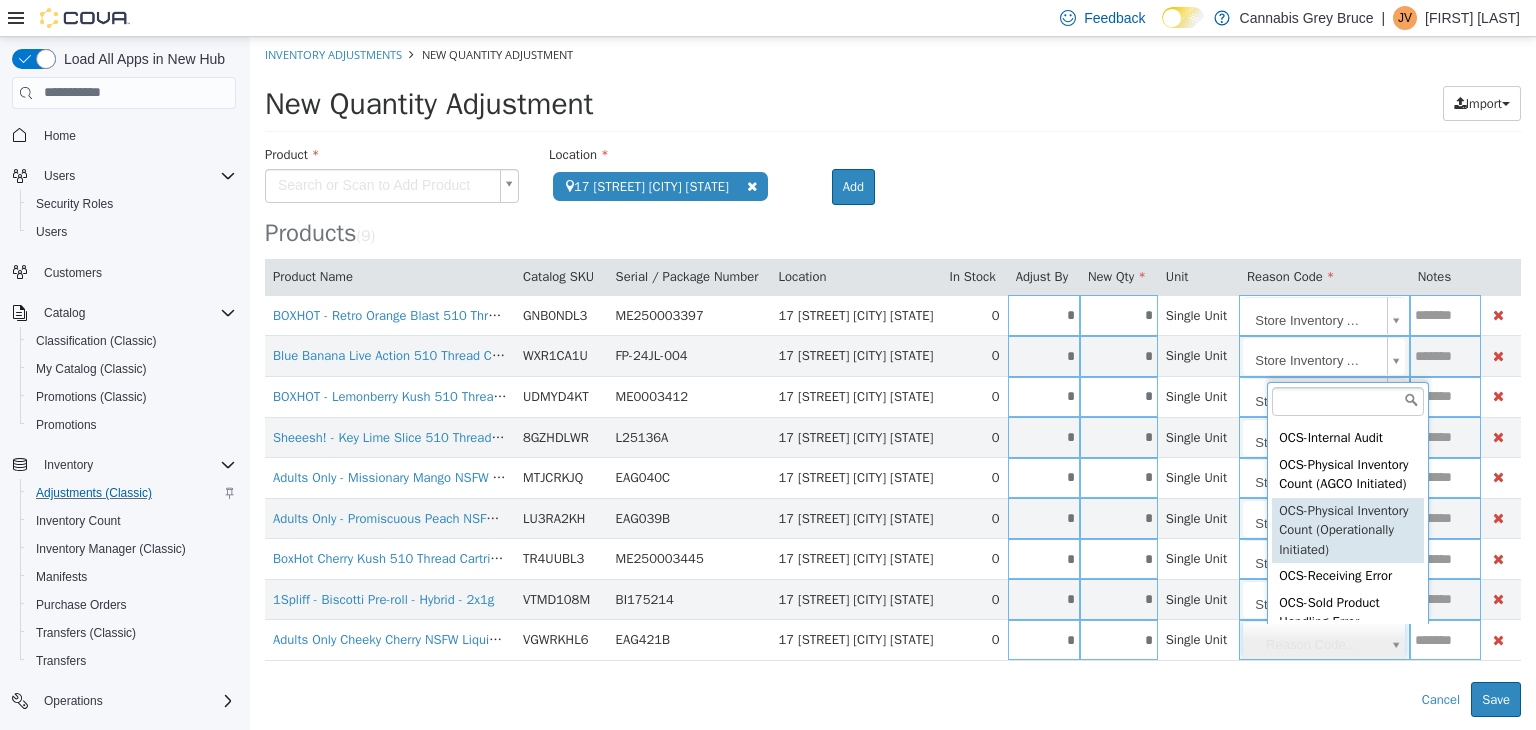 scroll, scrollTop: 393, scrollLeft: 0, axis: vertical 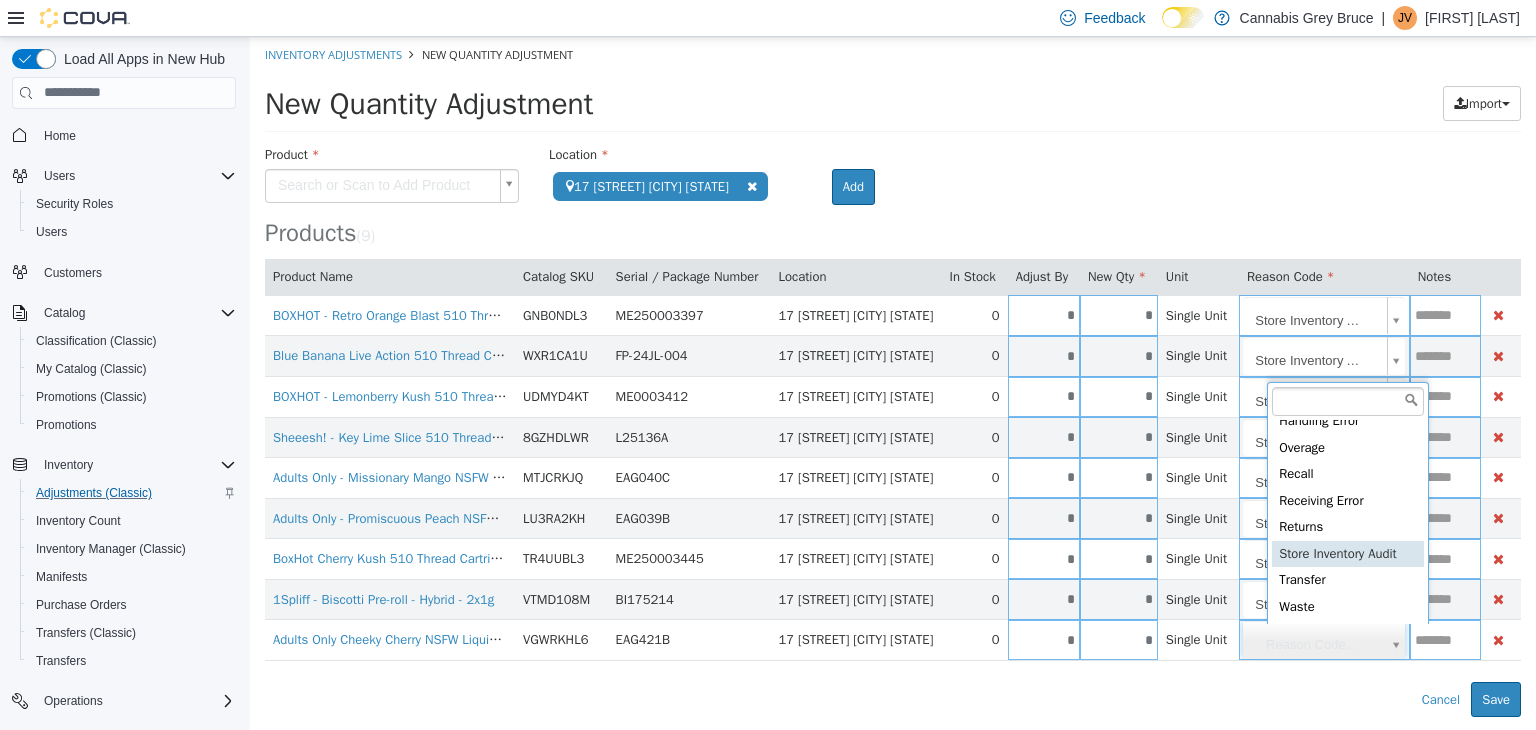type on "**********" 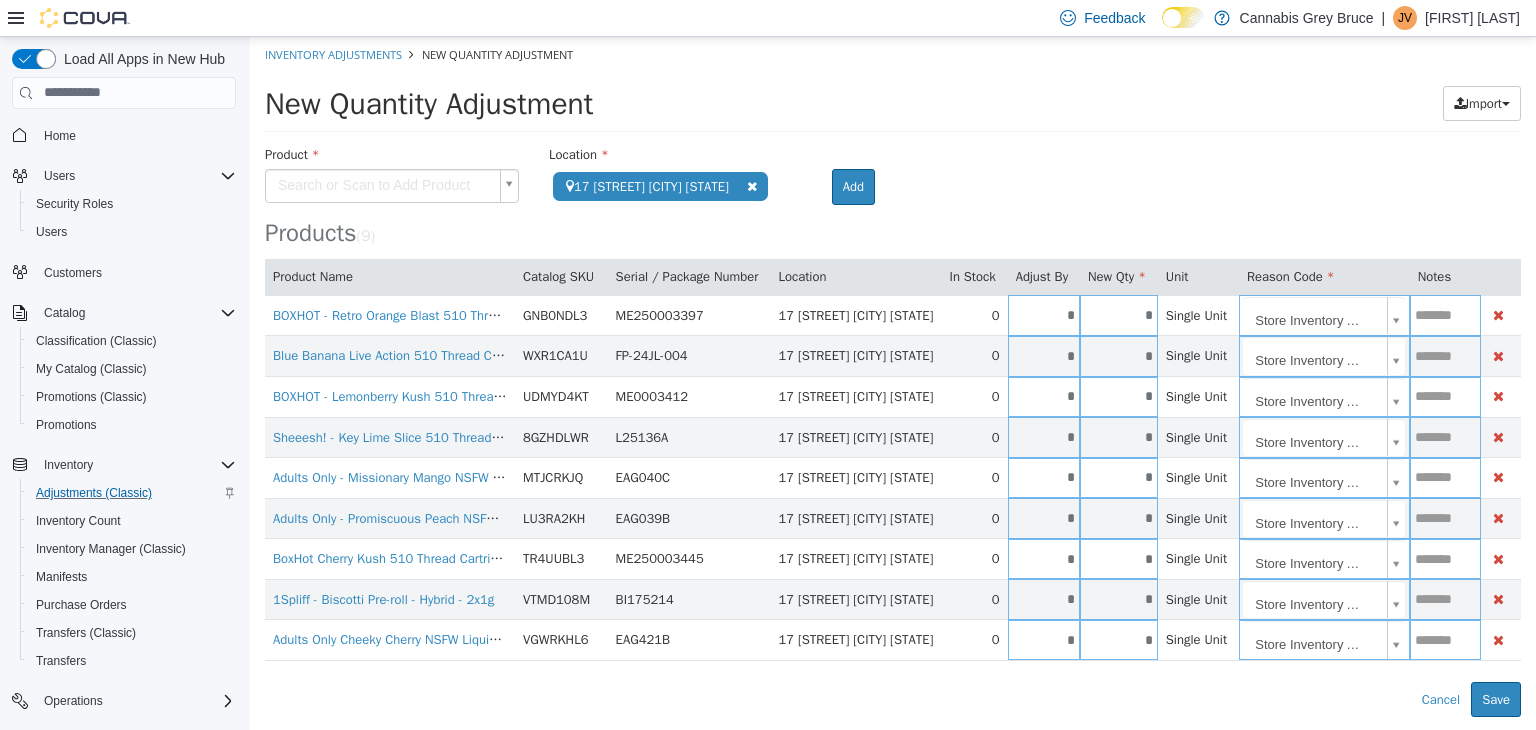 click on "**********" at bounding box center [893, 430] 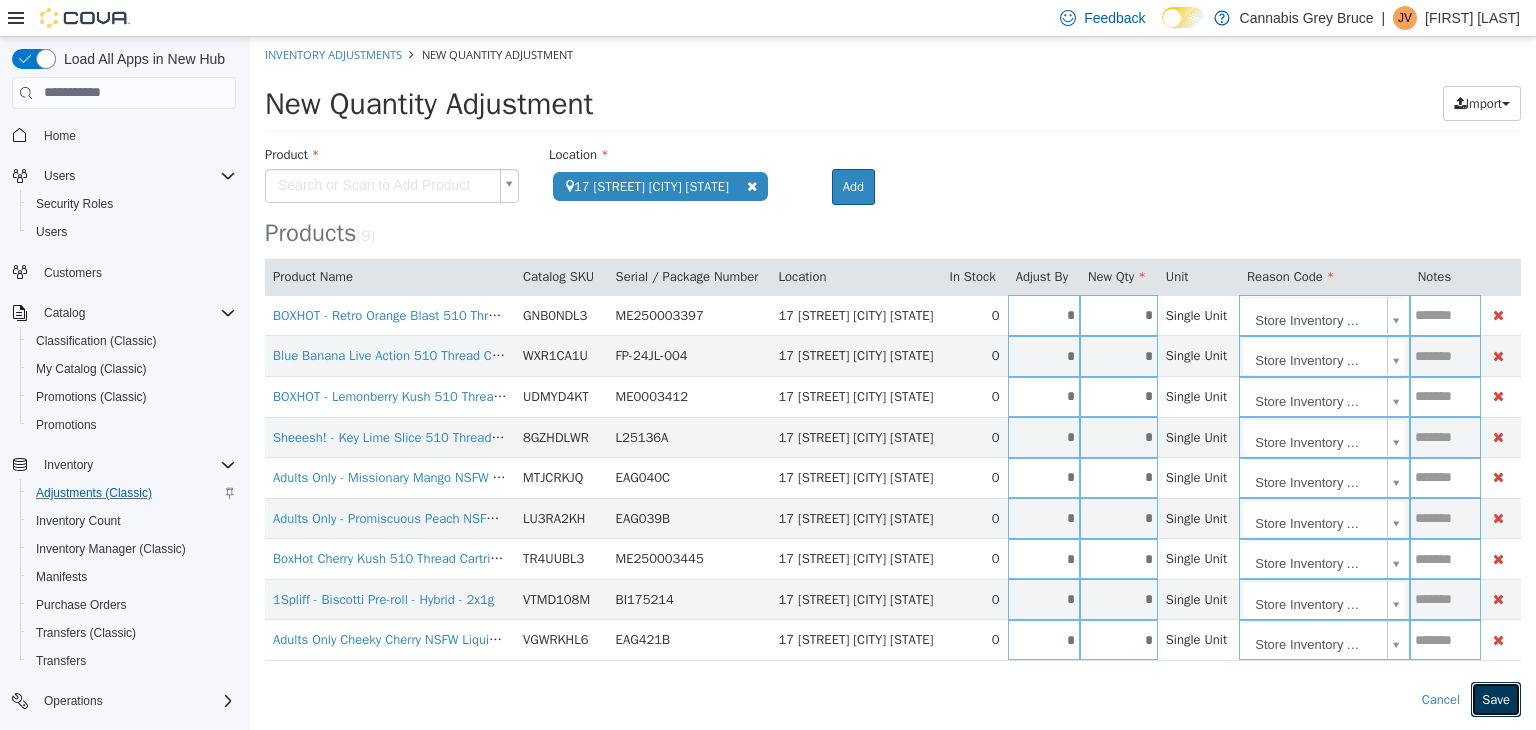 click on "Save" at bounding box center [1496, 699] 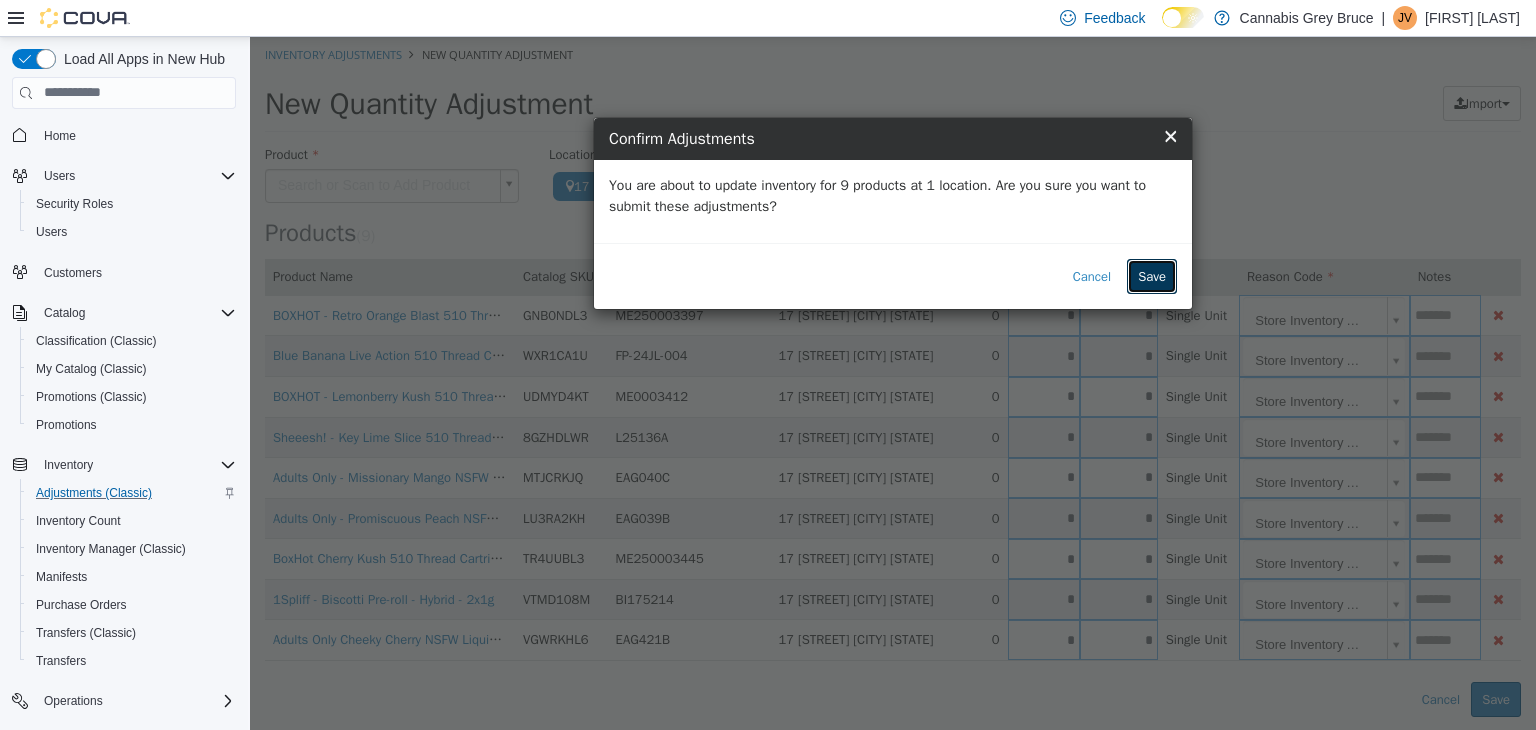 click on "Save" at bounding box center (1152, 276) 